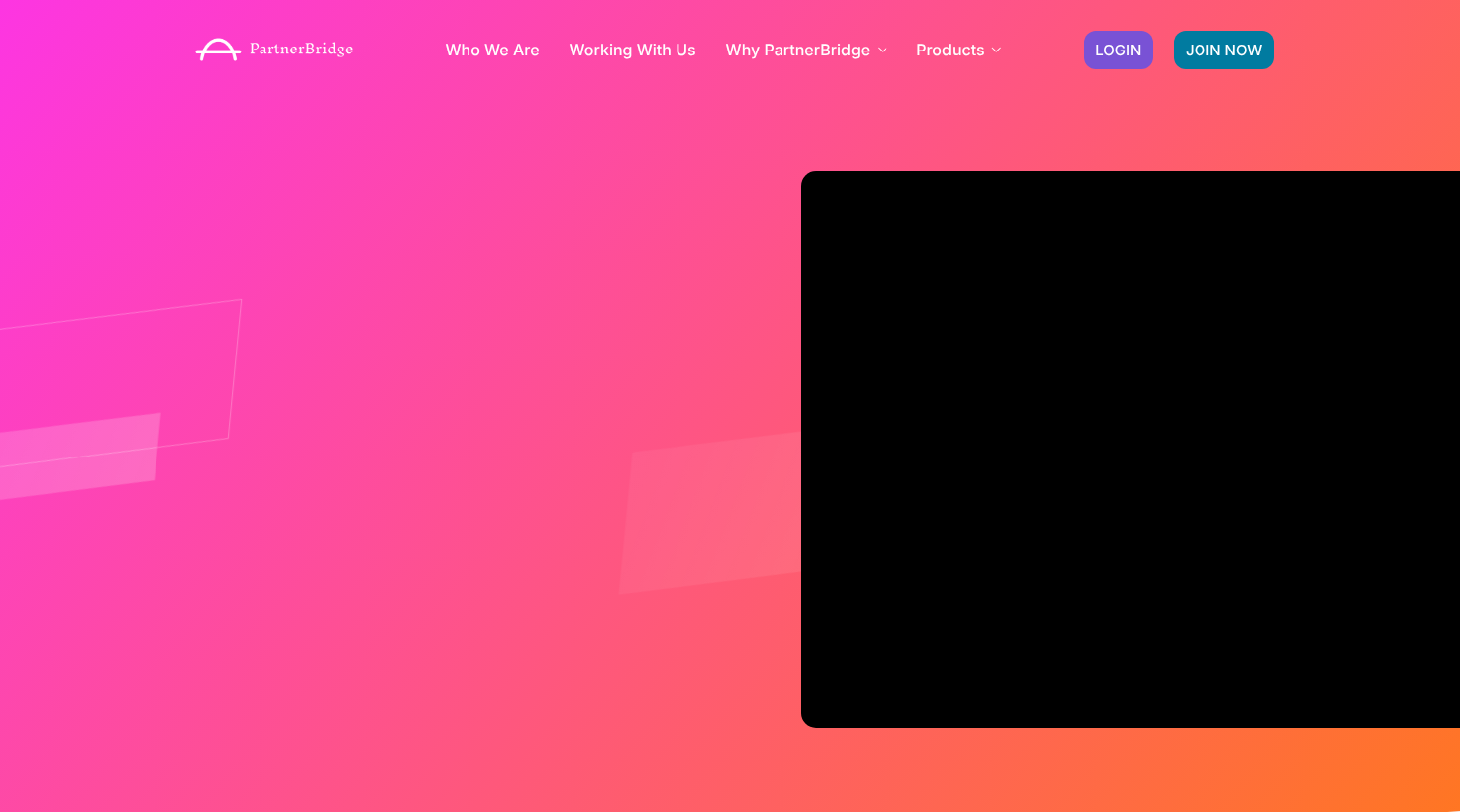 scroll, scrollTop: 0, scrollLeft: 0, axis: both 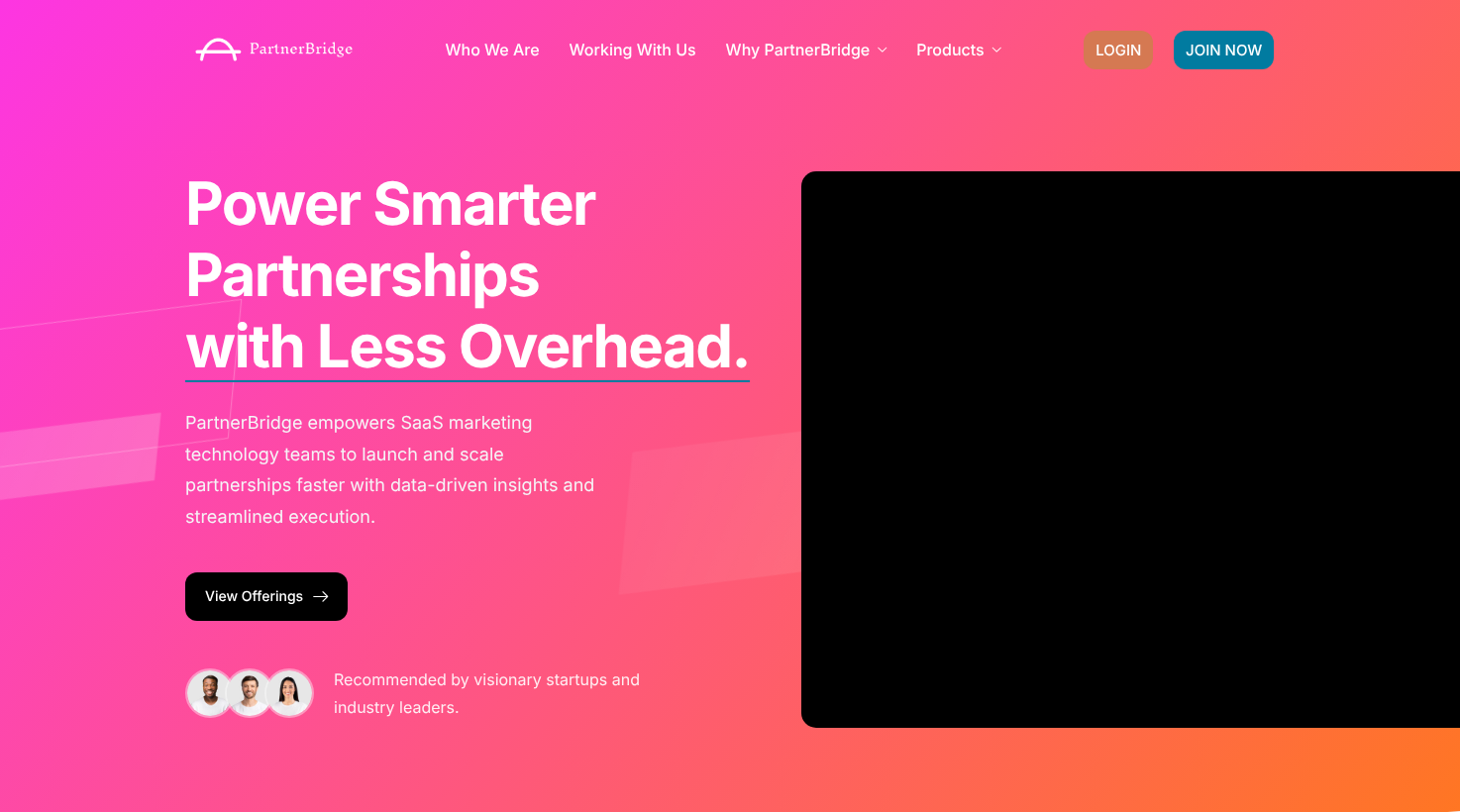click on "LOGIN" at bounding box center [1118, 50] 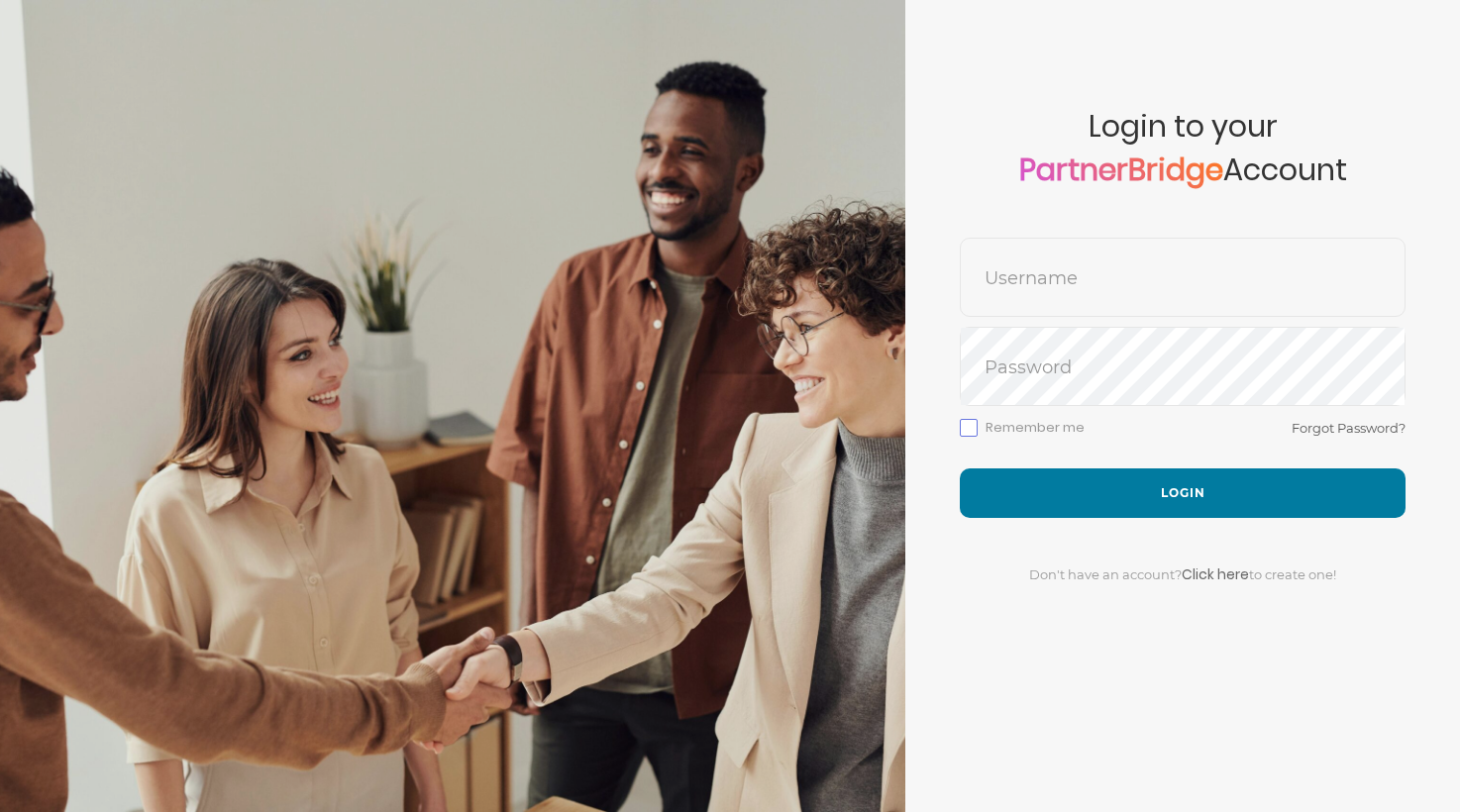 scroll, scrollTop: 0, scrollLeft: 0, axis: both 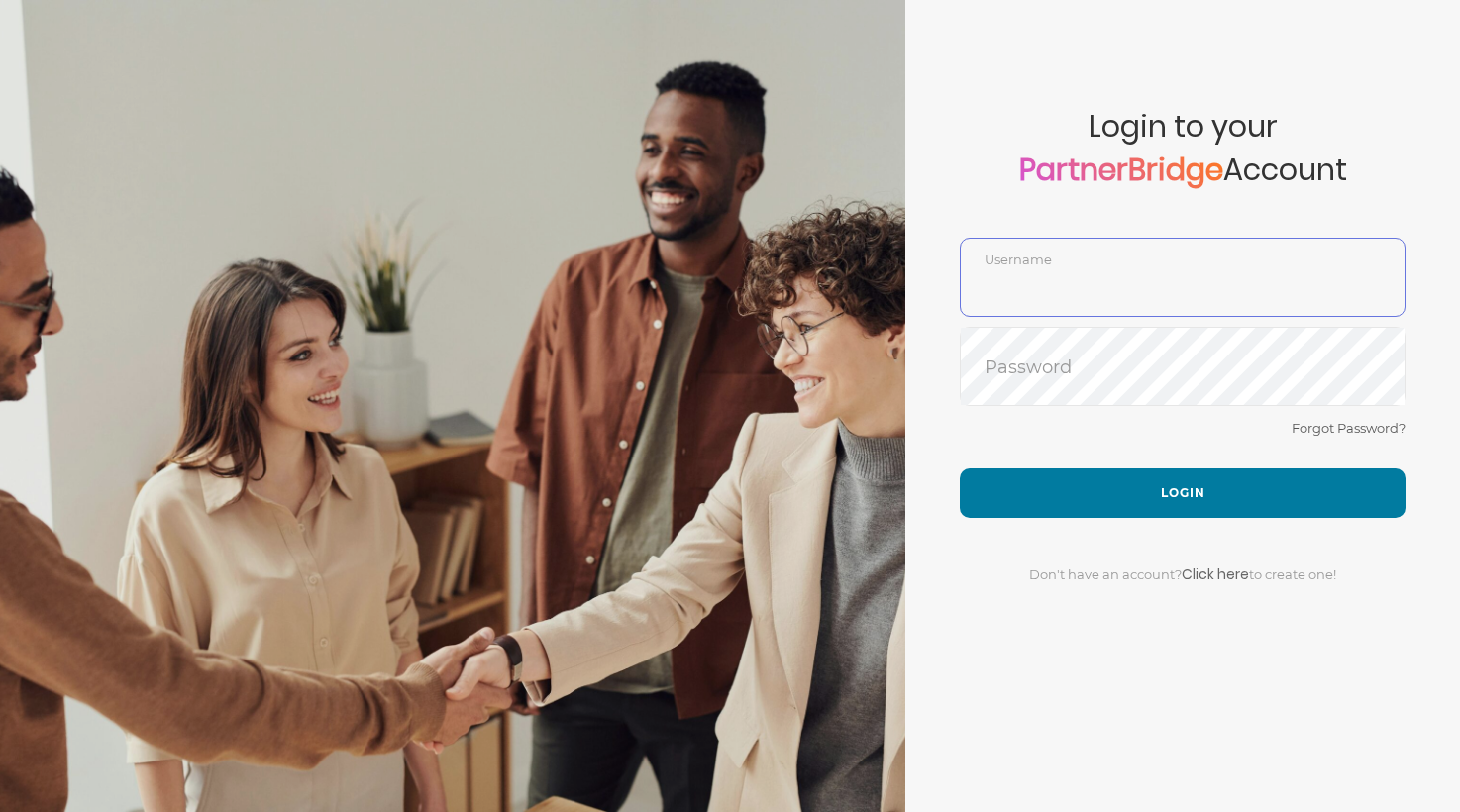 type on "DemoUser" 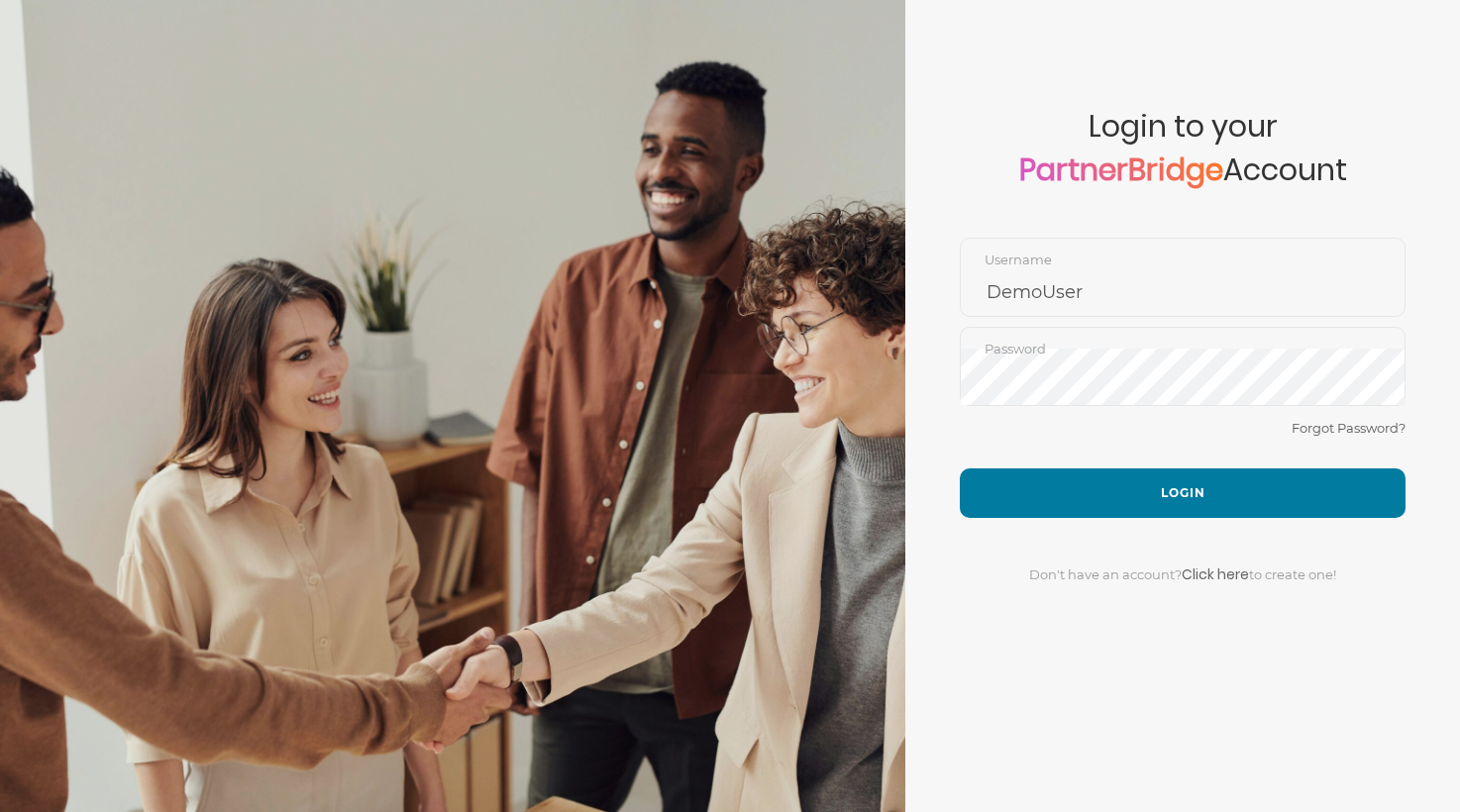 click on "Don't have an account?  Click here  to create one!" at bounding box center [1183, 562] 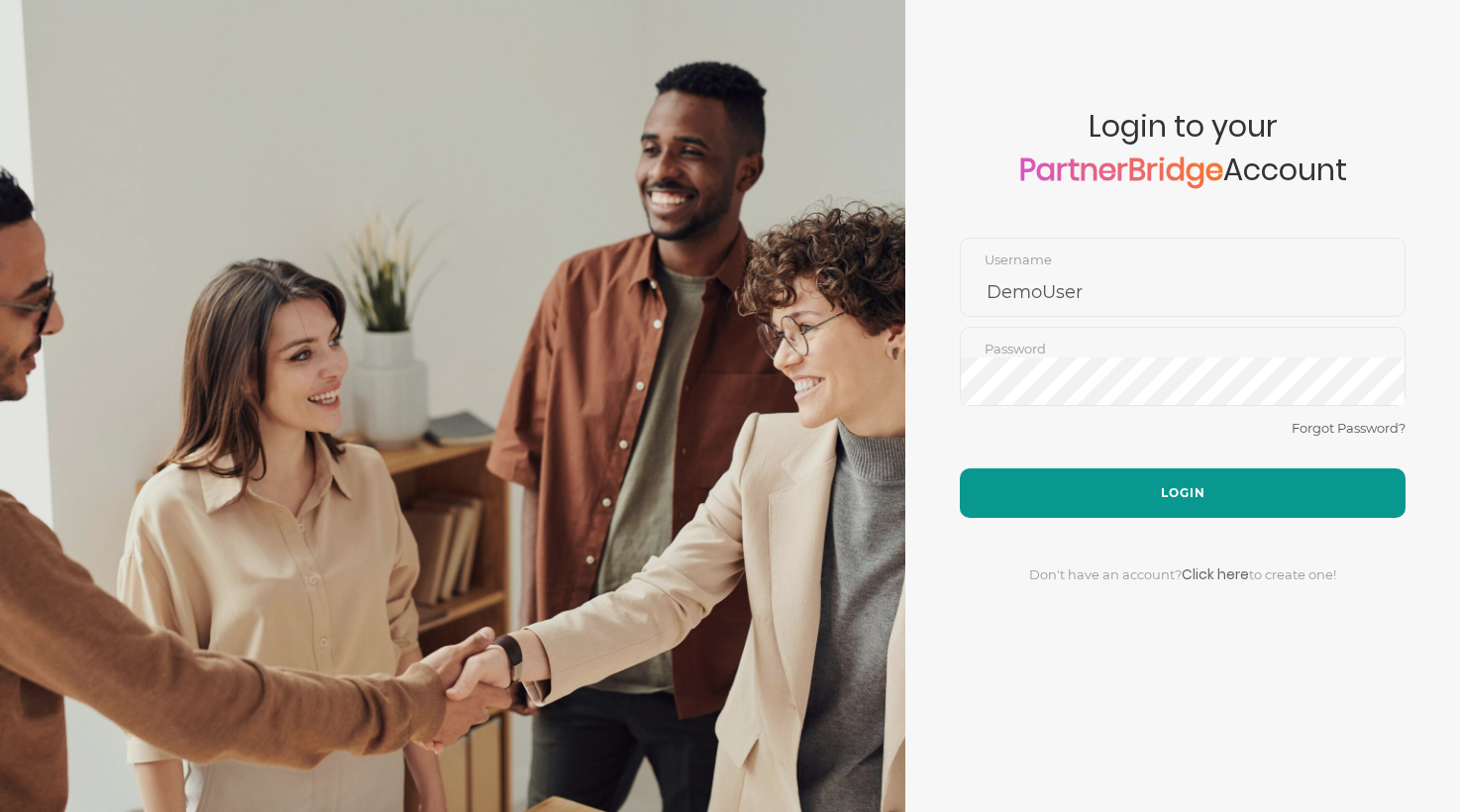 click on "Login" at bounding box center [1183, 493] 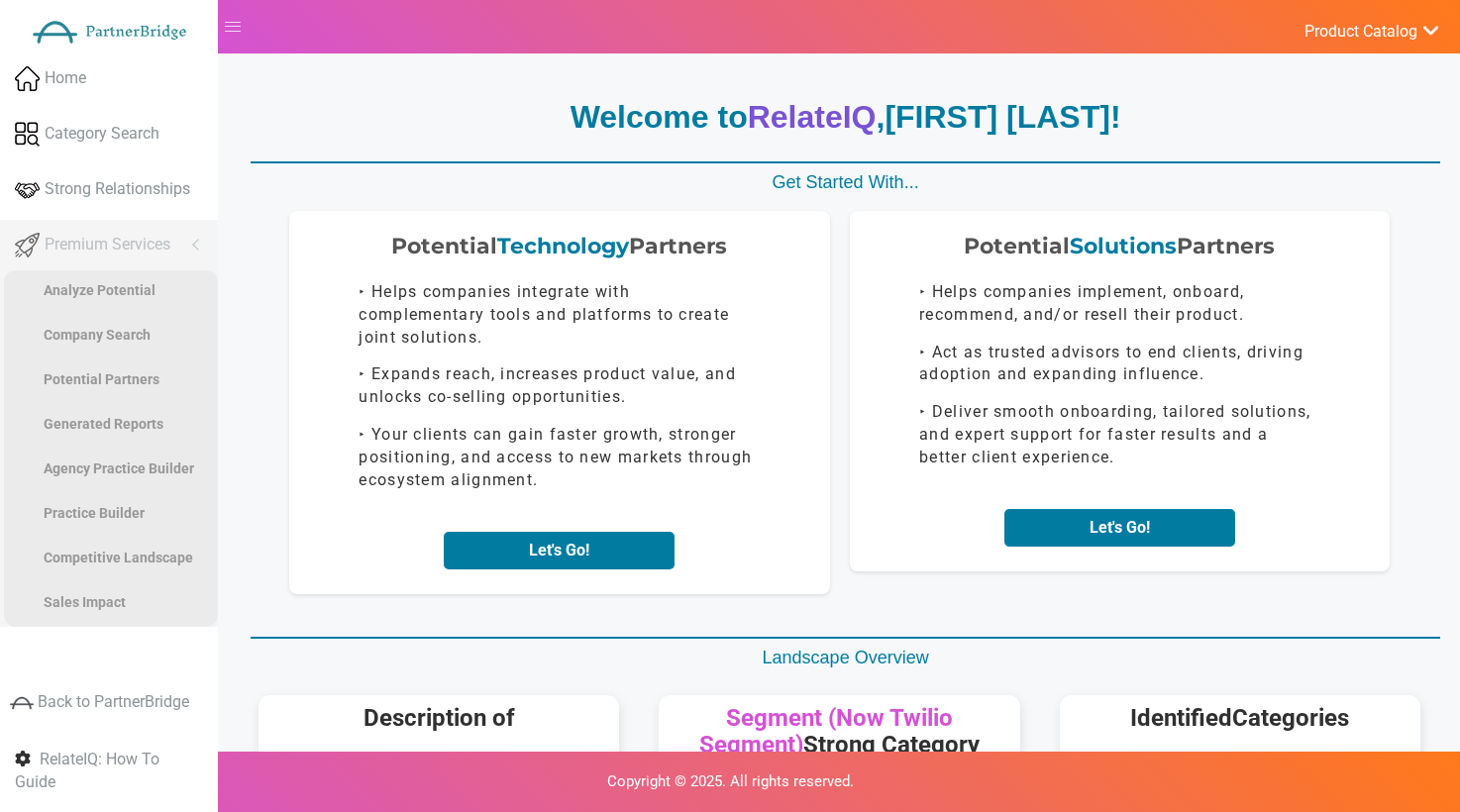 scroll, scrollTop: 0, scrollLeft: 0, axis: both 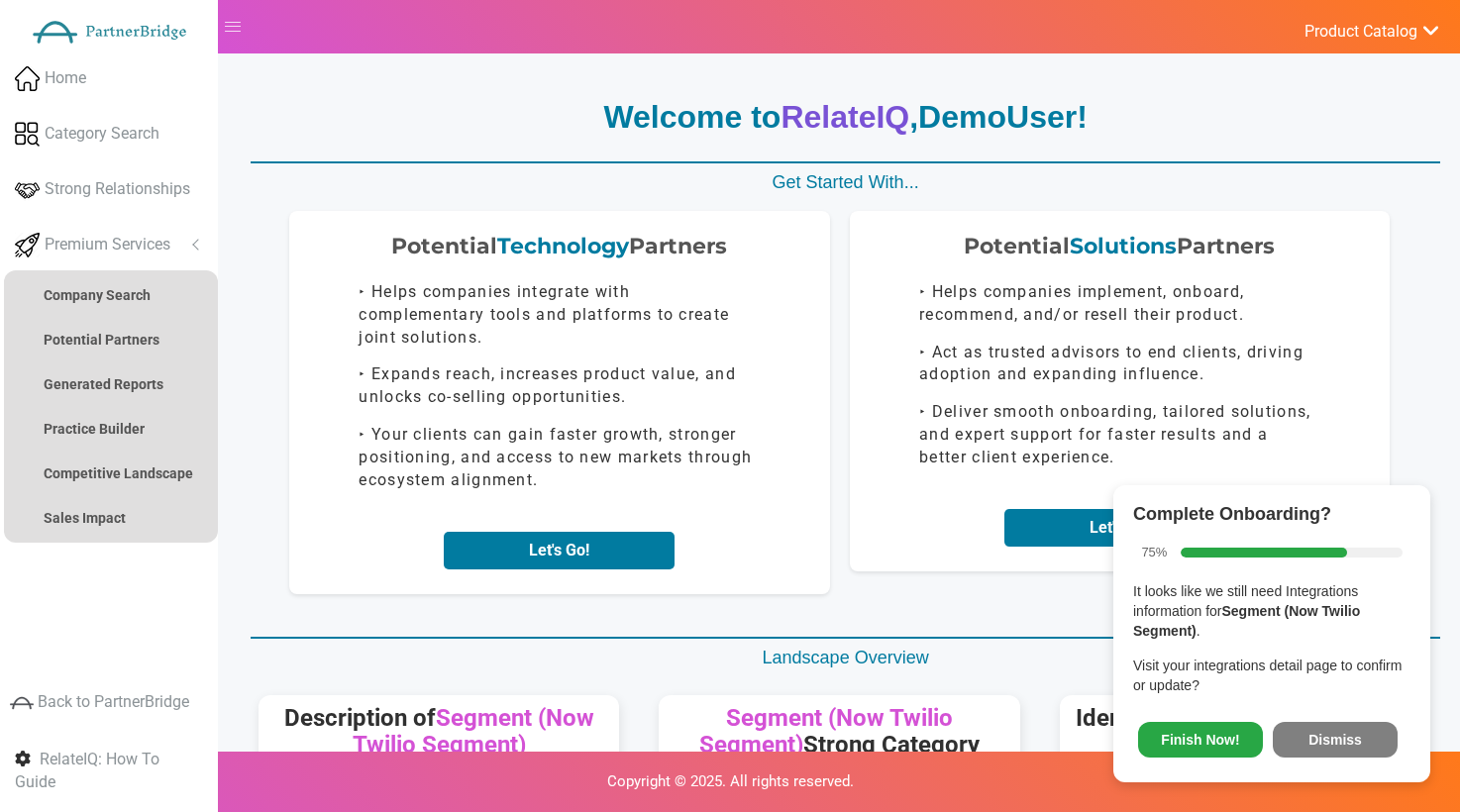 click on "Dismiss" at bounding box center (1335, 740) 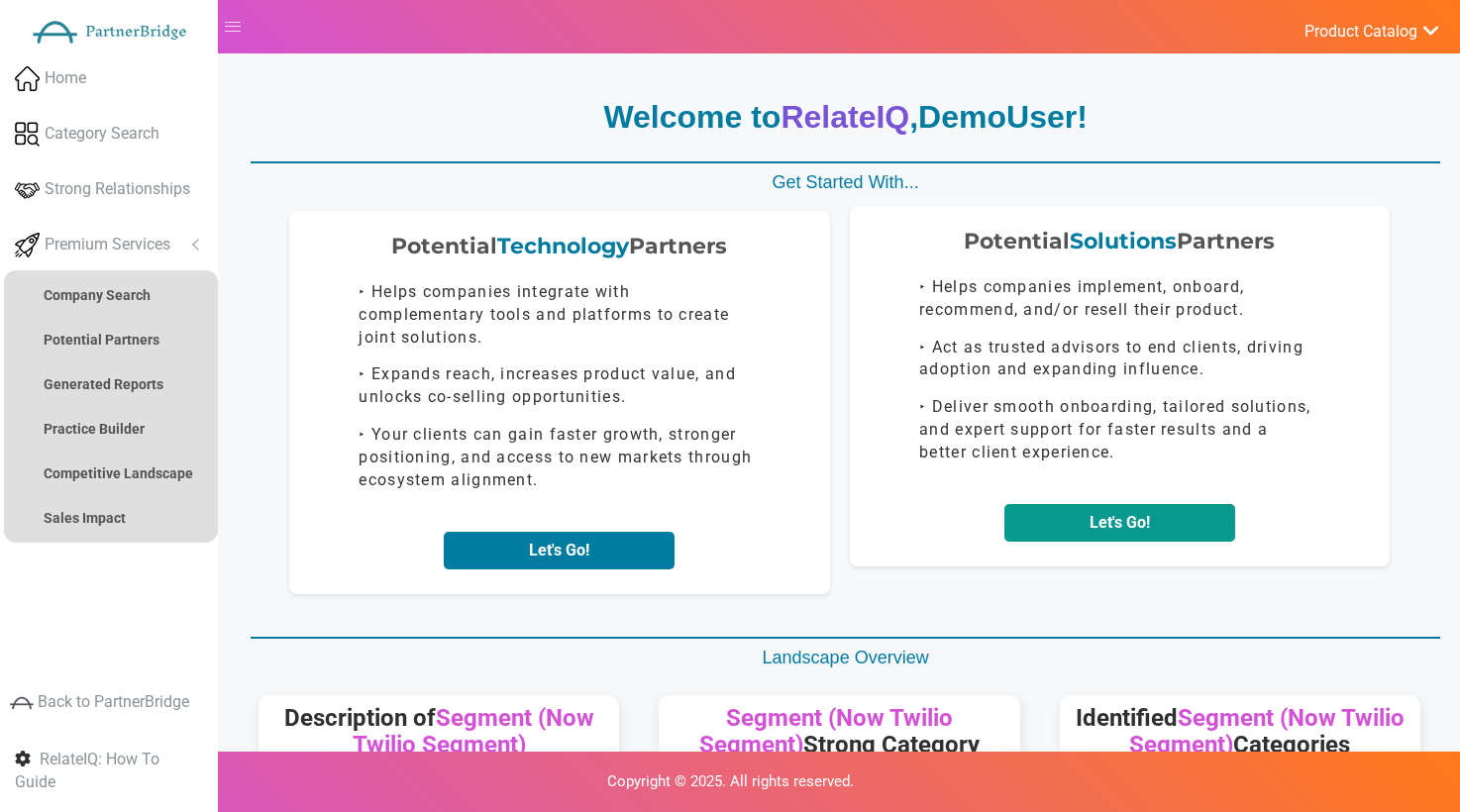 click on "Let's Go!" at bounding box center [1119, 523] 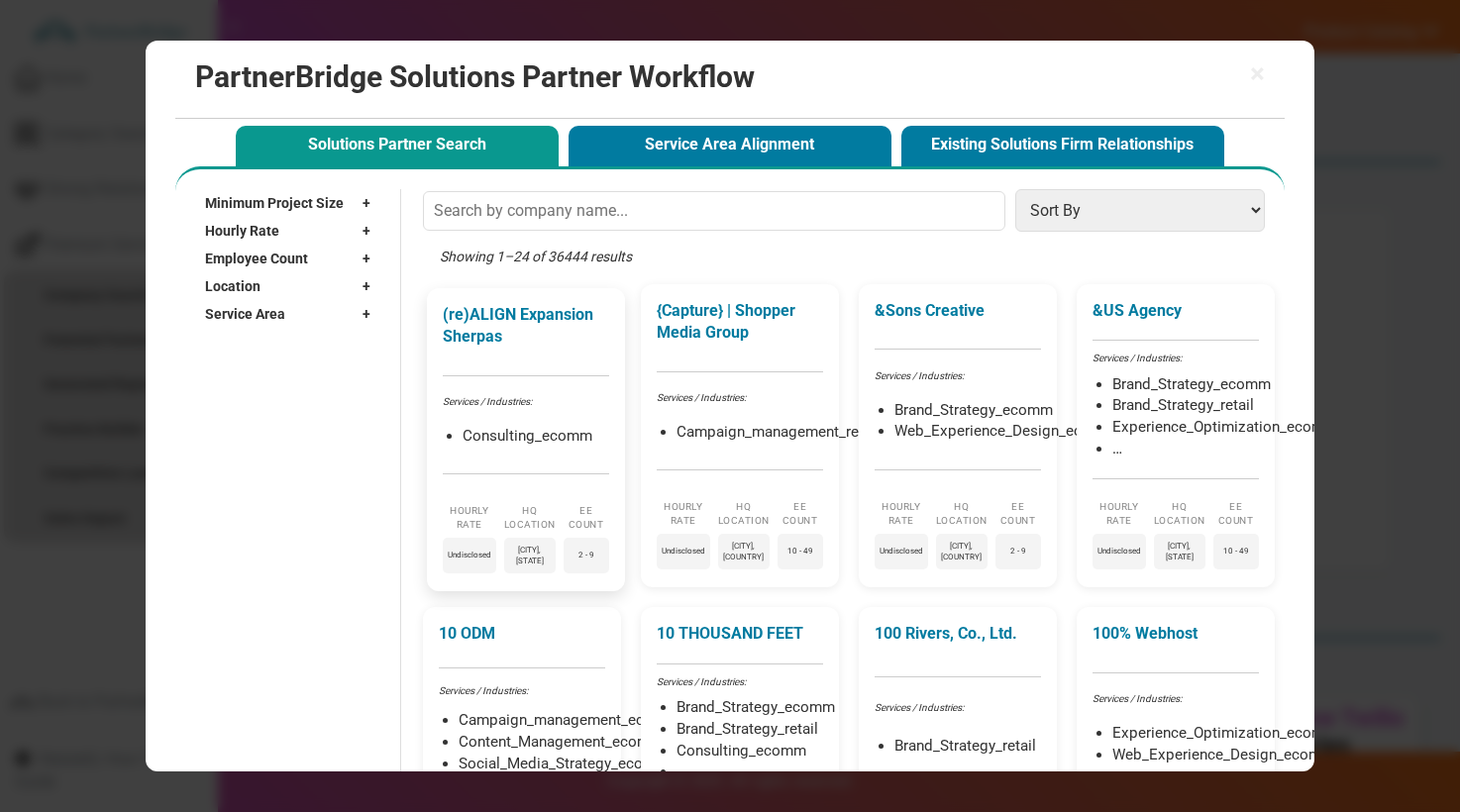 scroll, scrollTop: 0, scrollLeft: 0, axis: both 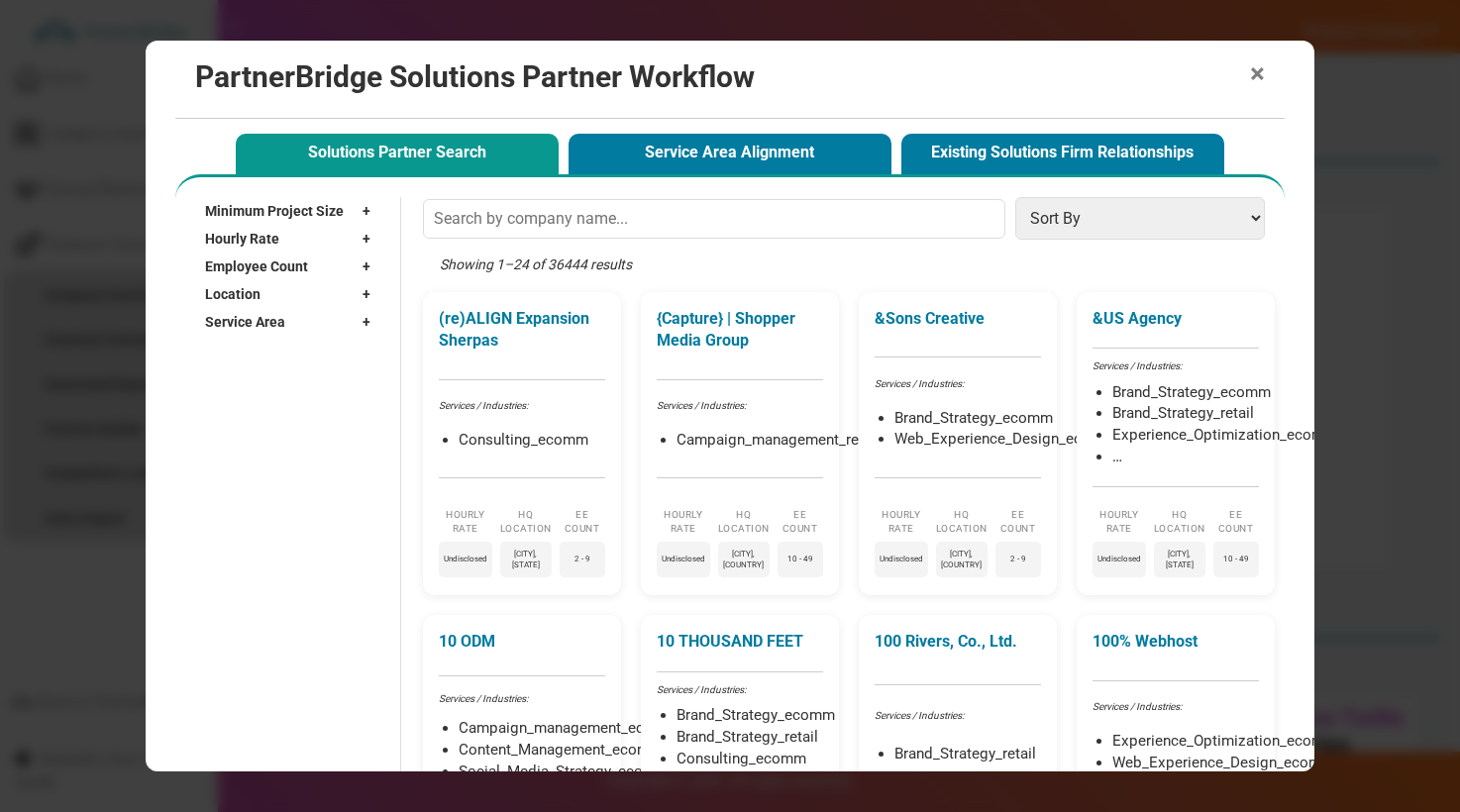 click on "×" at bounding box center (1257, 74) 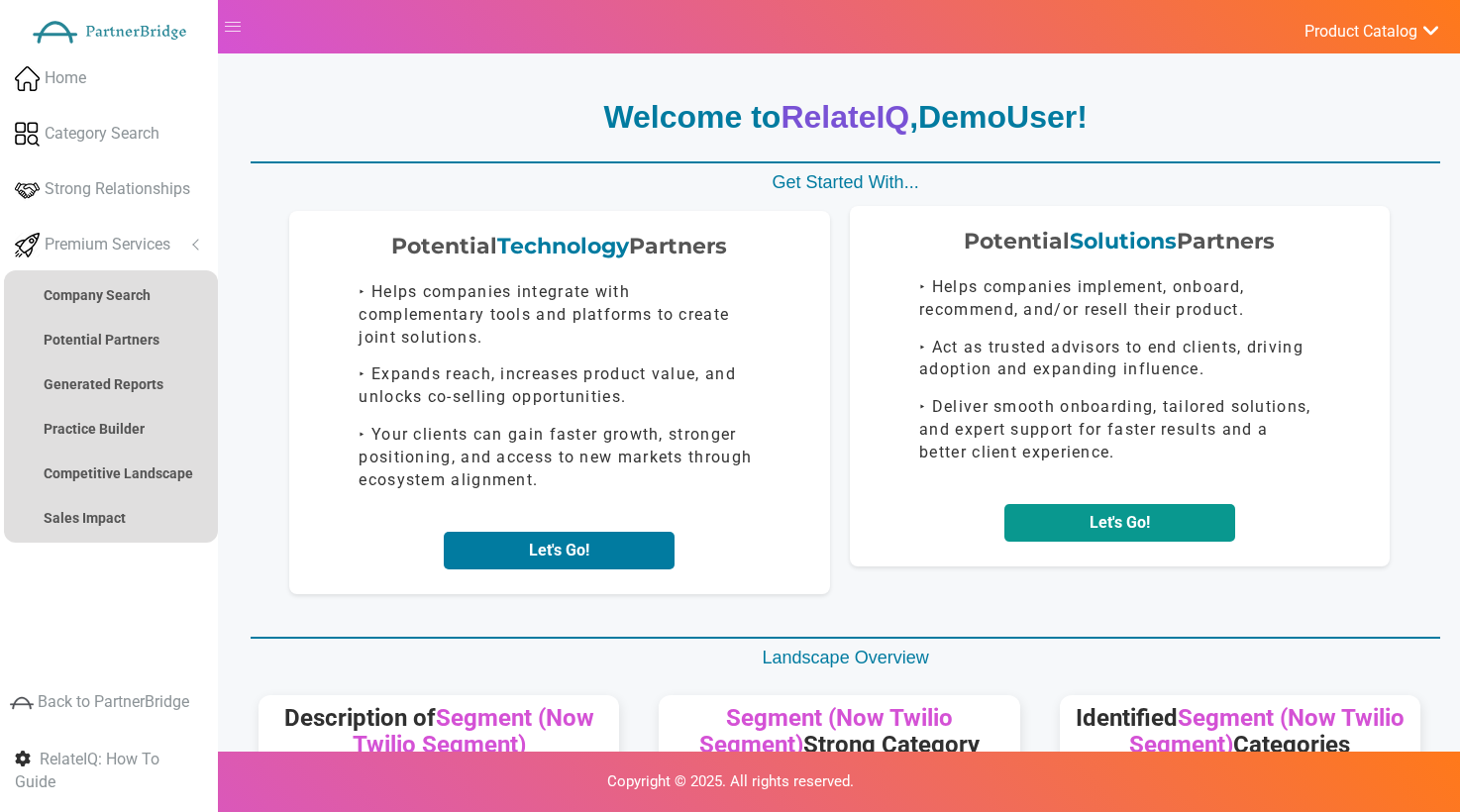 click on "Let's Go!" at bounding box center [1119, 523] 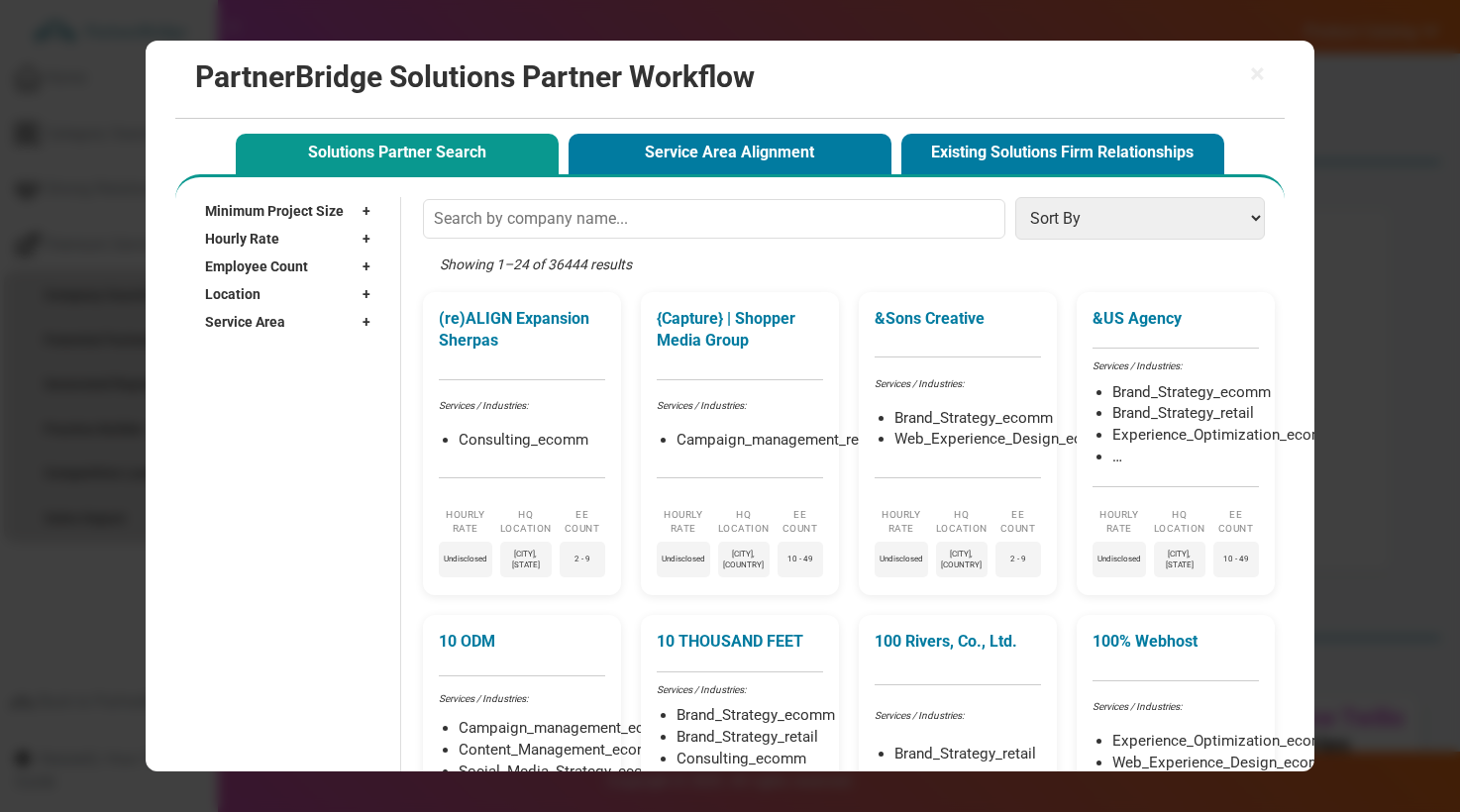 type 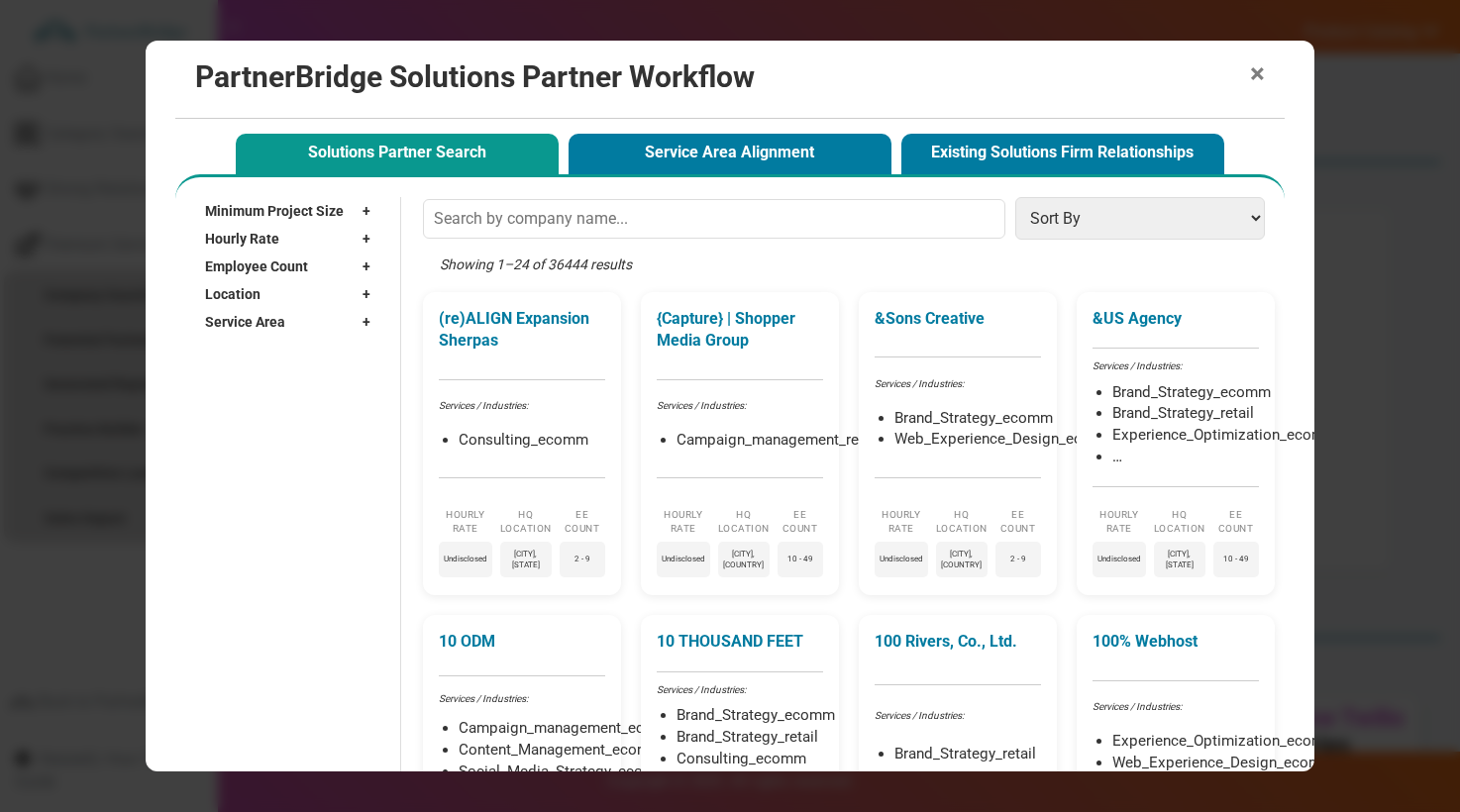 click on "×" at bounding box center (1257, 74) 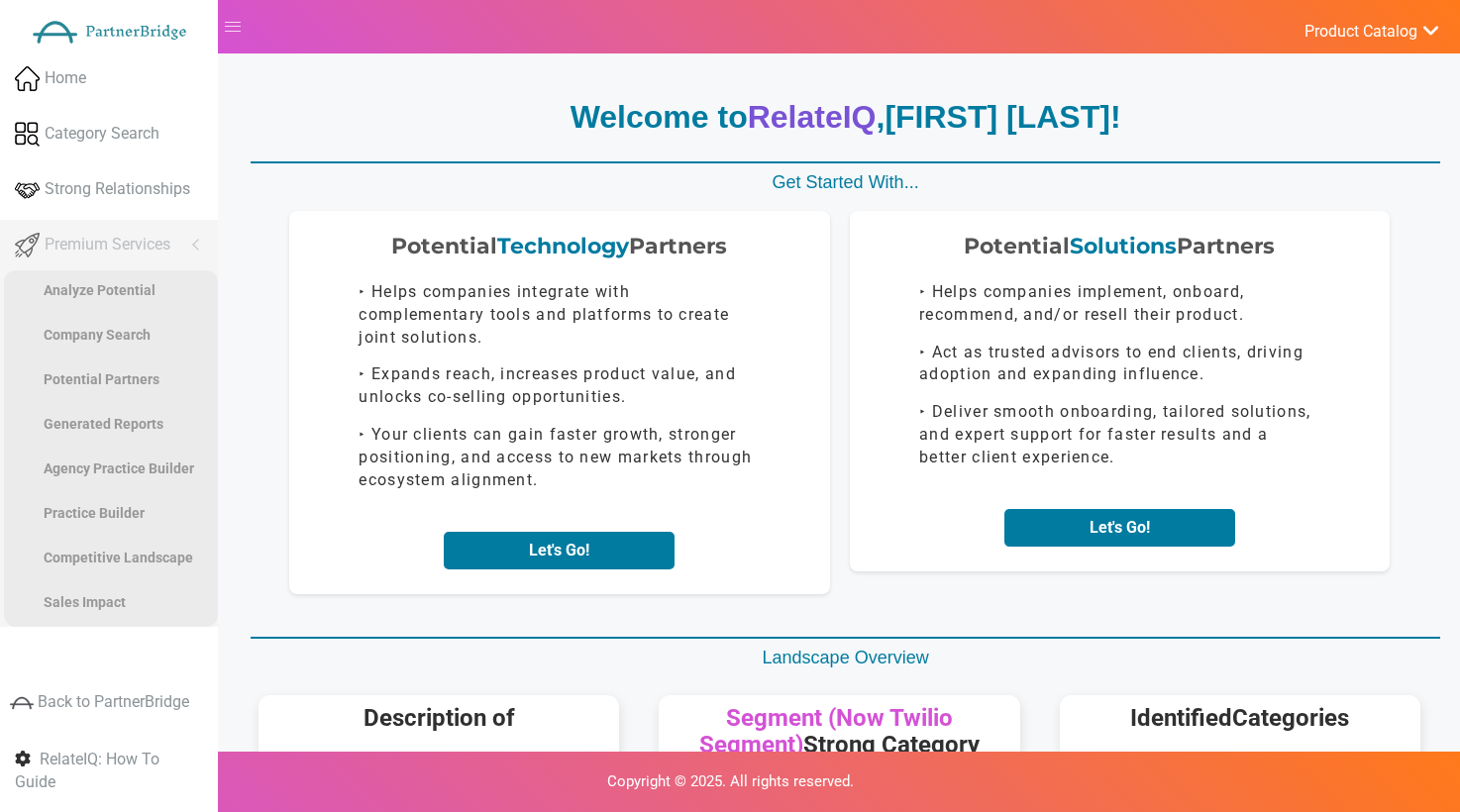 scroll, scrollTop: 0, scrollLeft: 0, axis: both 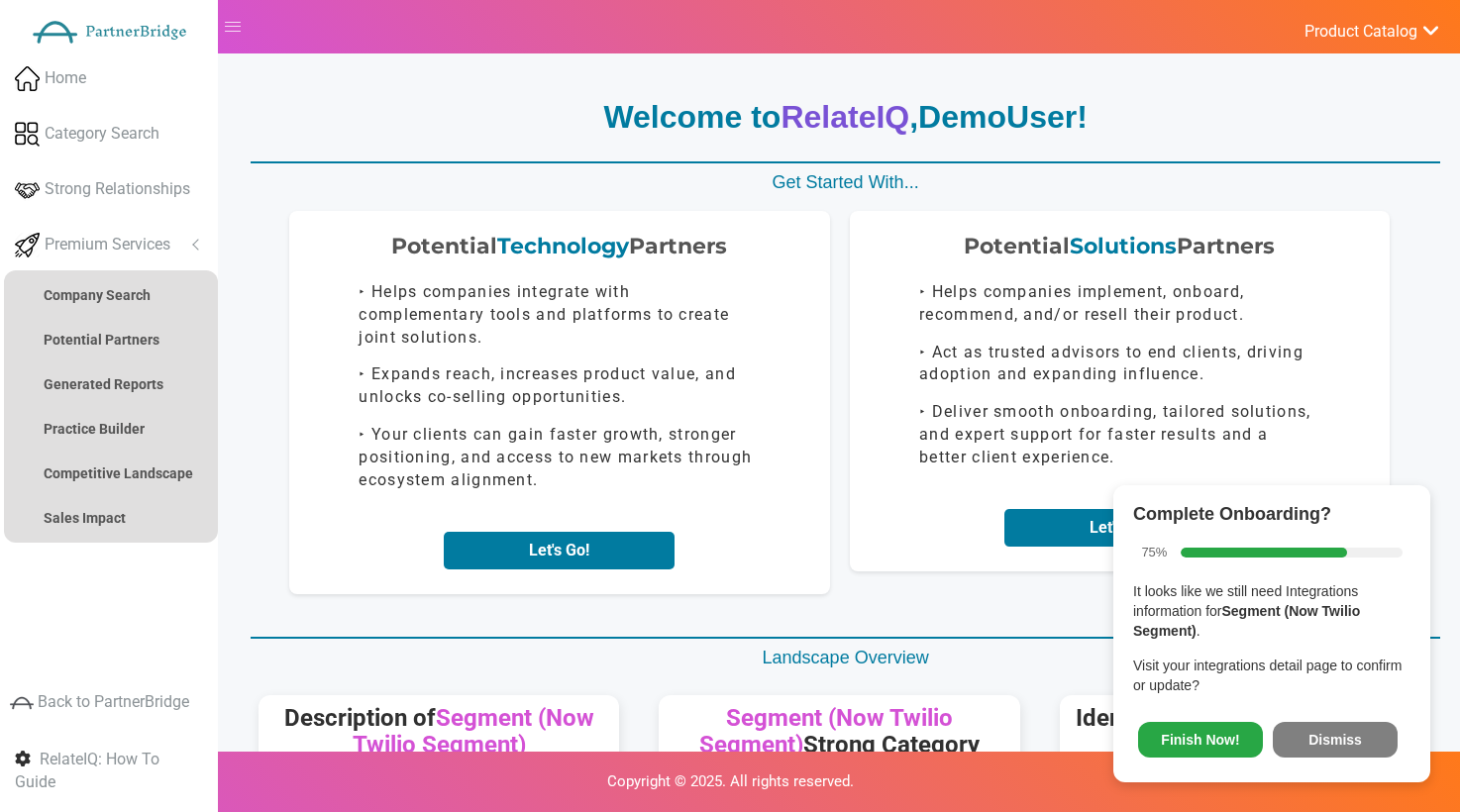 click on "Dismiss" at bounding box center [1335, 740] 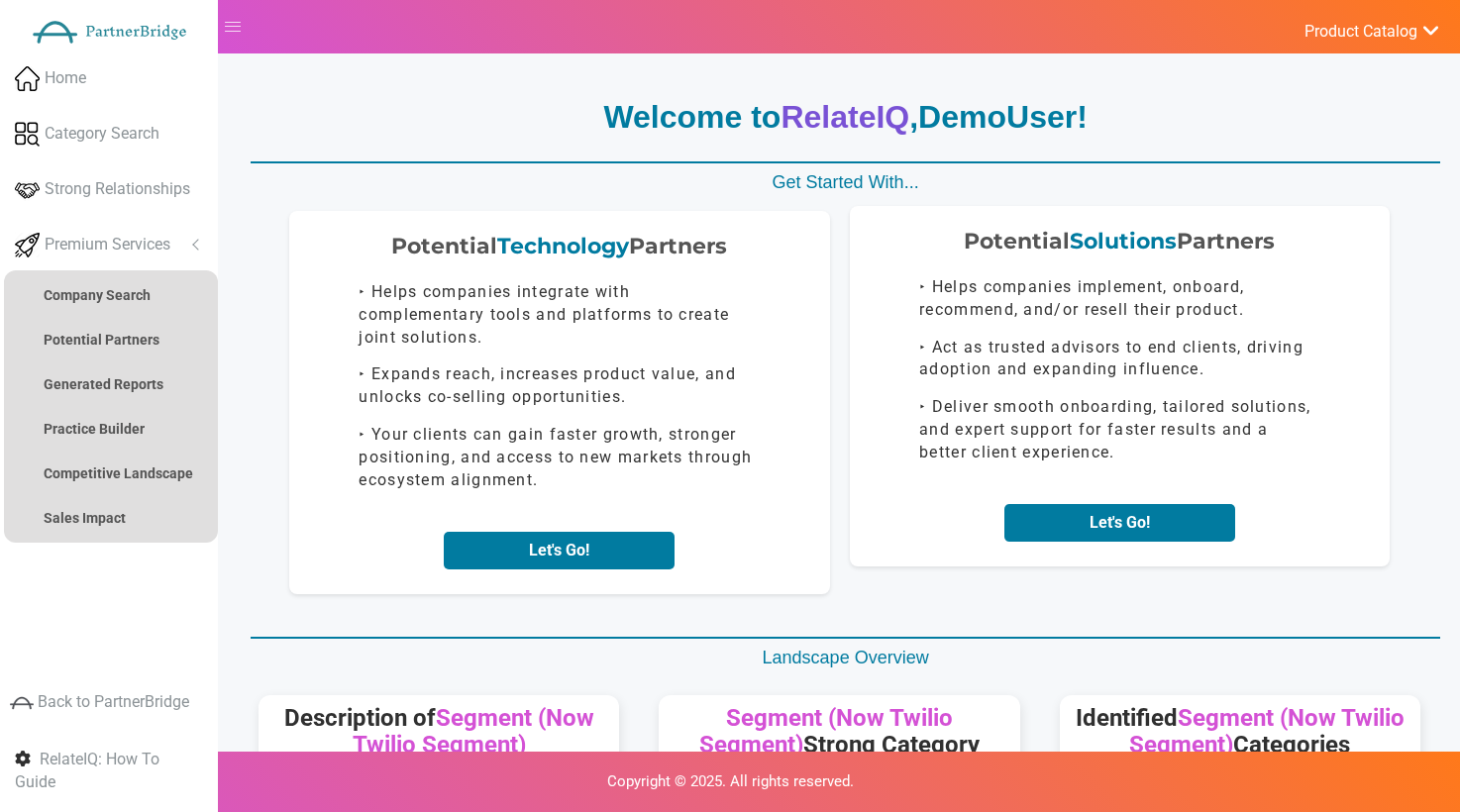 click on "Let's Go!" at bounding box center [1120, 523] 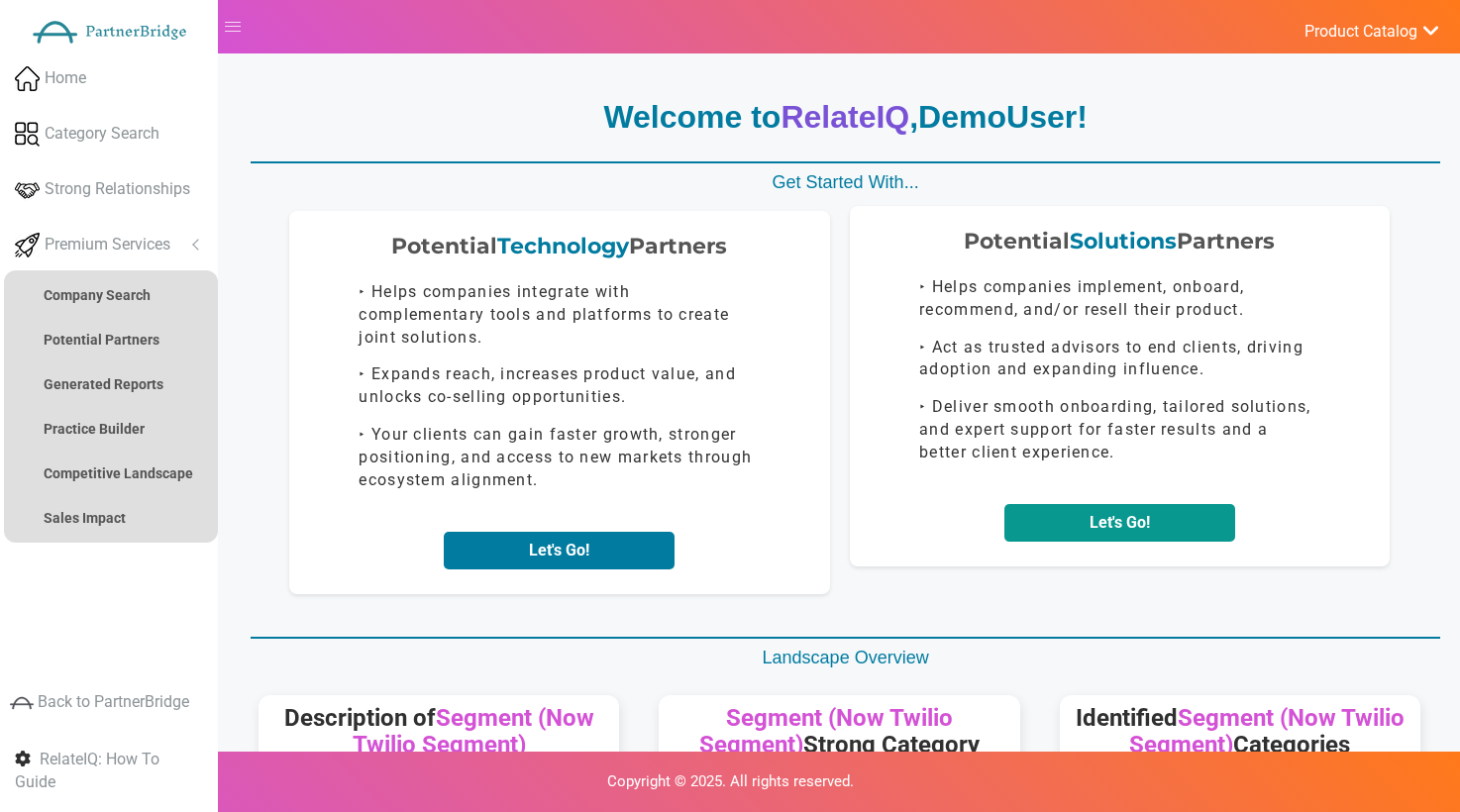 click on "Let's Go!" at bounding box center [1119, 523] 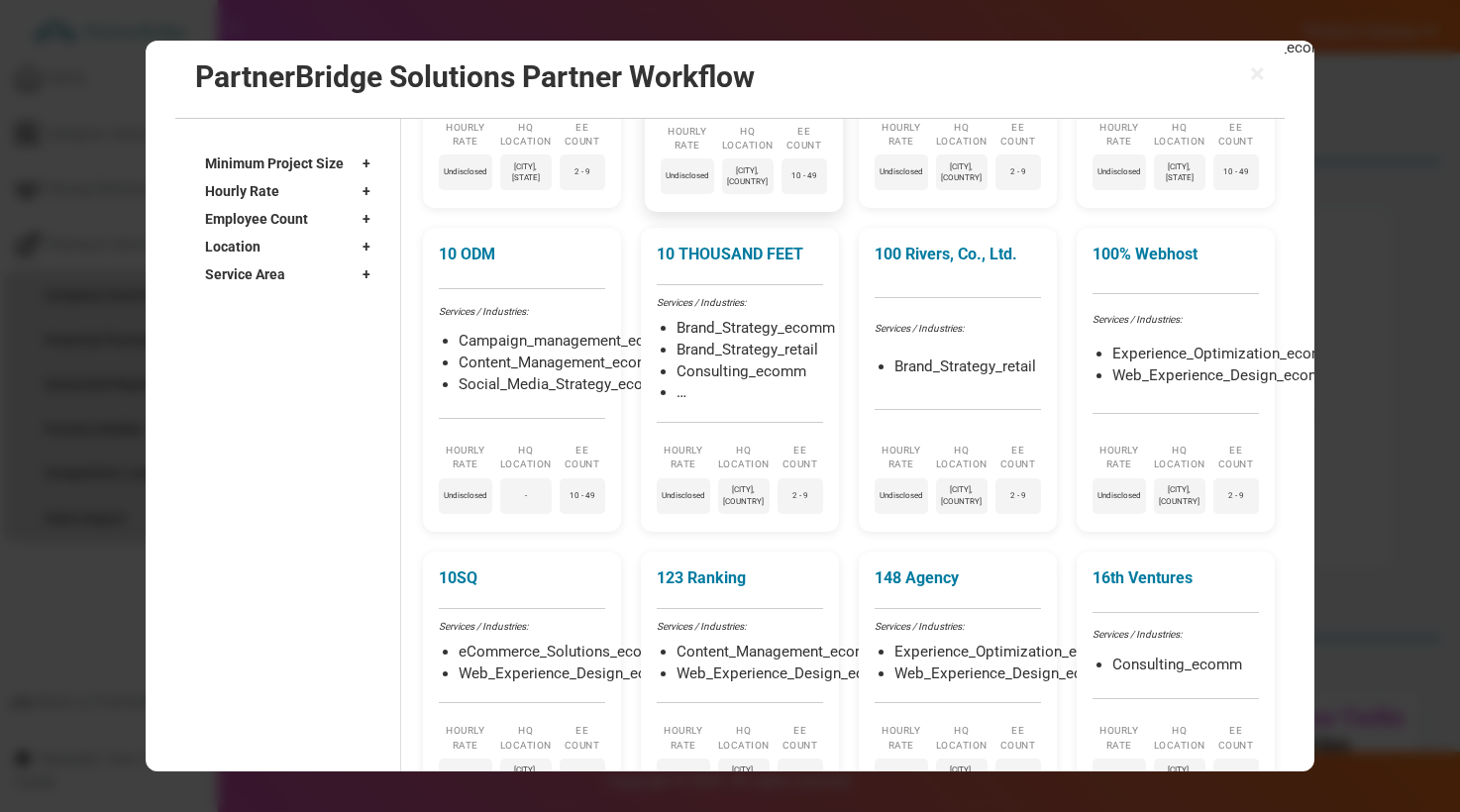scroll, scrollTop: 0, scrollLeft: 0, axis: both 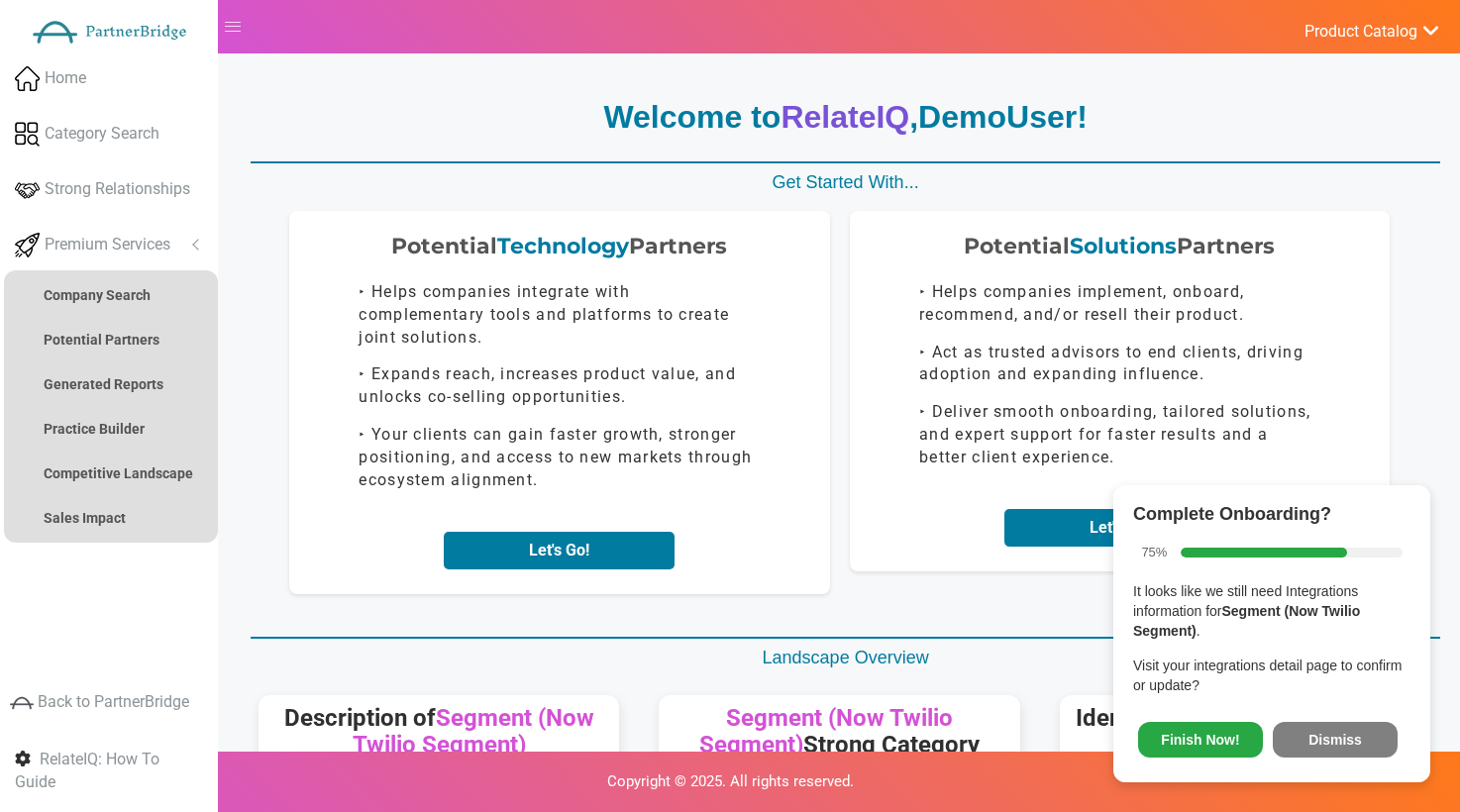 click on "Finish Now!
Dismiss" at bounding box center [1272, 736] 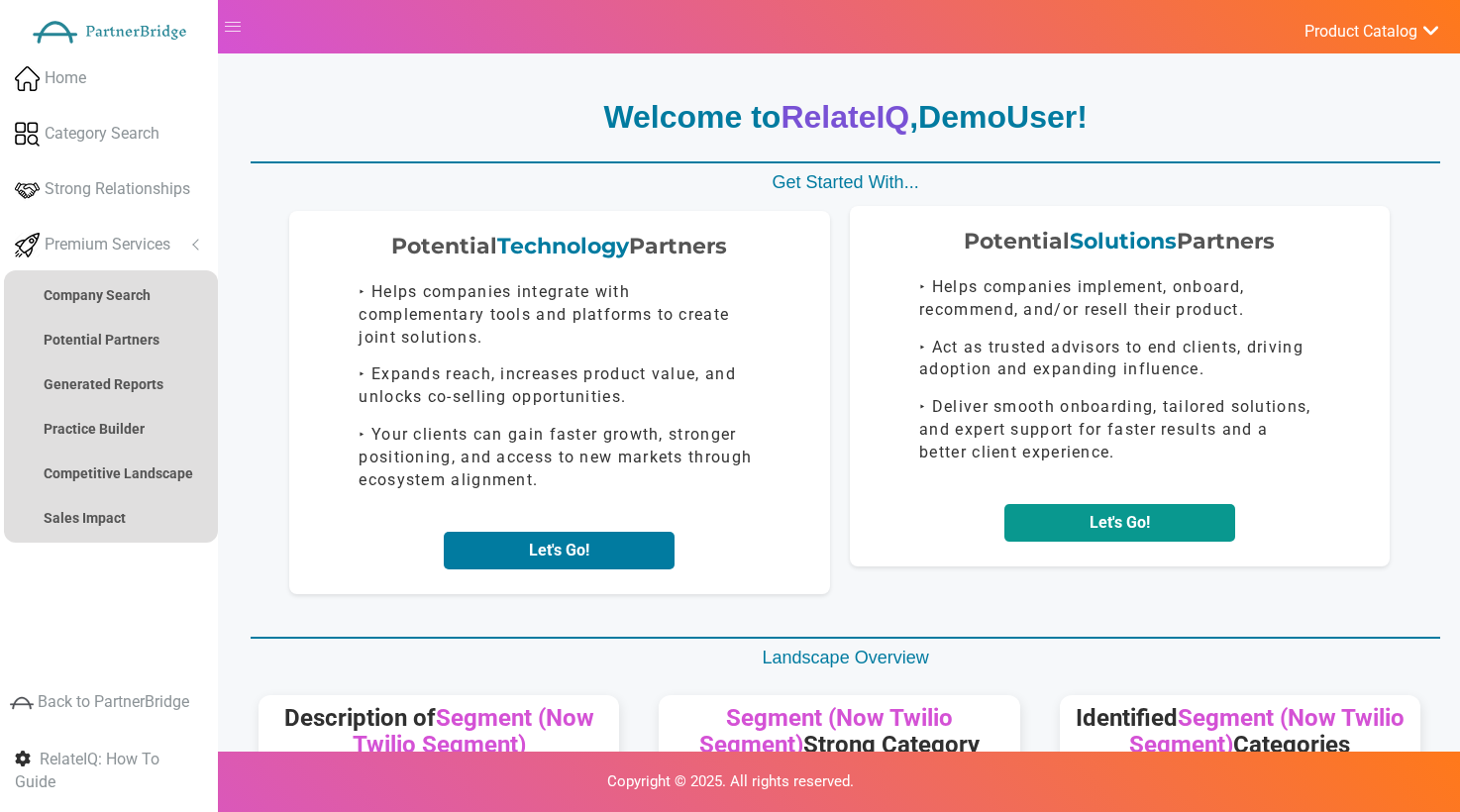 click on "Let's Go!" at bounding box center [1119, 523] 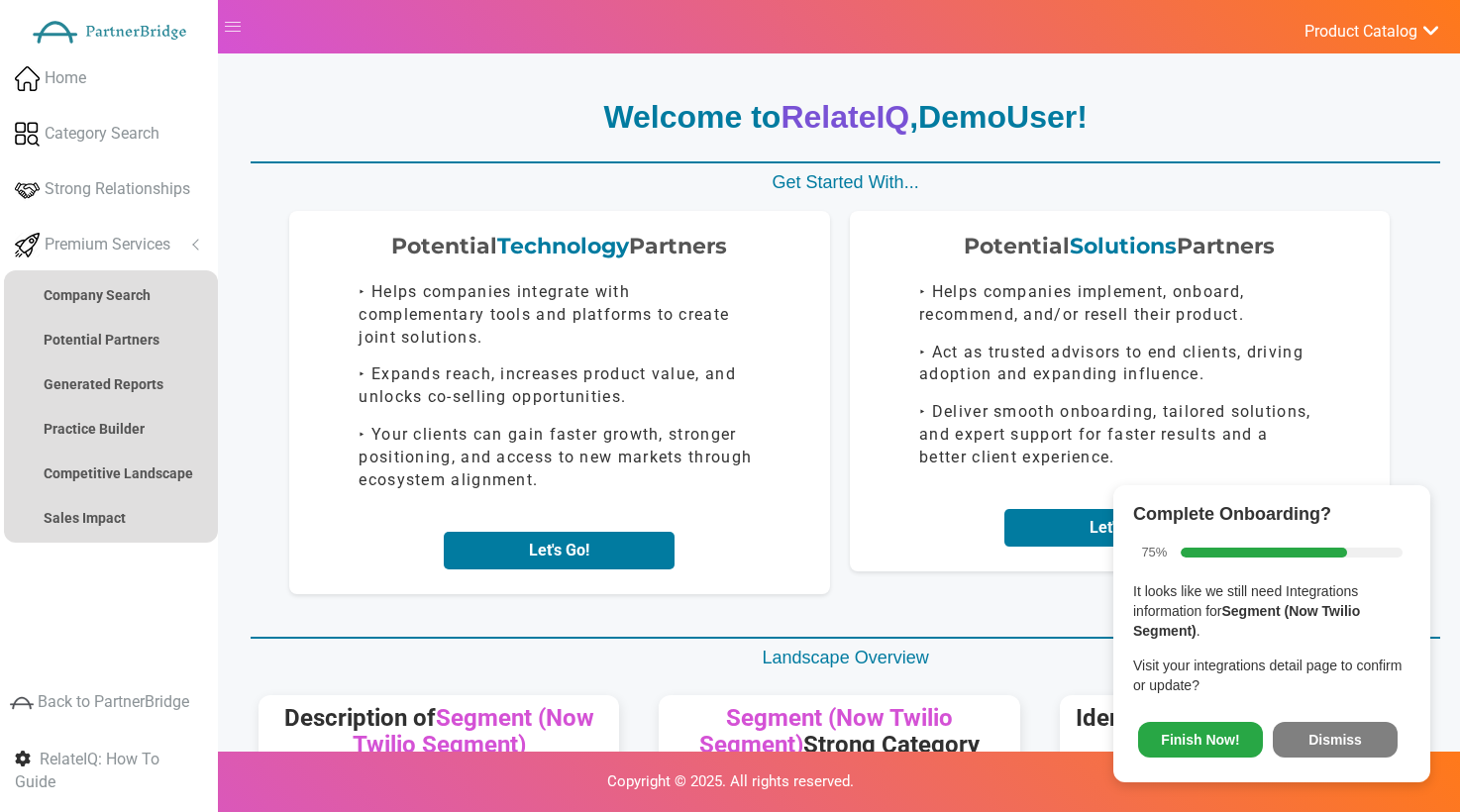 scroll, scrollTop: 0, scrollLeft: 0, axis: both 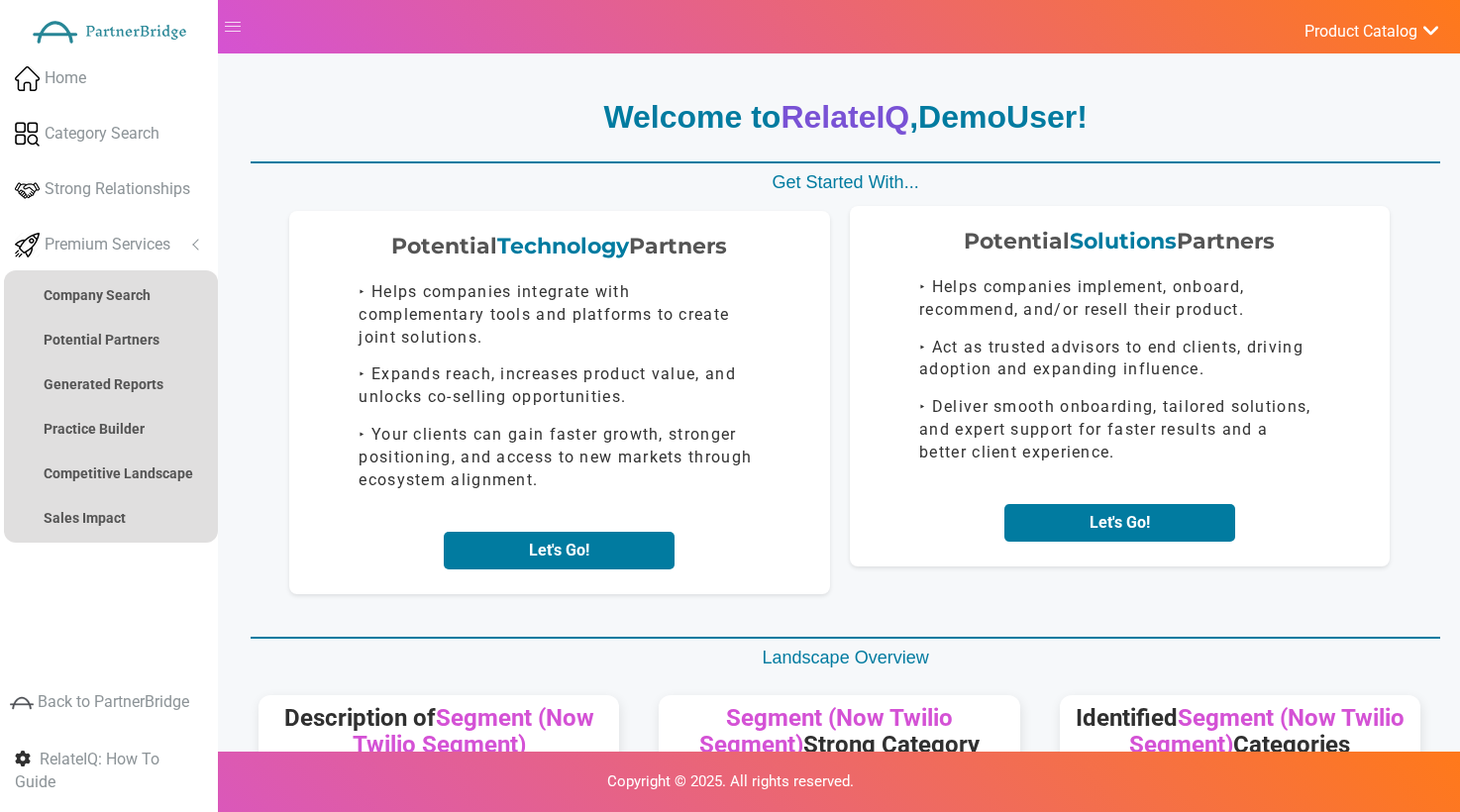 click on "Let's Go!" at bounding box center [1120, 523] 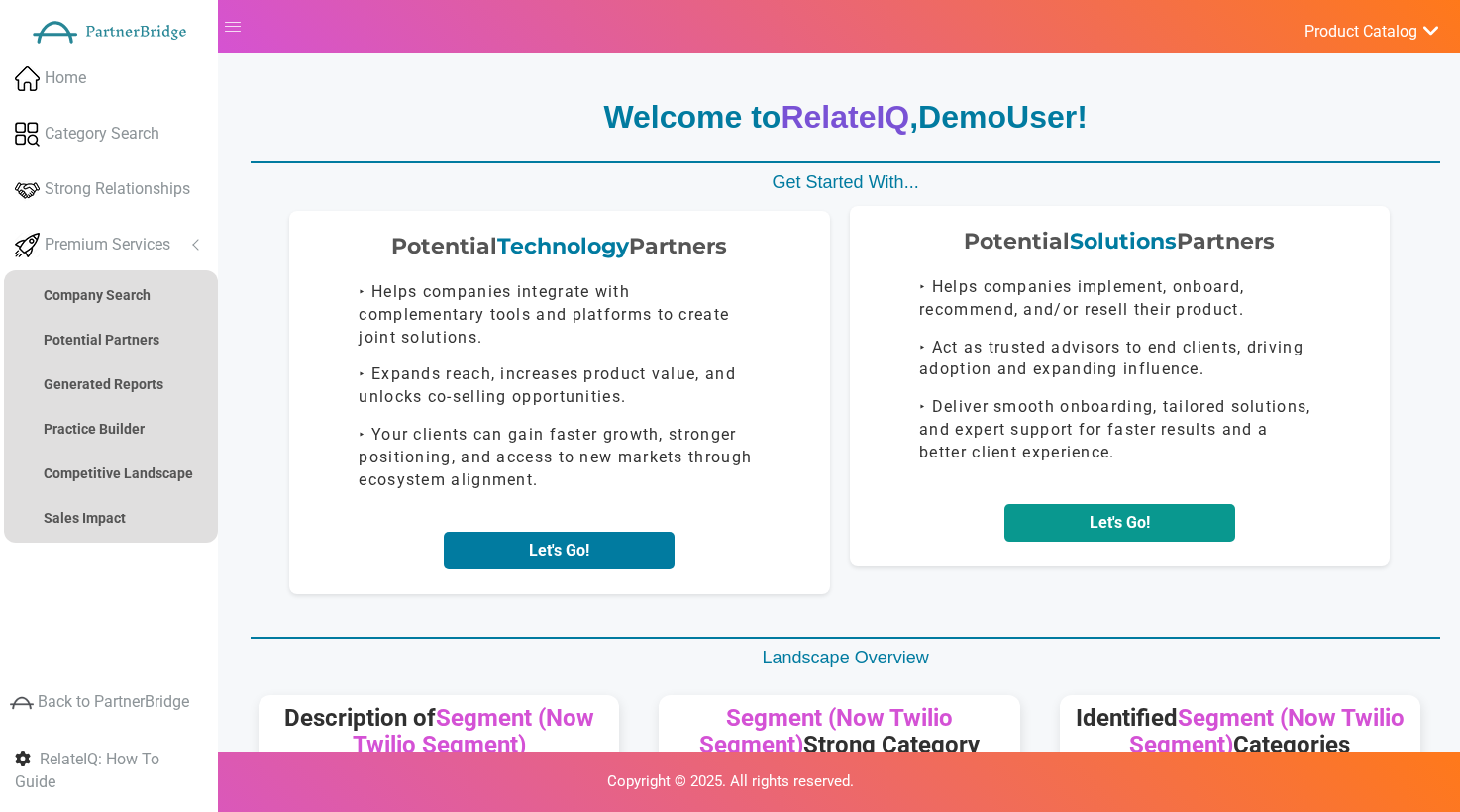 click on "Let's Go!" at bounding box center [1119, 523] 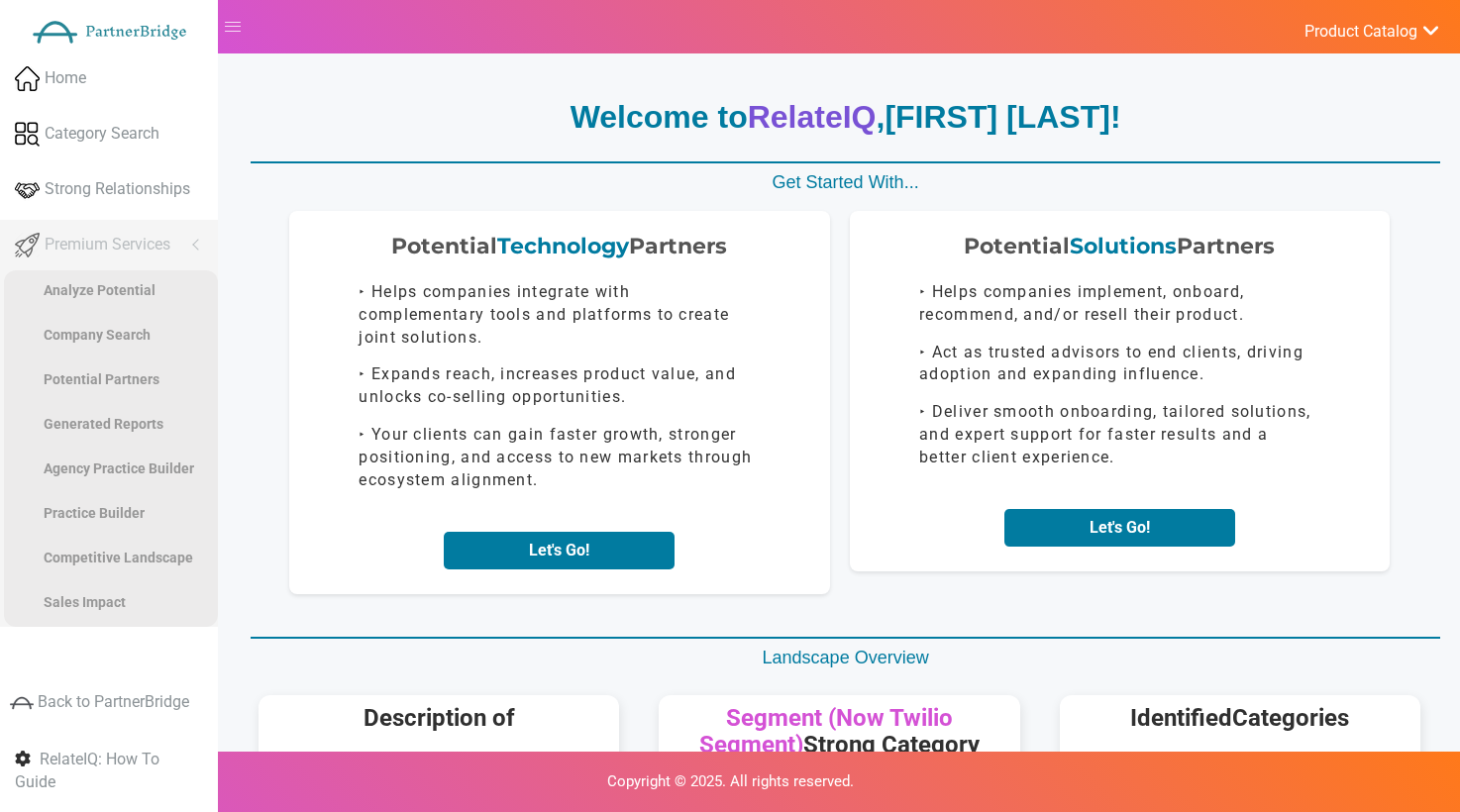 scroll, scrollTop: 0, scrollLeft: 0, axis: both 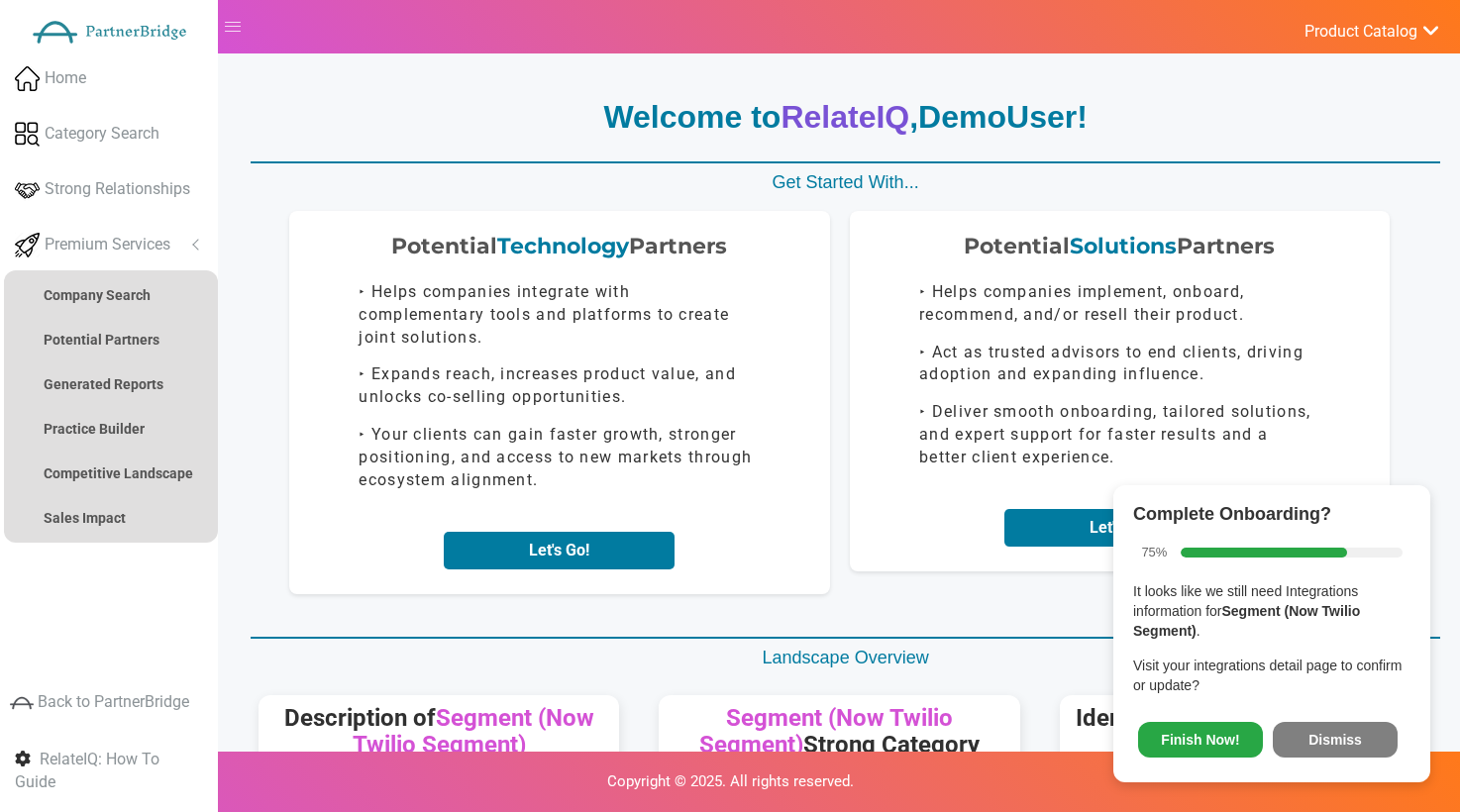 click on "Complete Onboarding?" at bounding box center [1232, 514] 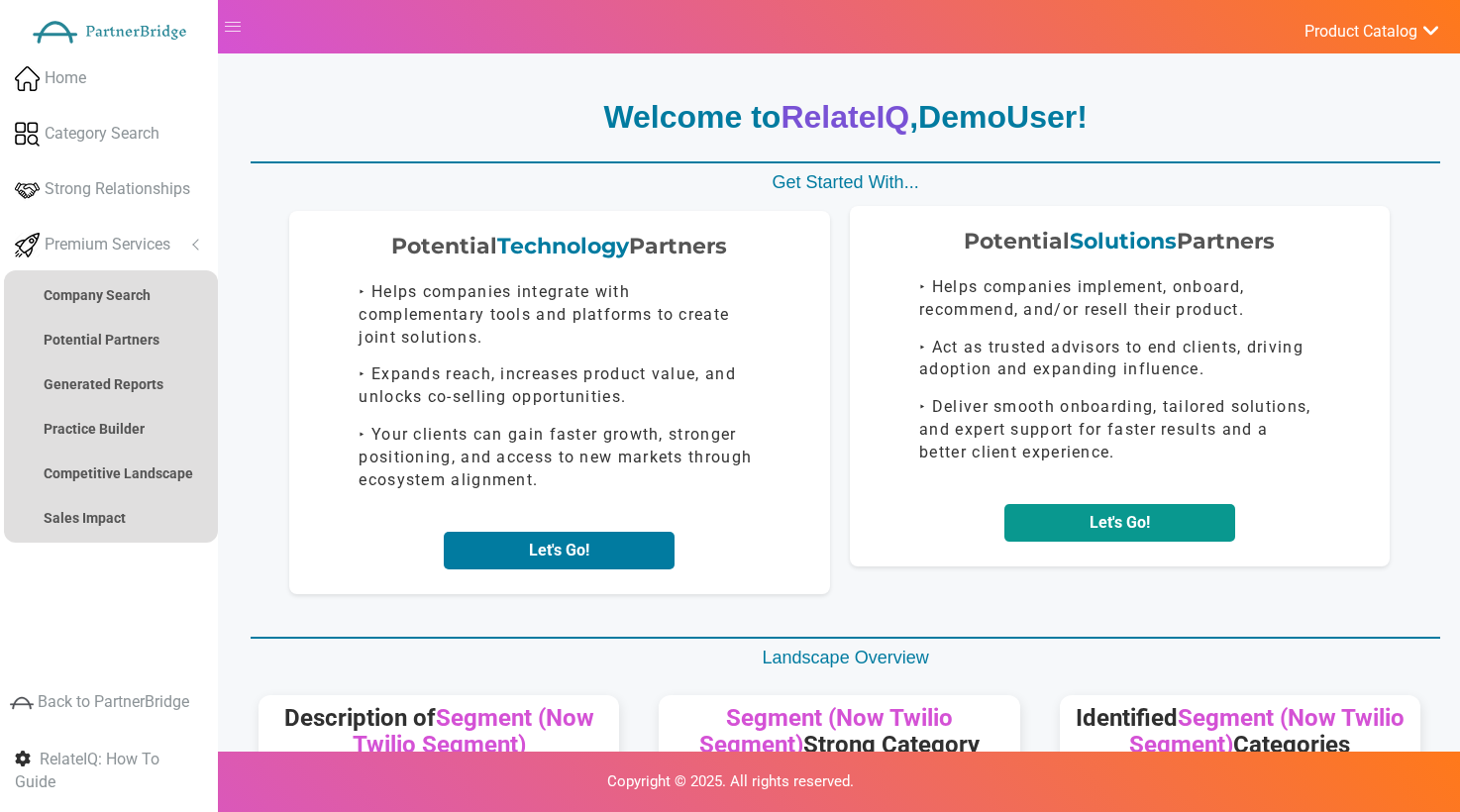 click on "Let's Go!" at bounding box center (1119, 523) 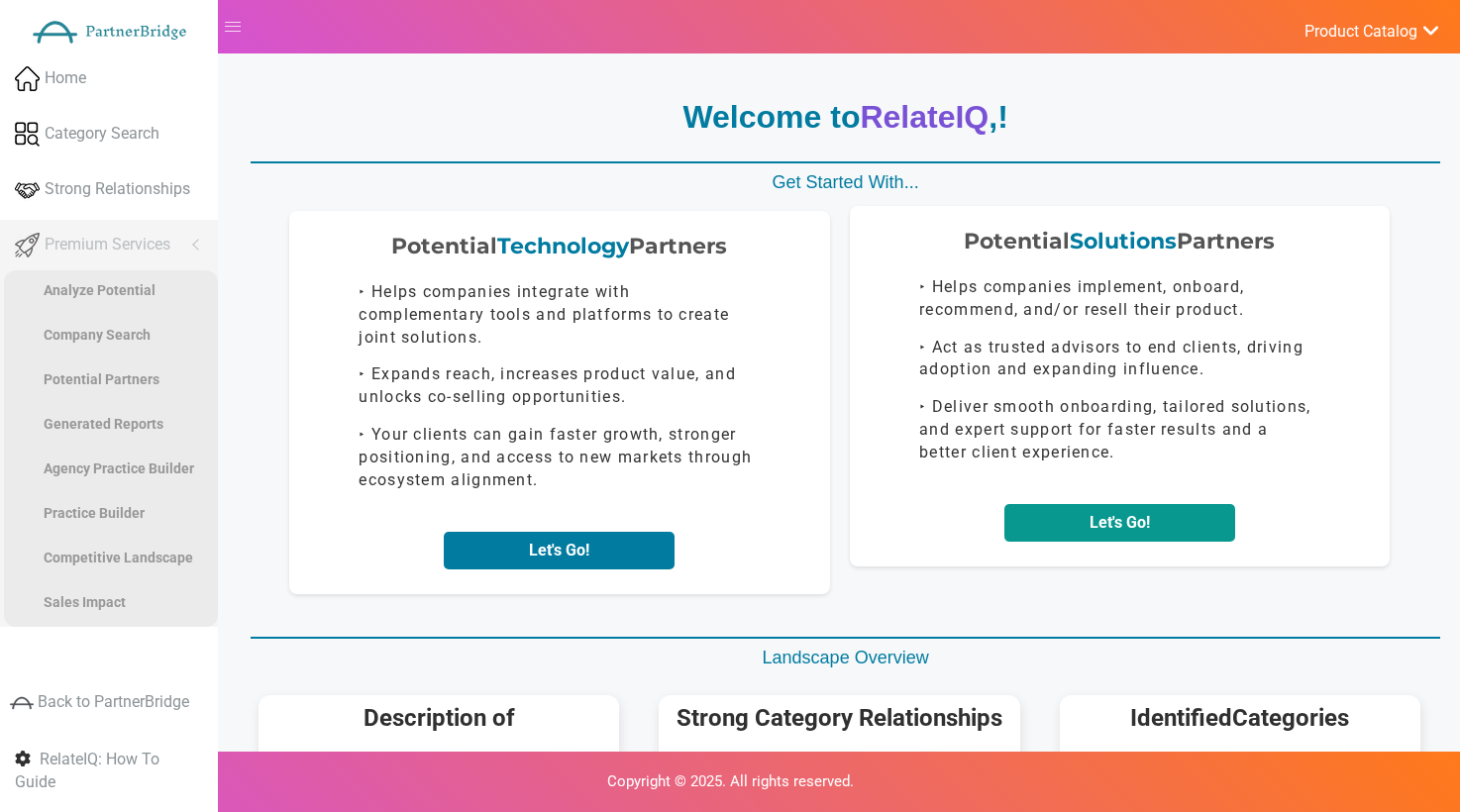 scroll, scrollTop: 0, scrollLeft: 0, axis: both 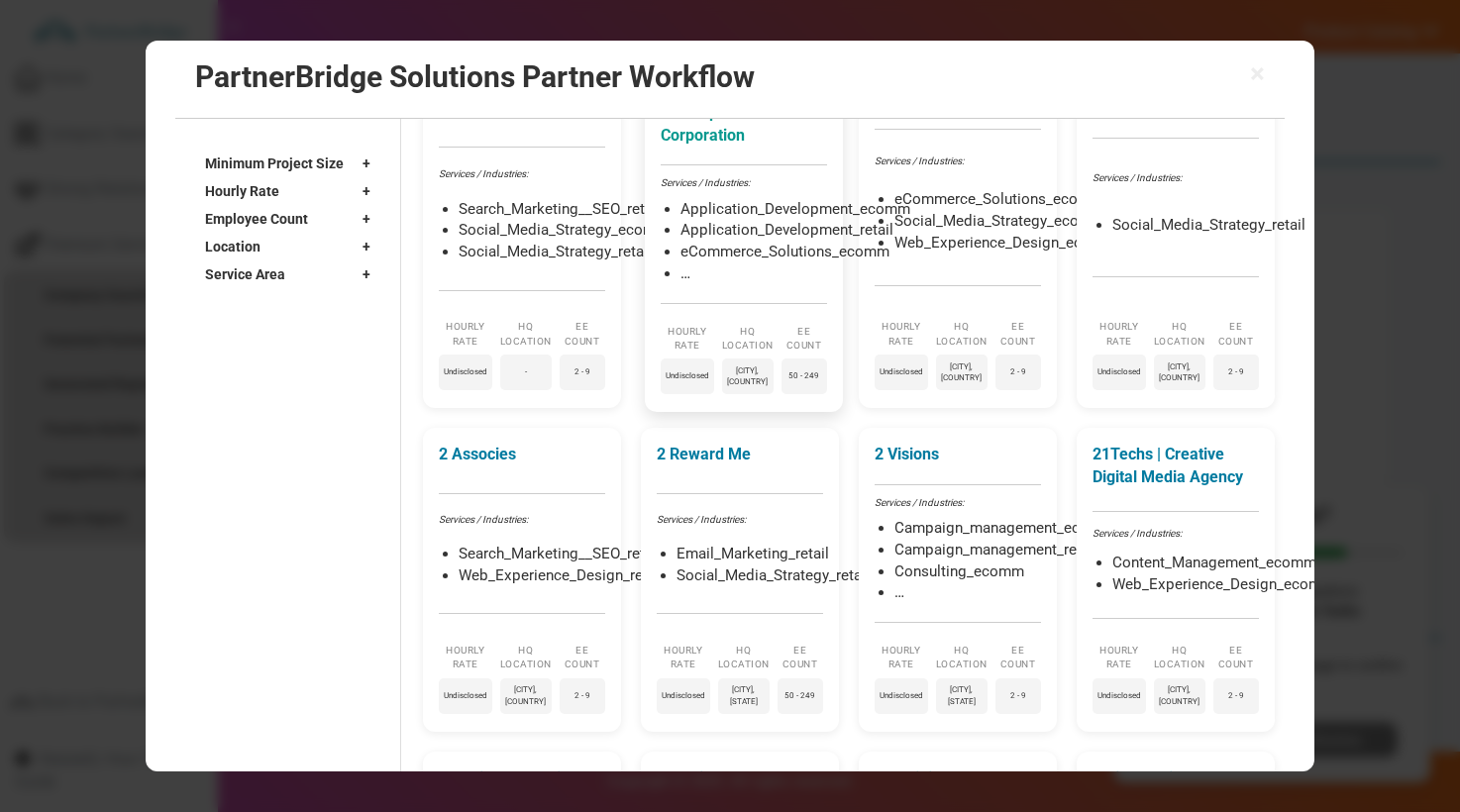 click on "1902 Software Development Corporation" at bounding box center (744, 113) 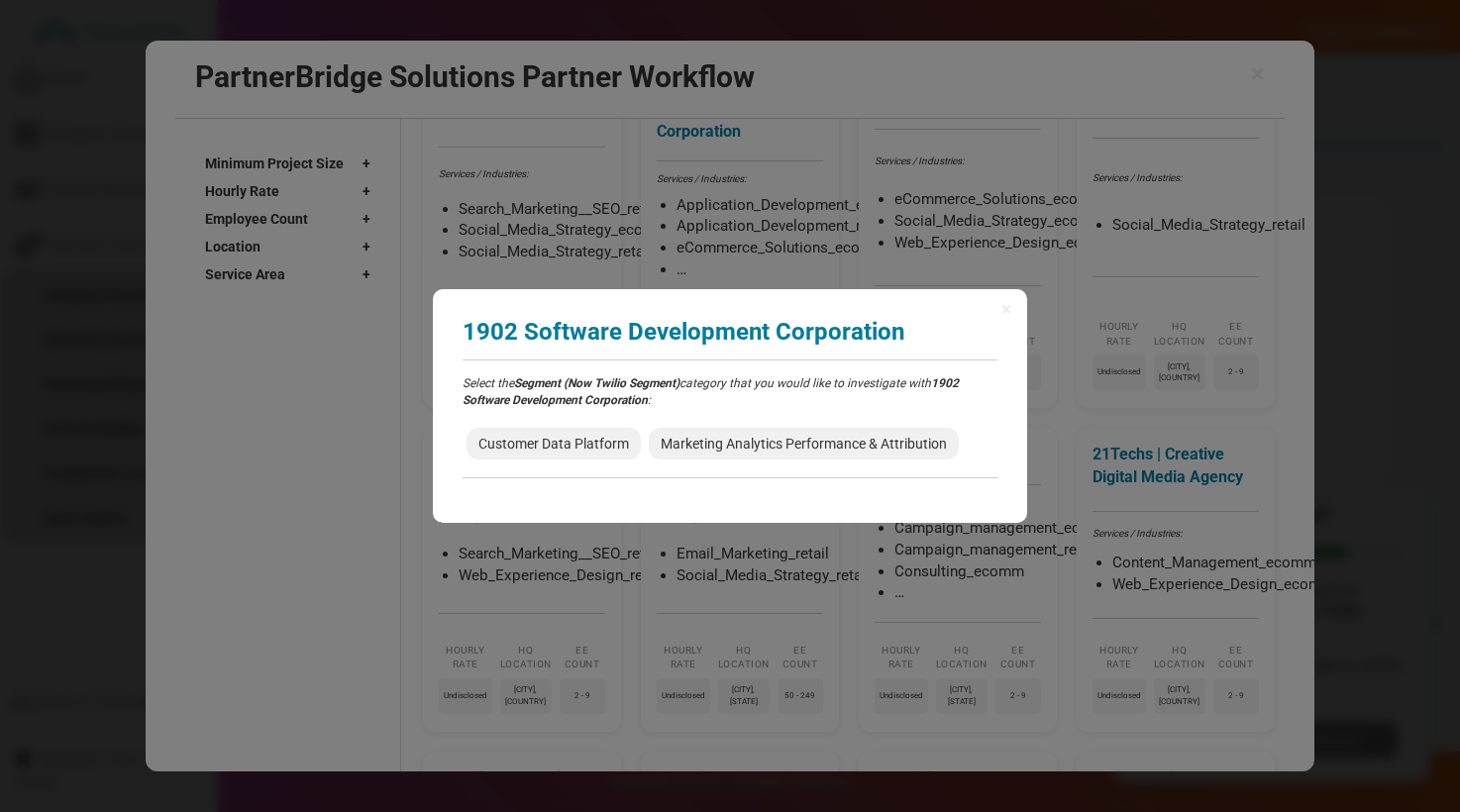 scroll, scrollTop: 24, scrollLeft: 0, axis: vertical 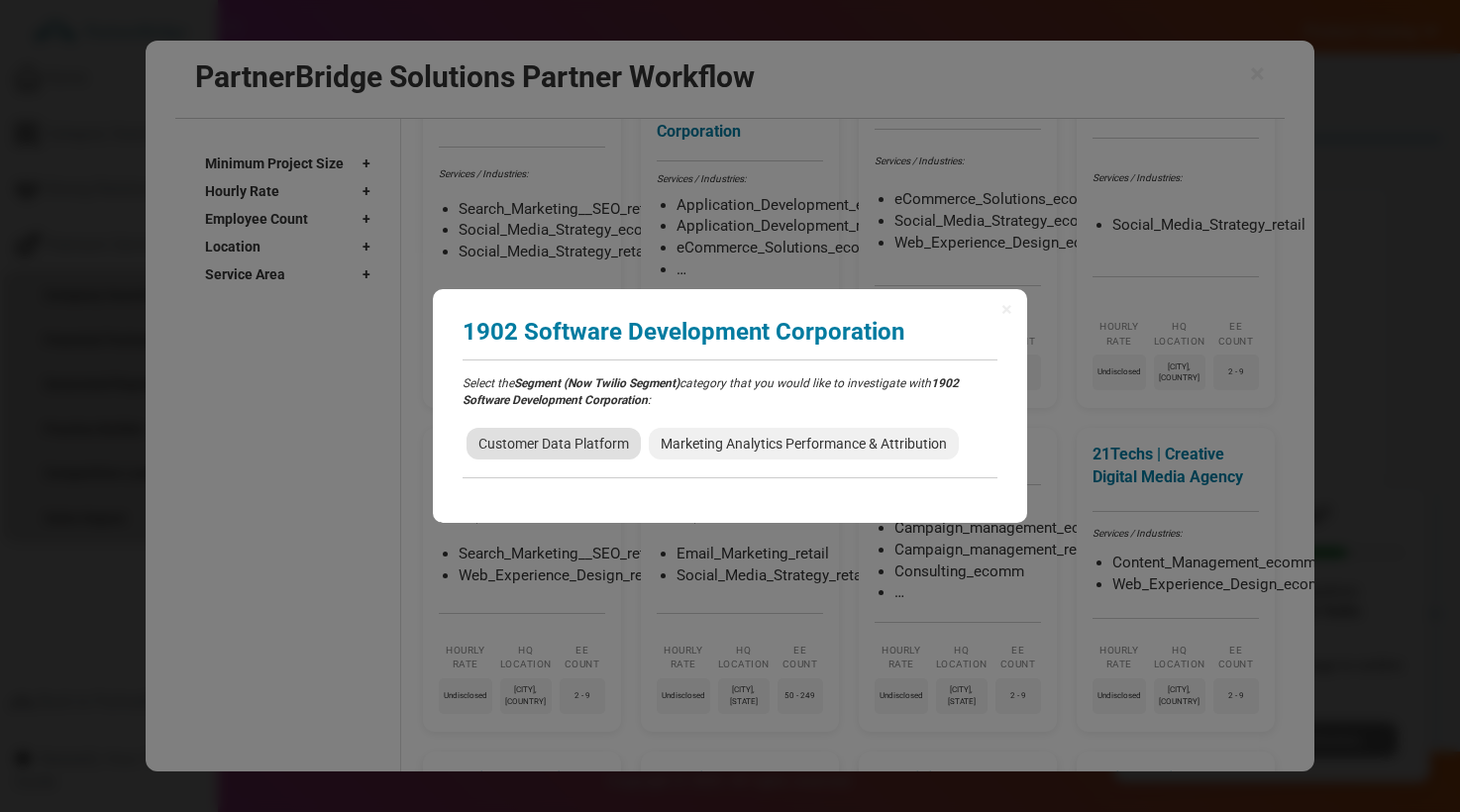 click on "Customer Data Platform" at bounding box center [554, 444] 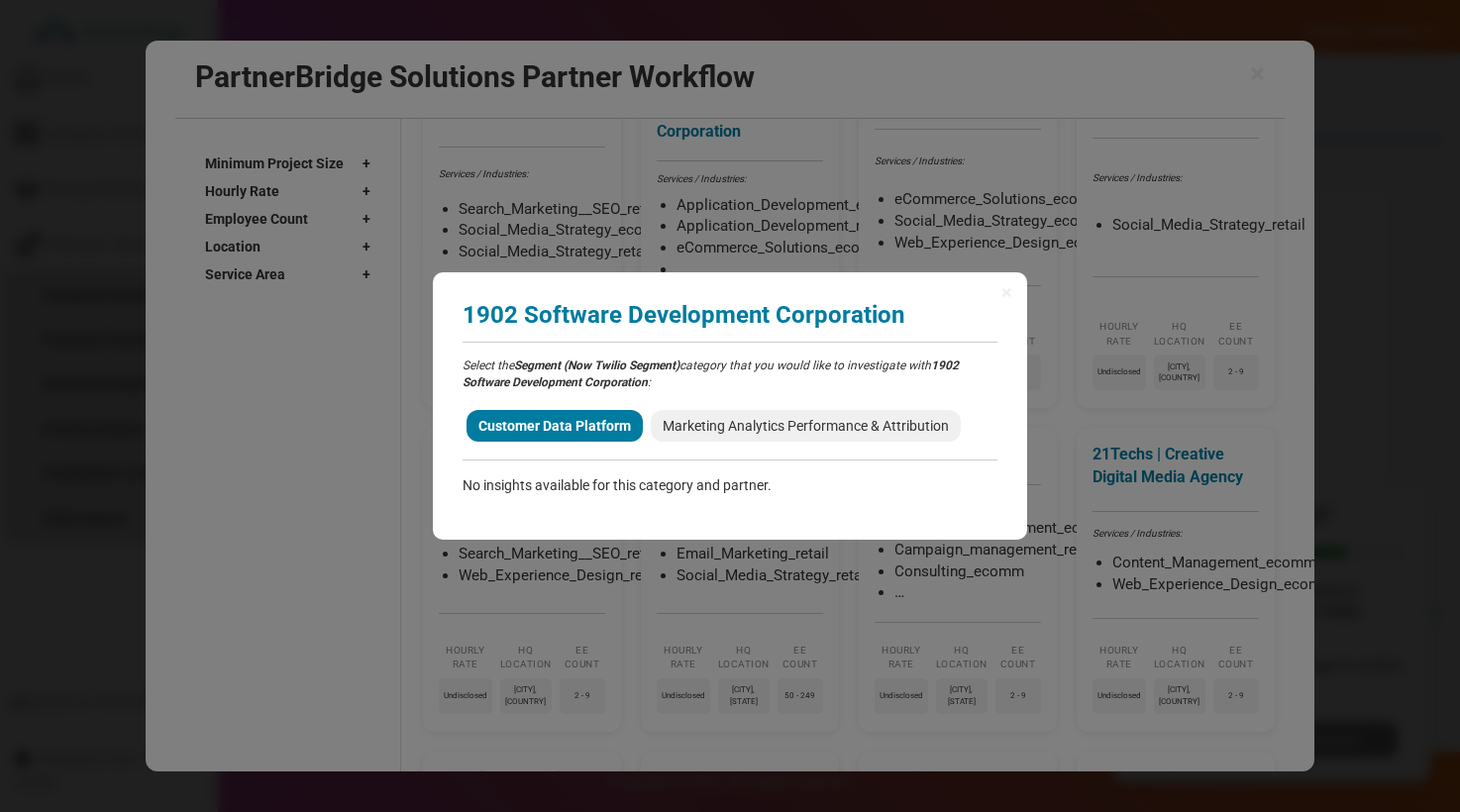 click on "×
1902 Software Development Corporation
Analyzing partner match...
Select the  Segment (Now Twilio Segment)  category that you would like to investigate with  1902 Software Development Corporation :
Customer Data Platform Marketing Analytics Performance & Attribution
No insights available for this category and partner." at bounding box center [730, 406] 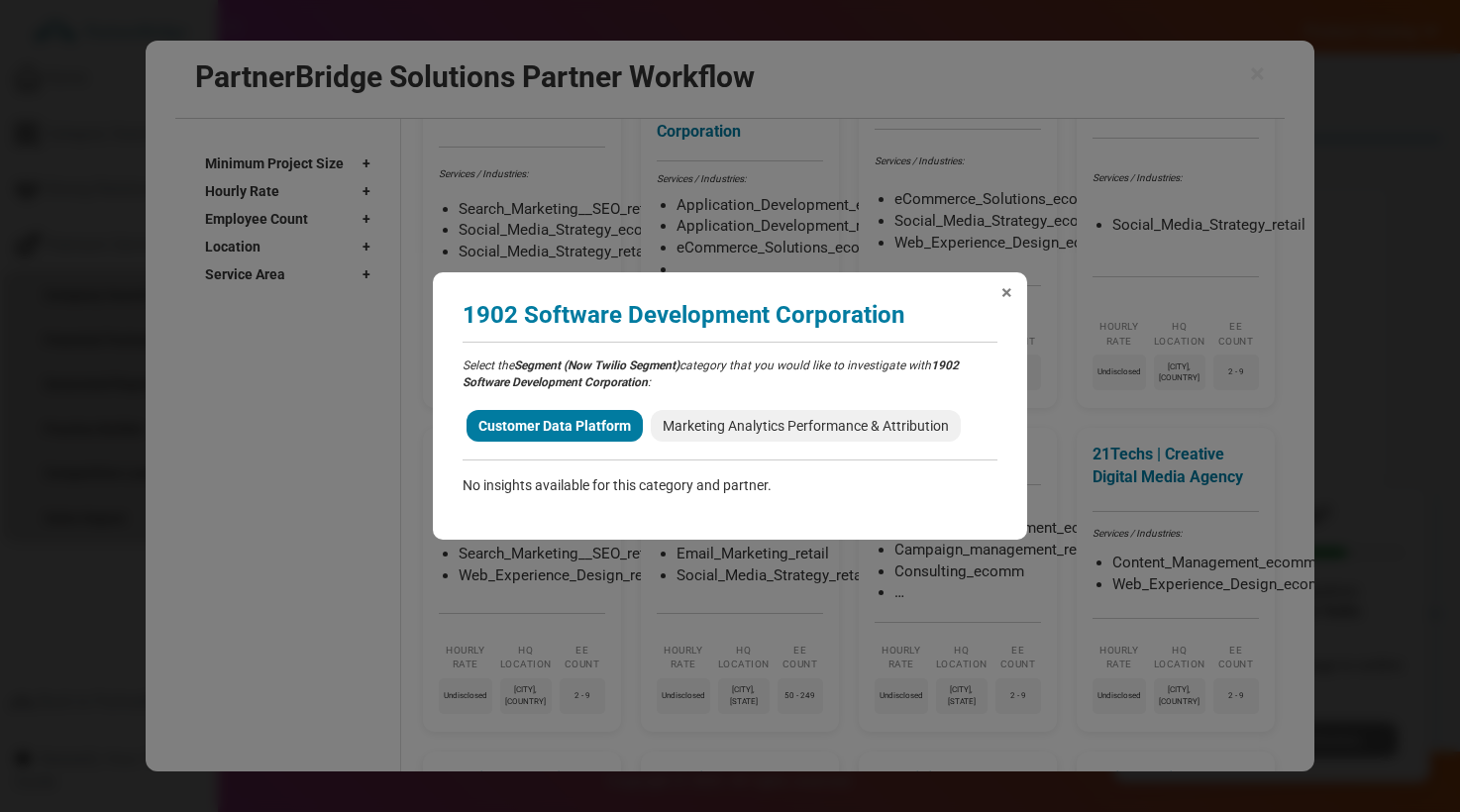 click on "×" at bounding box center (1006, 292) 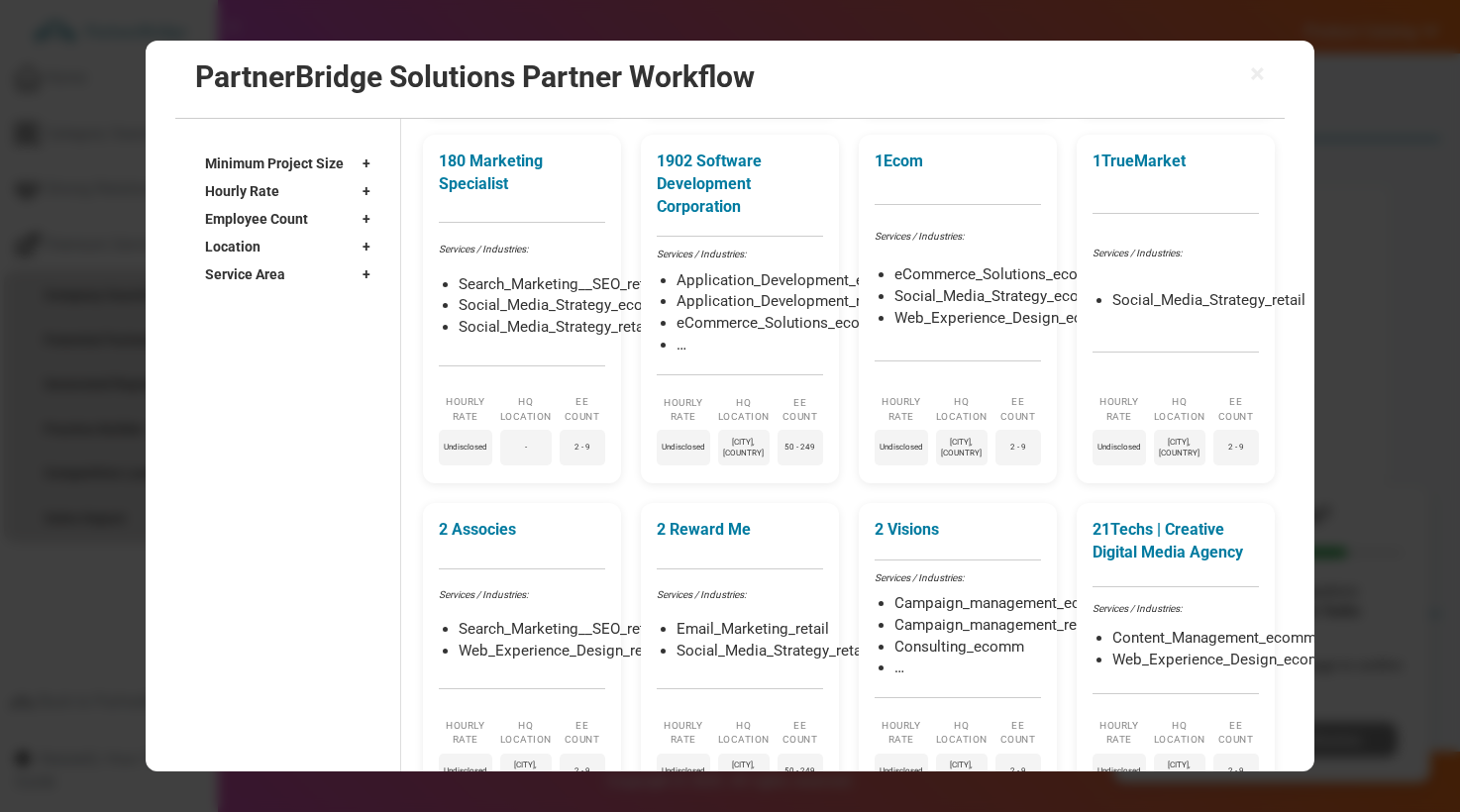 scroll, scrollTop: 1075, scrollLeft: 0, axis: vertical 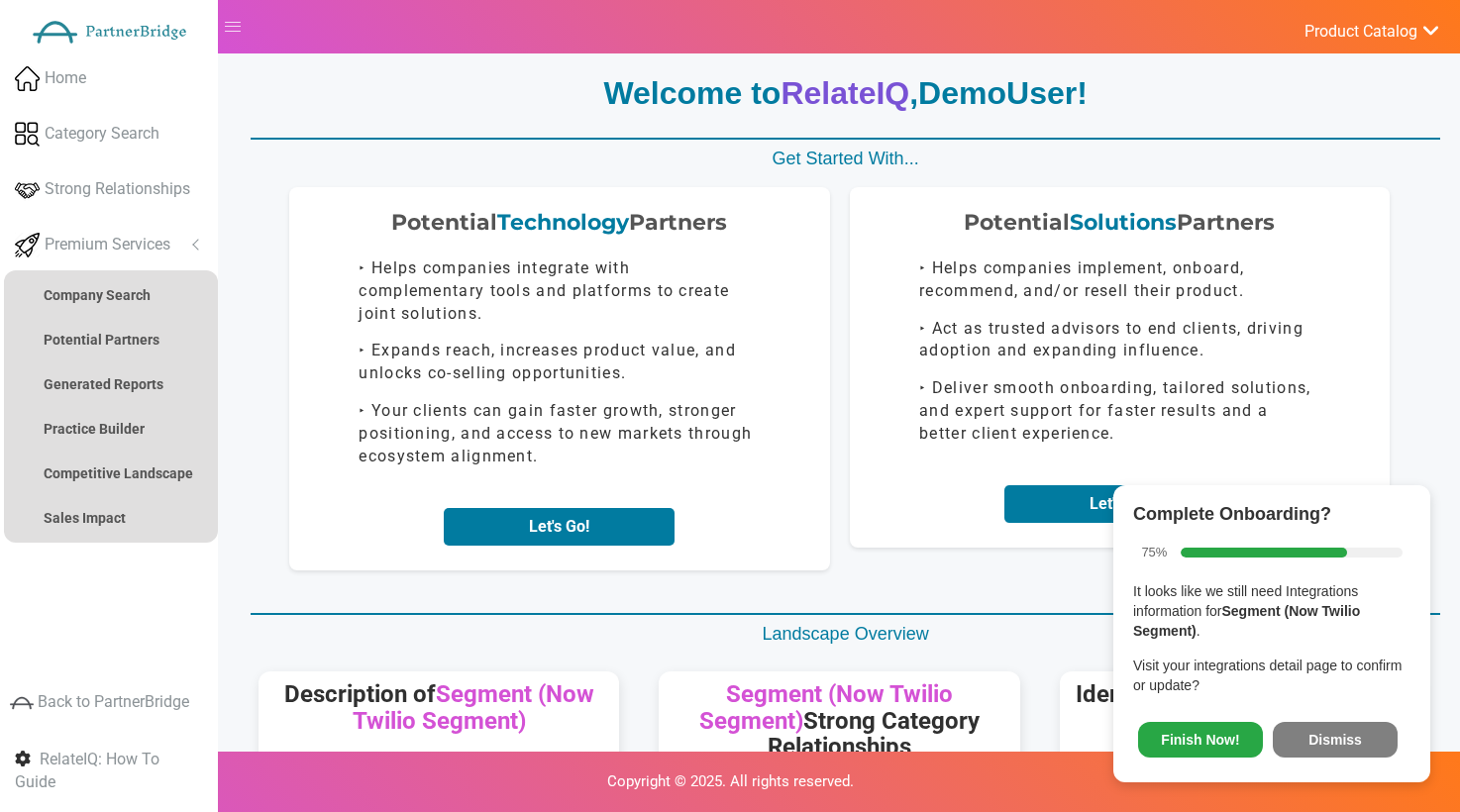 click on "Dismiss" at bounding box center [1335, 740] 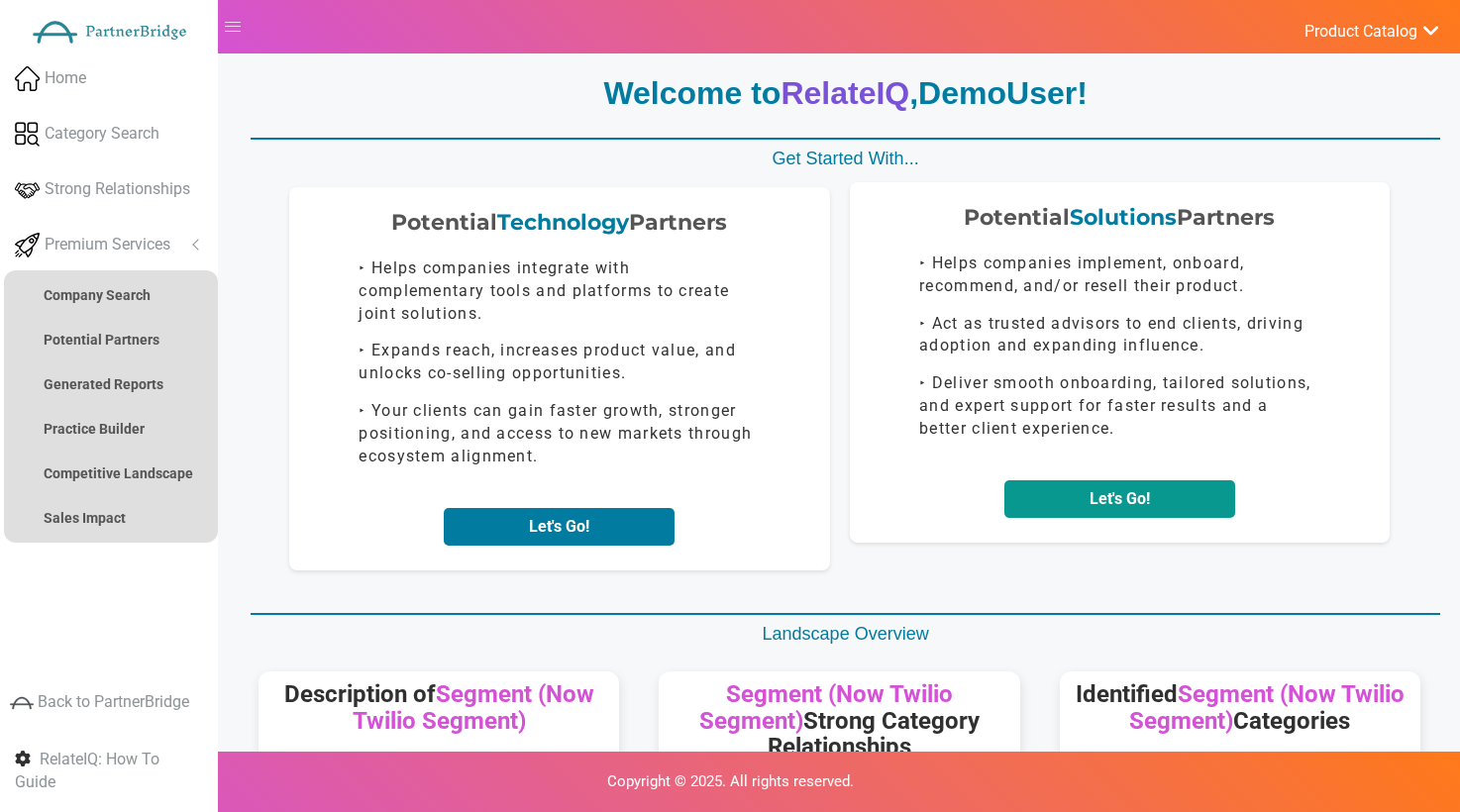 click on "Let's Go!" at bounding box center [1119, 499] 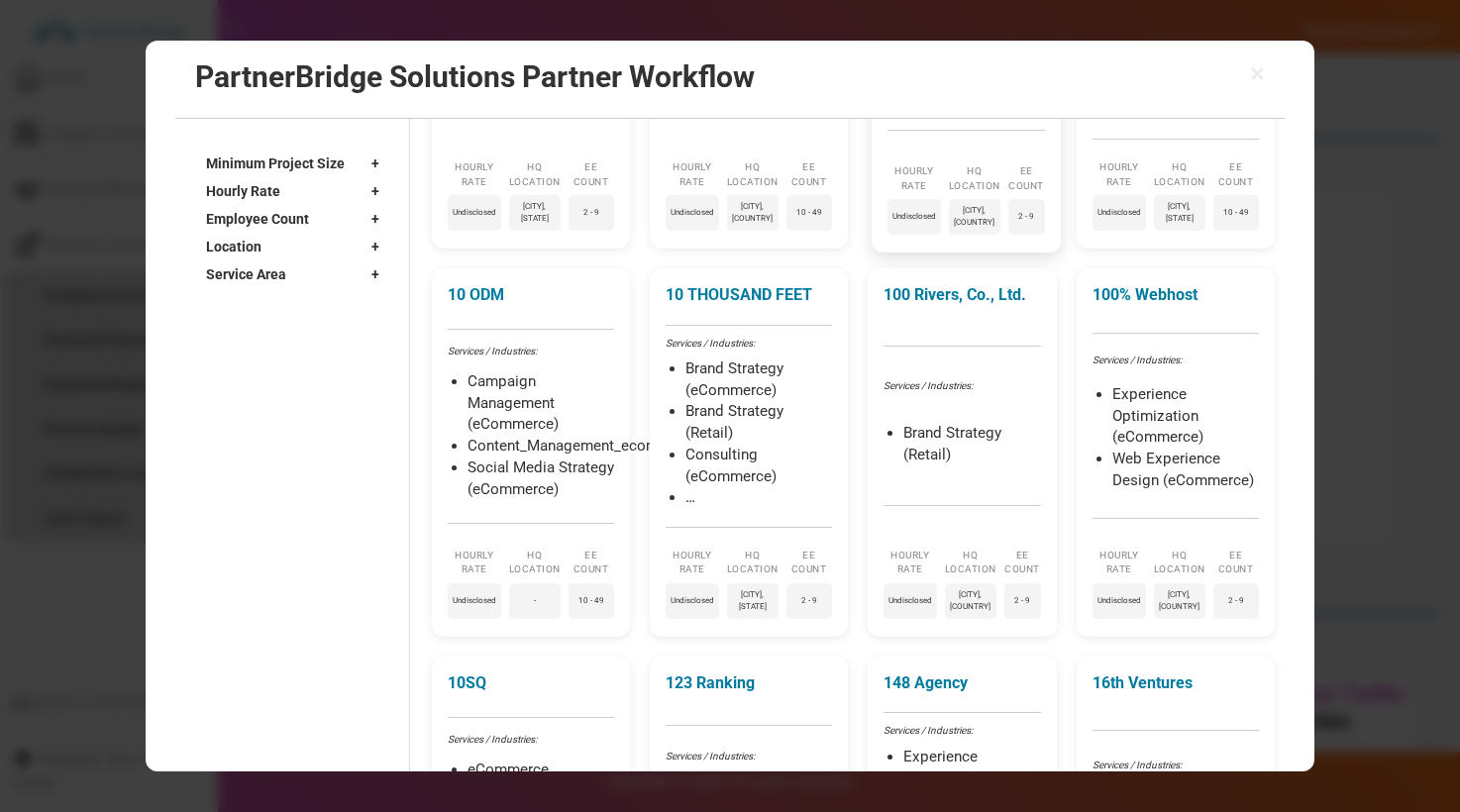 scroll, scrollTop: 440, scrollLeft: 0, axis: vertical 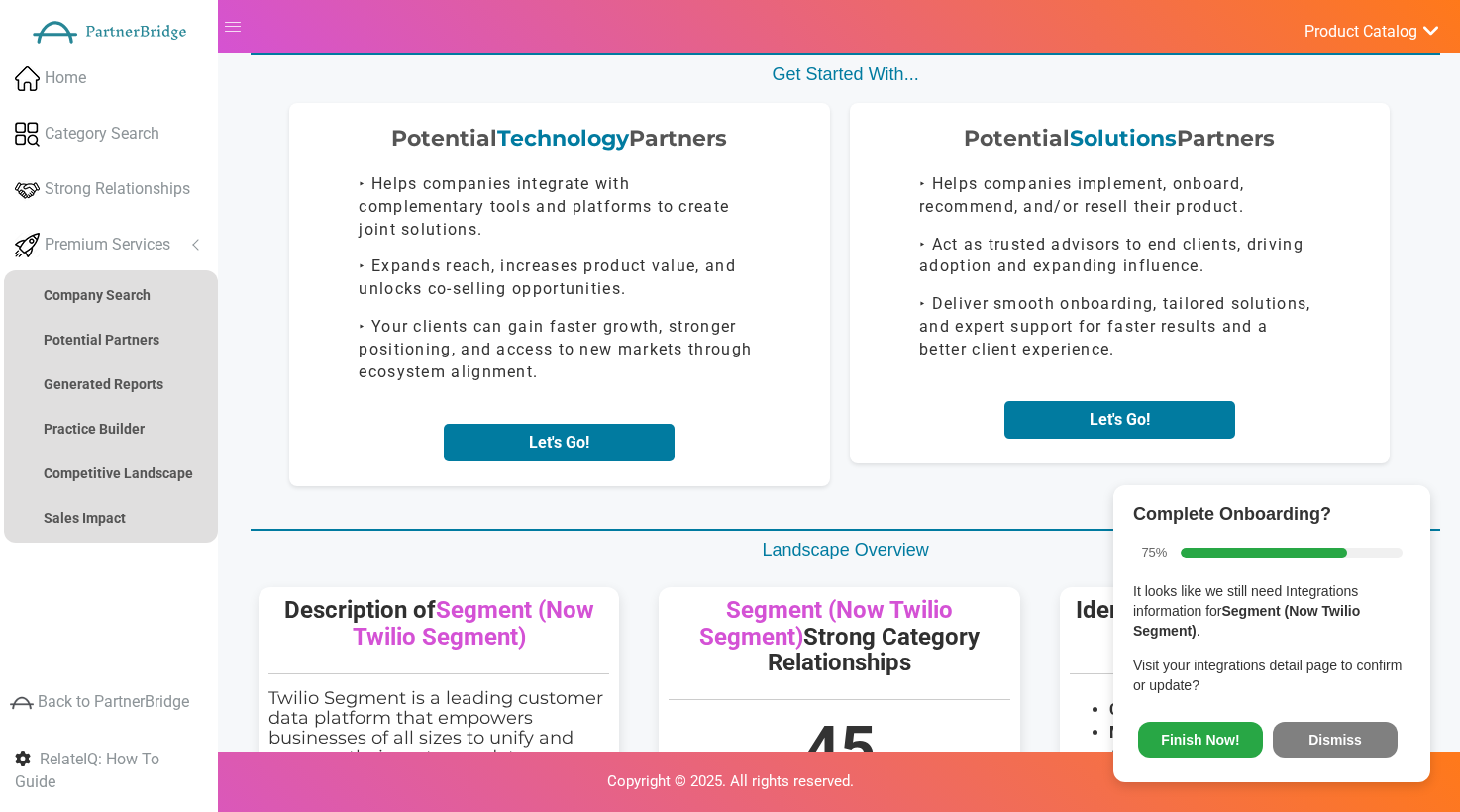 click on "Dismiss" at bounding box center (1335, 740) 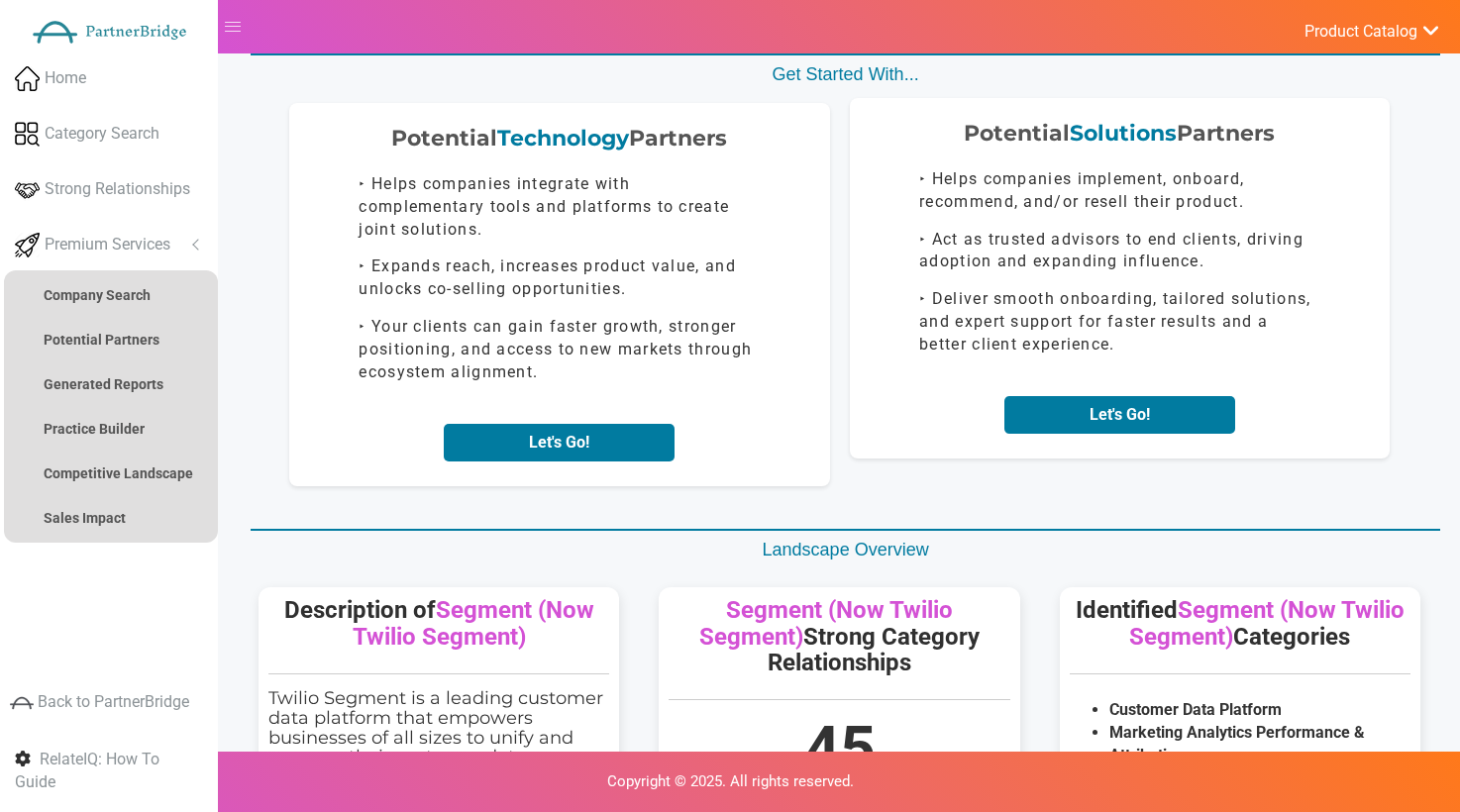 click on "Potential  Solutions  Partners
‣ Helps companies implement, onboard, recommend, and/or resell their product.
‣ Act as trusted advisors to end clients, driving adoption and expanding influence.
‣ Deliver smooth onboarding, tailored solutions, and expert support for faster results and a better client experience.
Let's Go!" at bounding box center [1120, 278] 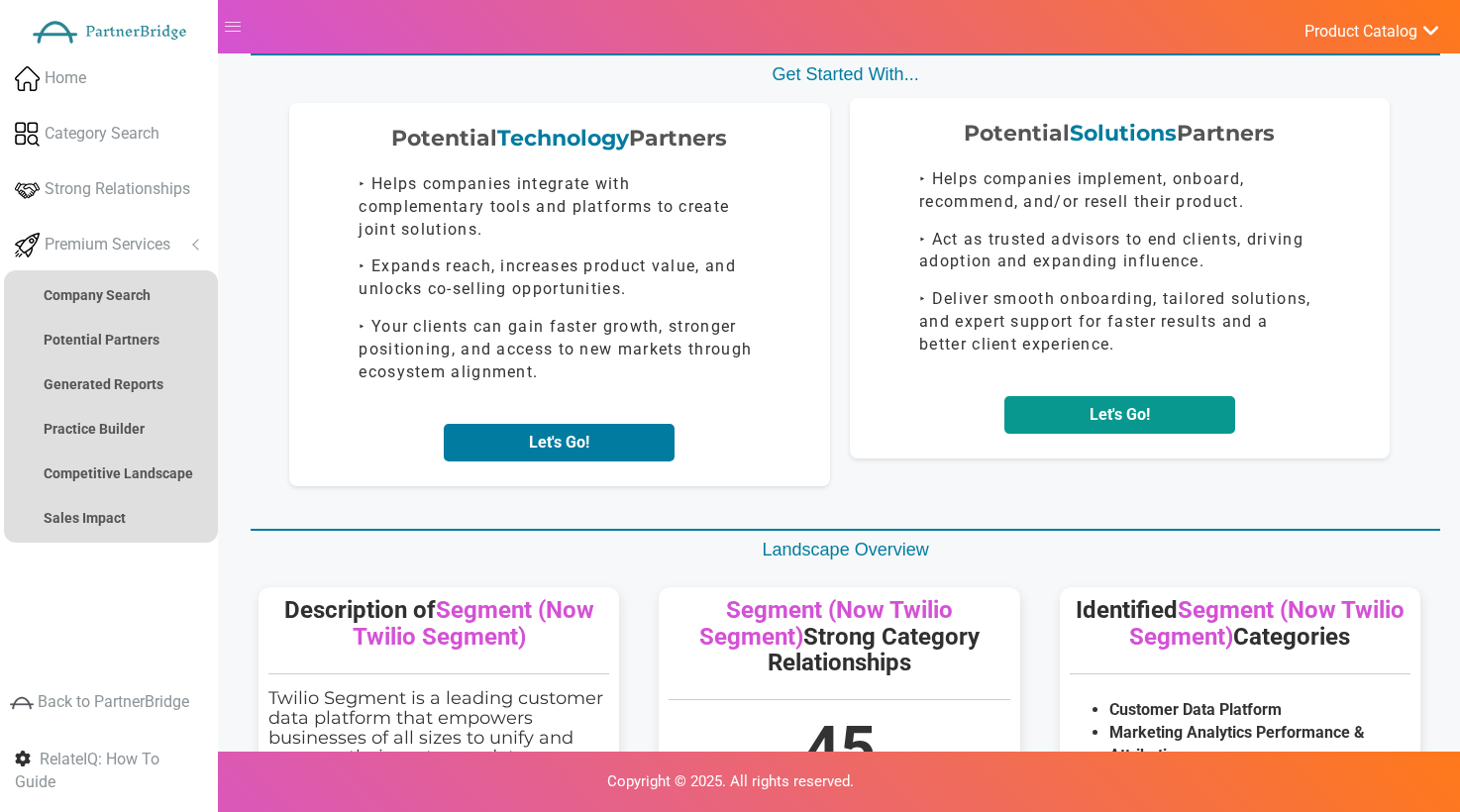 click on "Let's Go!" at bounding box center (1119, 415) 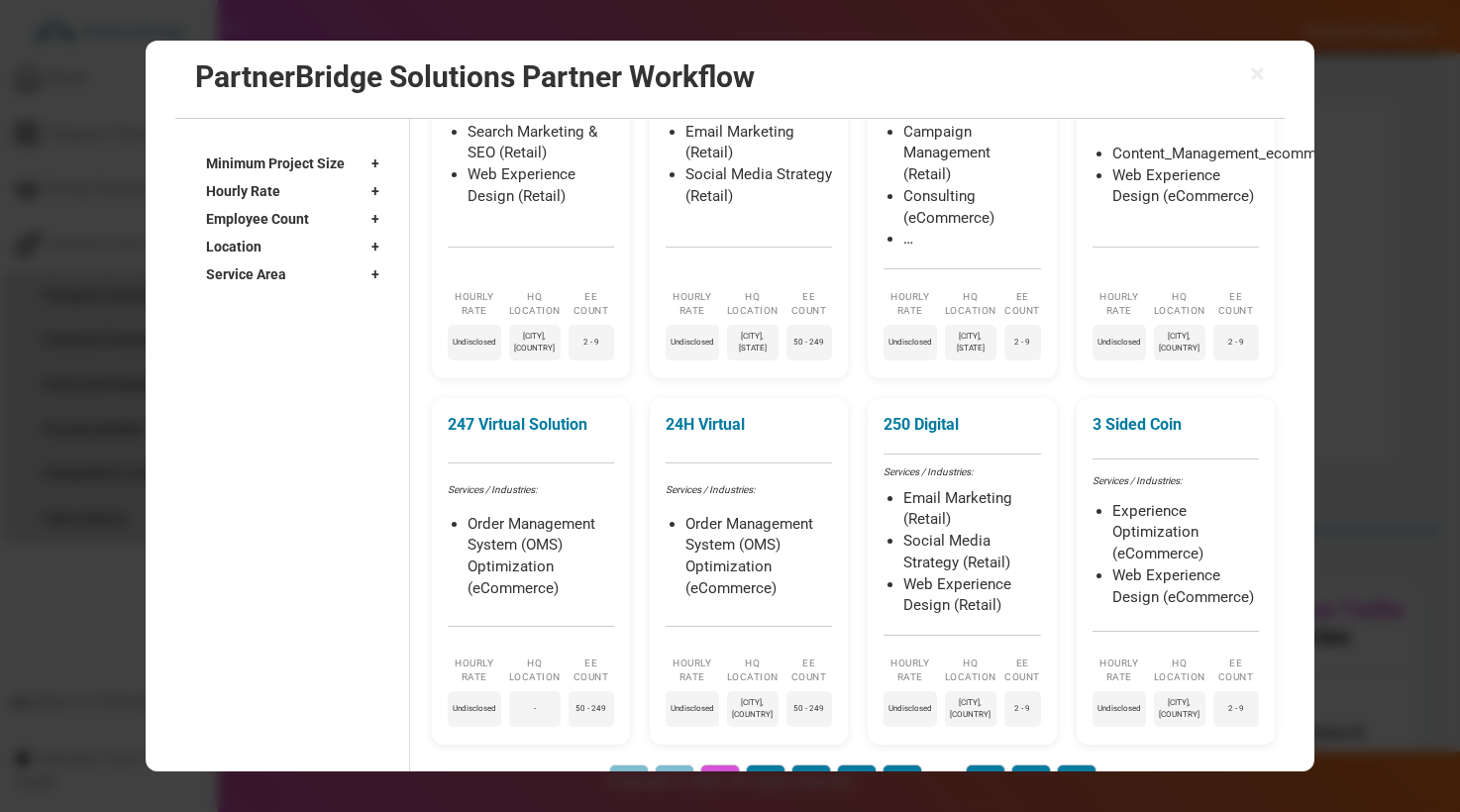 scroll, scrollTop: 1987, scrollLeft: 0, axis: vertical 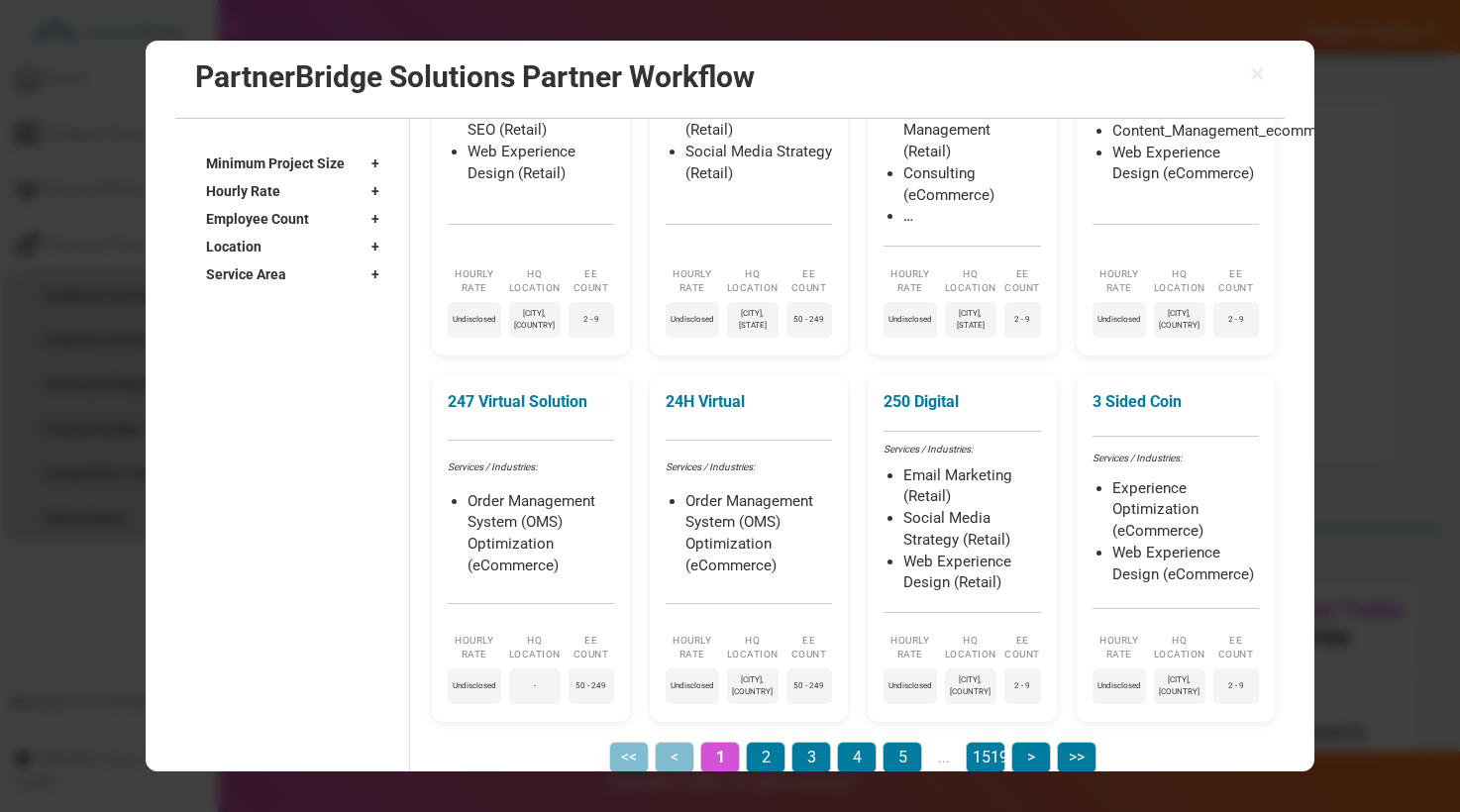 click on "Service Area" at bounding box center [246, 275] 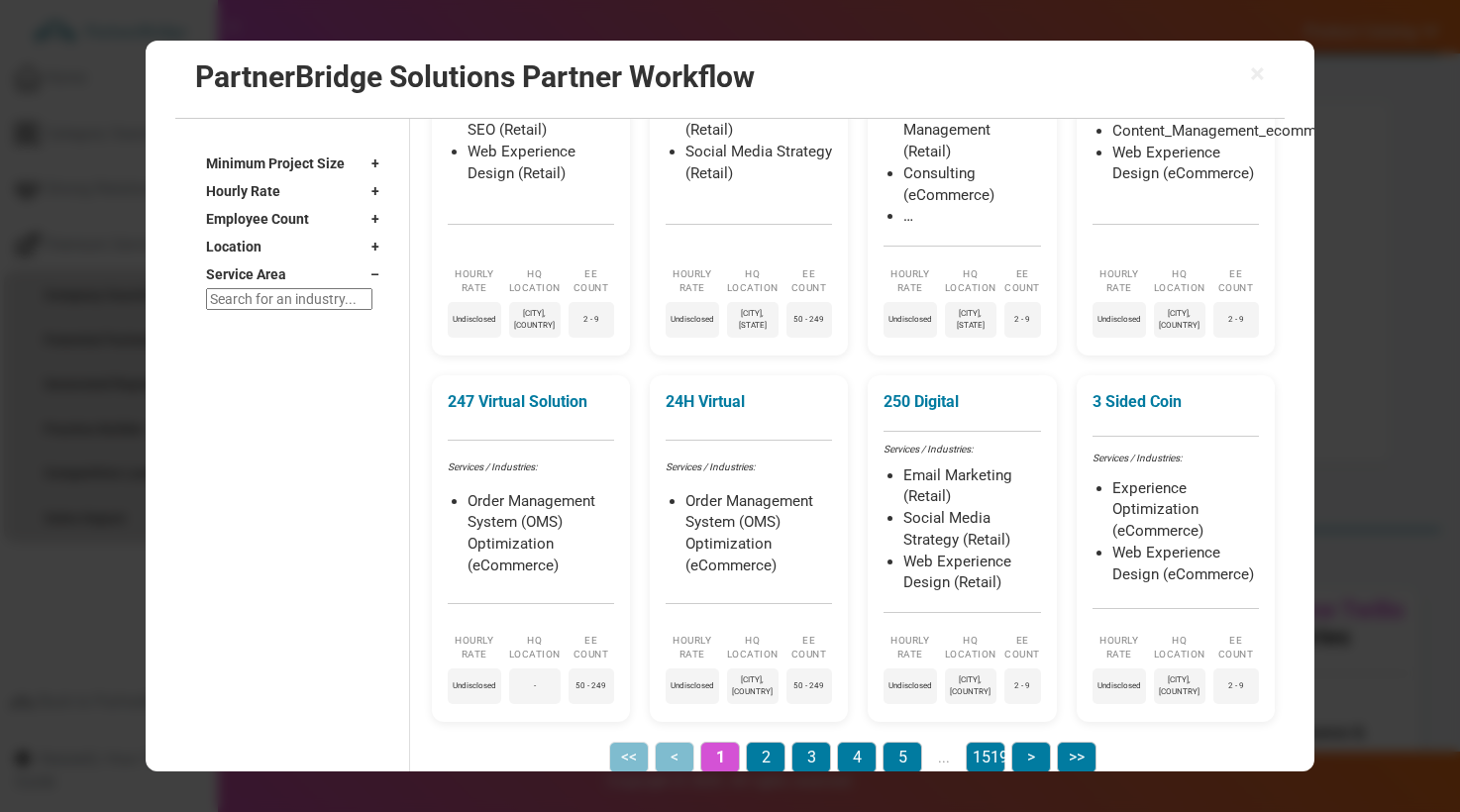 click at bounding box center [289, 300] 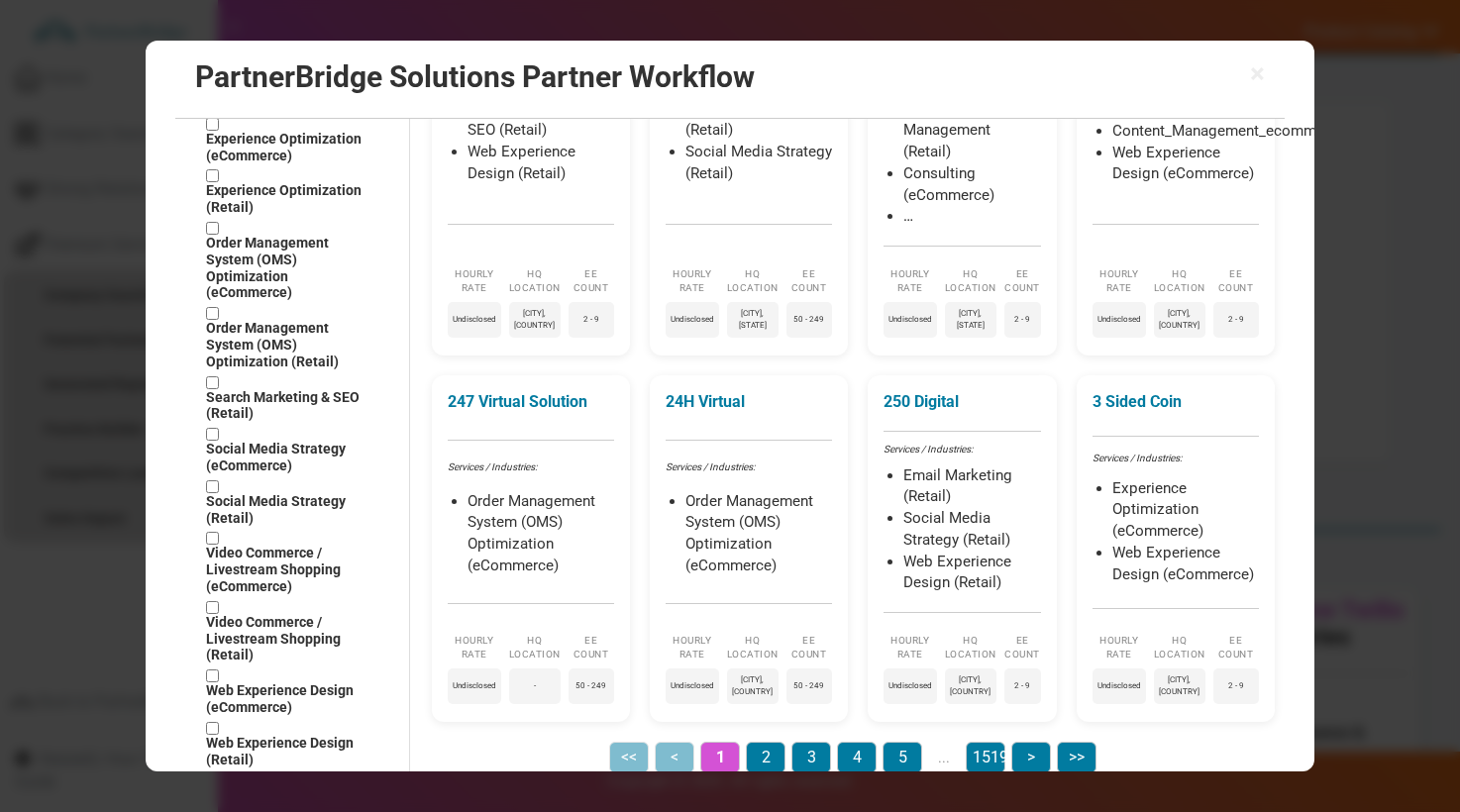 scroll, scrollTop: 1537, scrollLeft: 0, axis: vertical 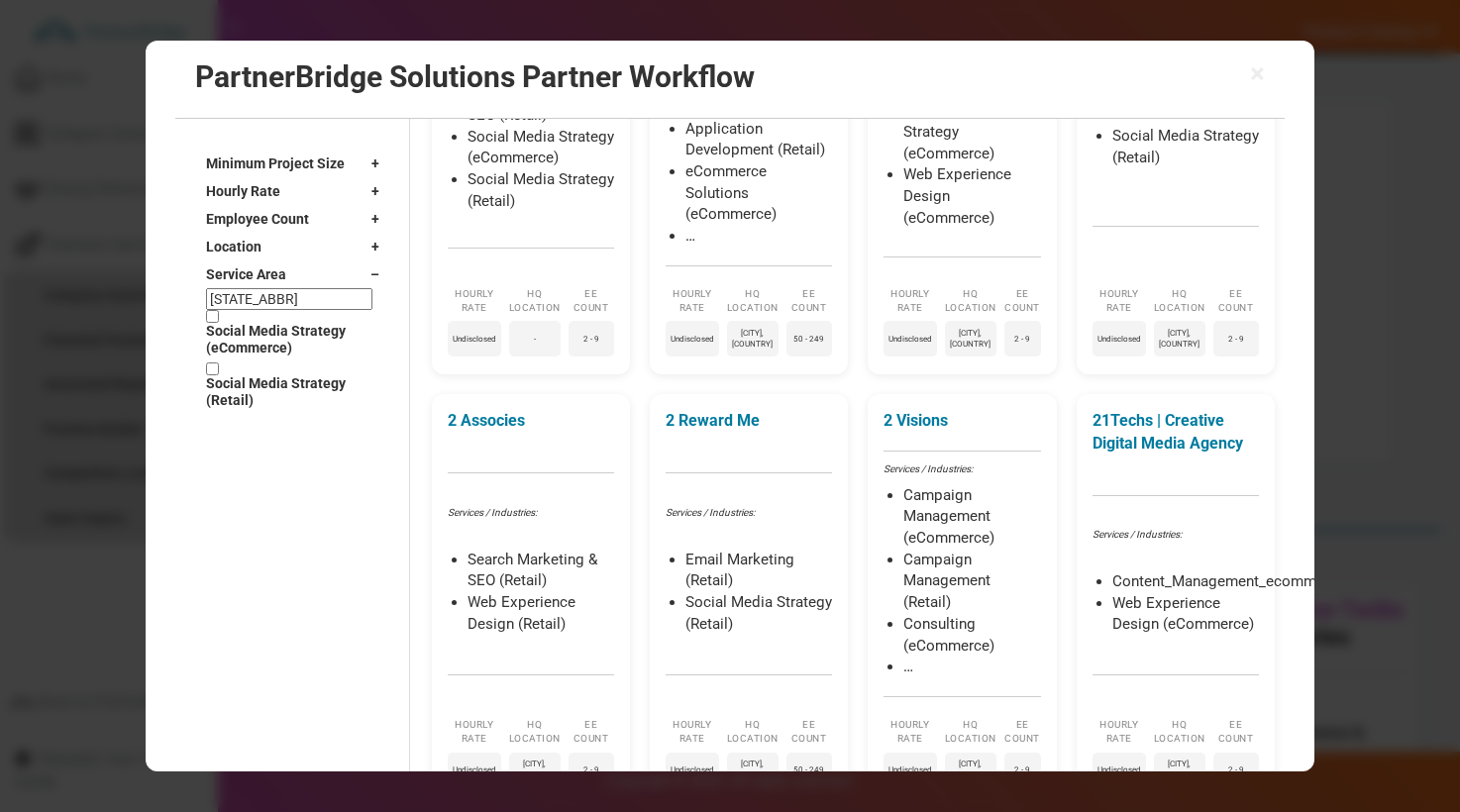 type on "i" 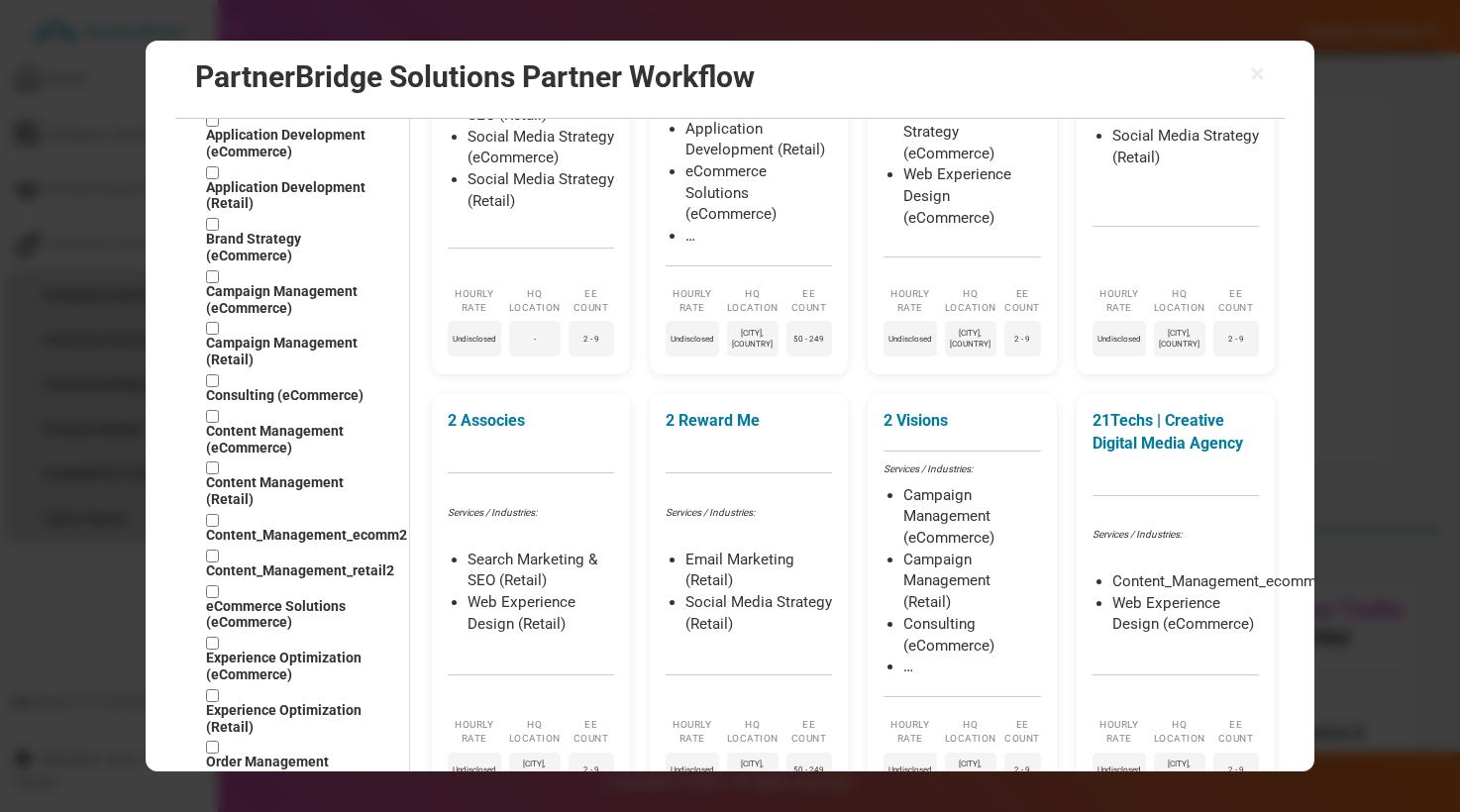 scroll, scrollTop: 1524, scrollLeft: 0, axis: vertical 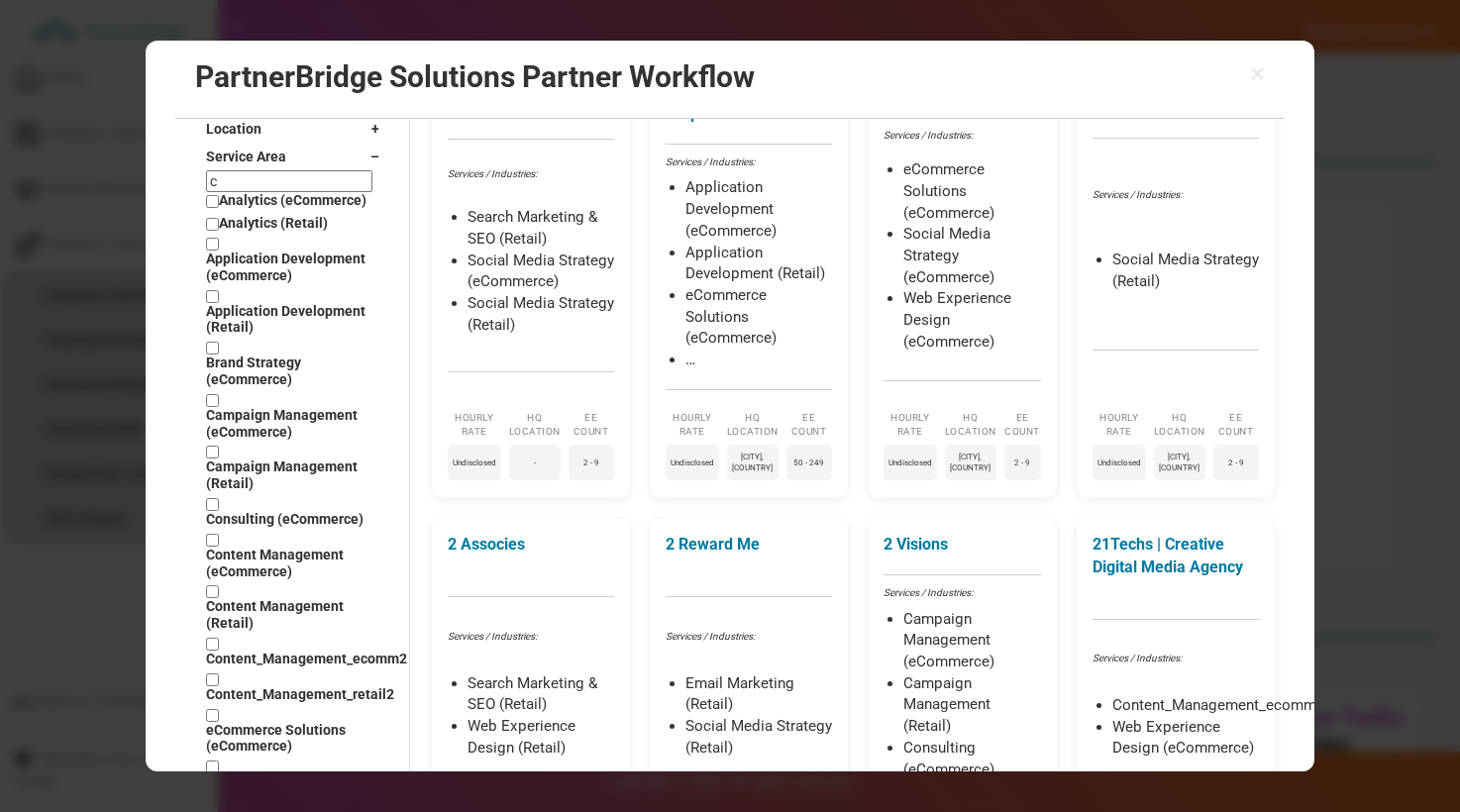 type on "c" 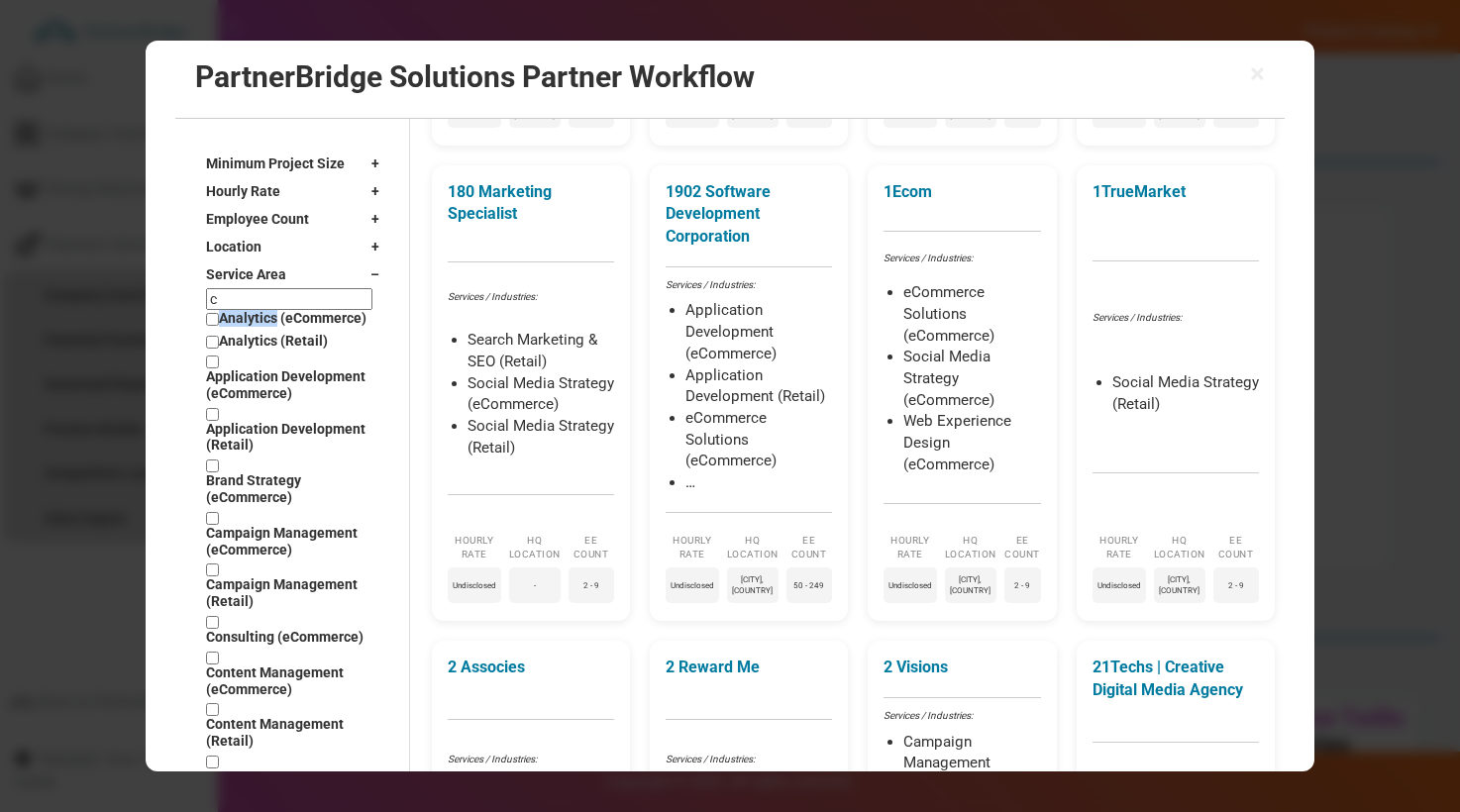 scroll, scrollTop: 1281, scrollLeft: 0, axis: vertical 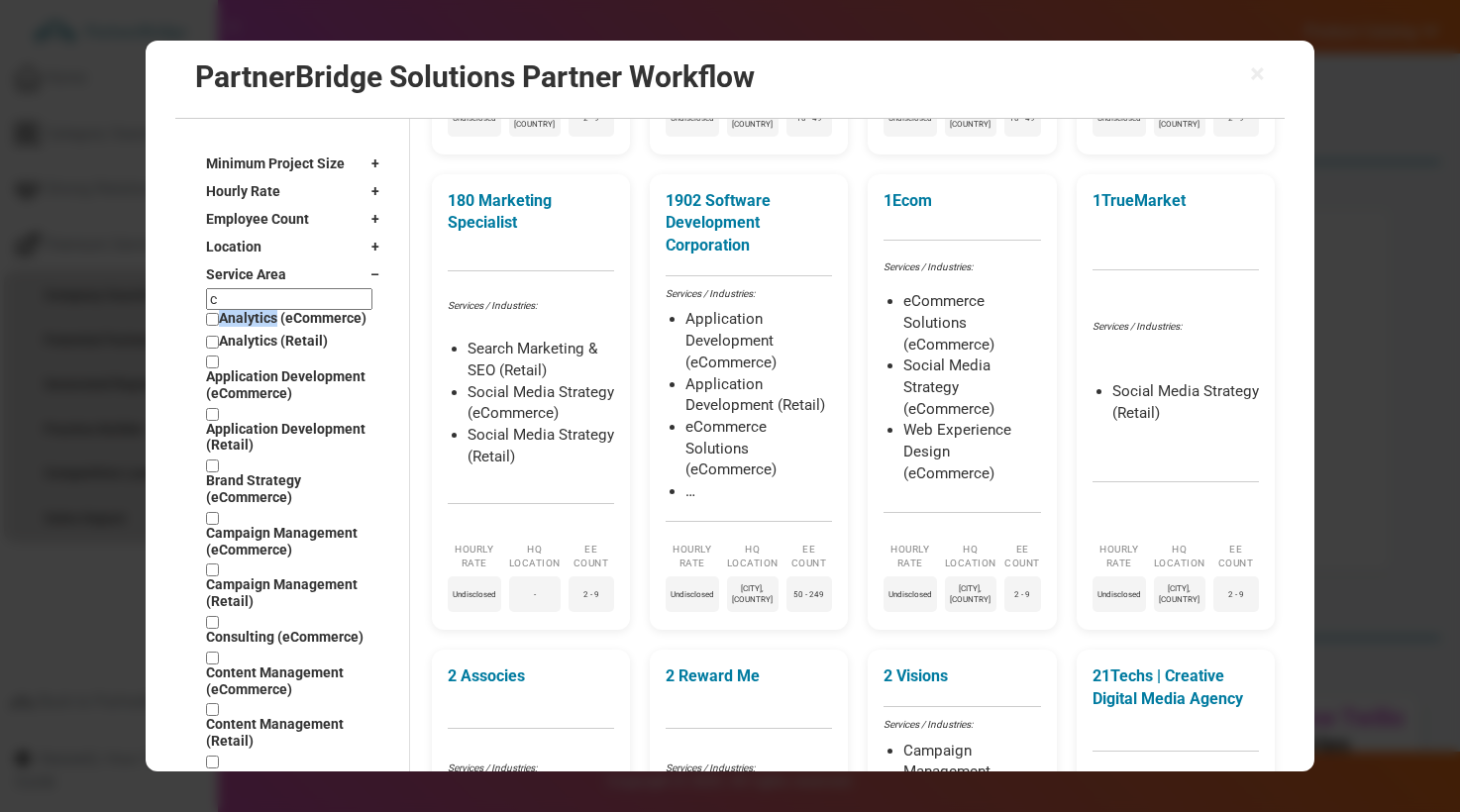 click on "–" at bounding box center (379, 275) 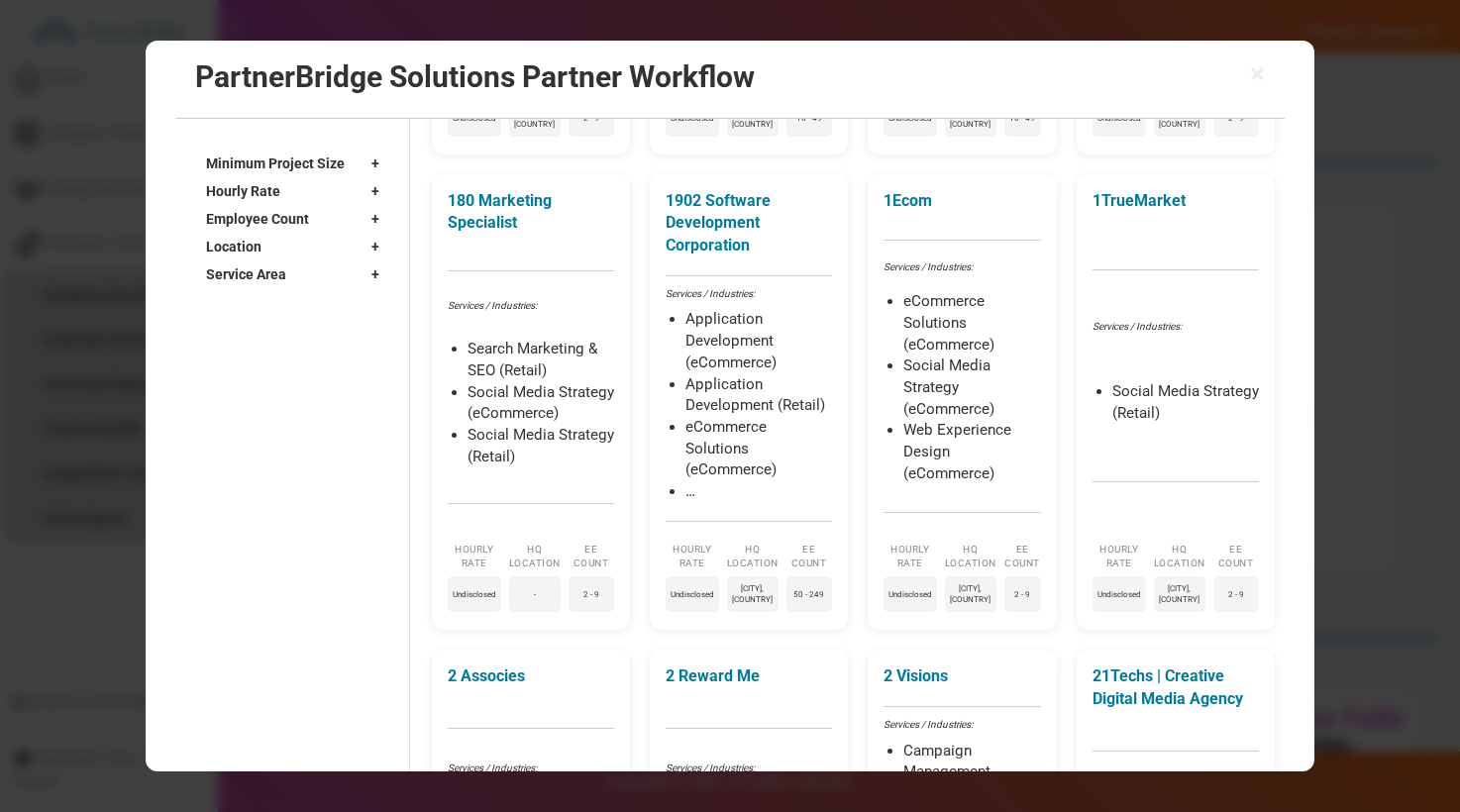 click on "+" at bounding box center (380, 275) 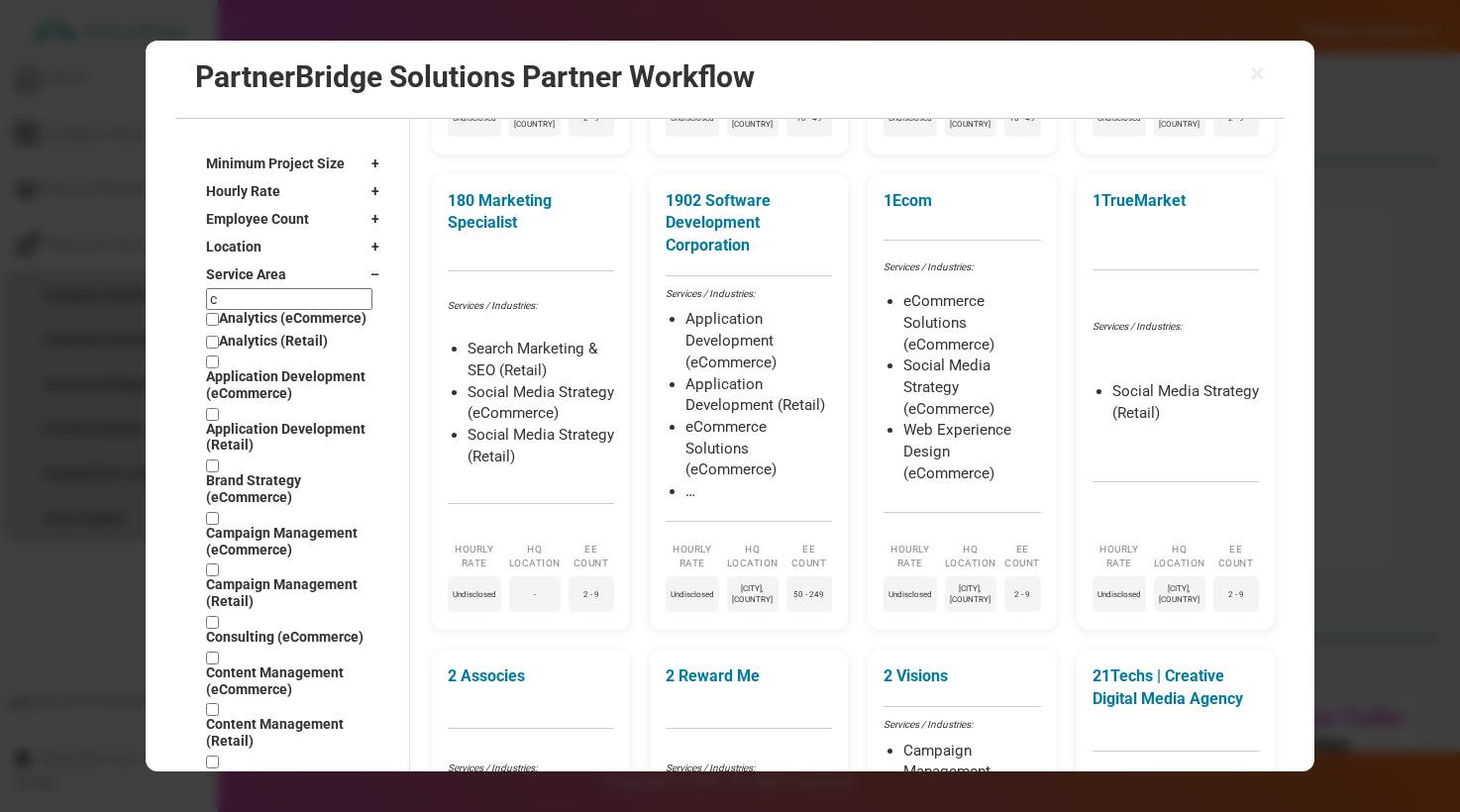 click on "c" at bounding box center (289, 300) 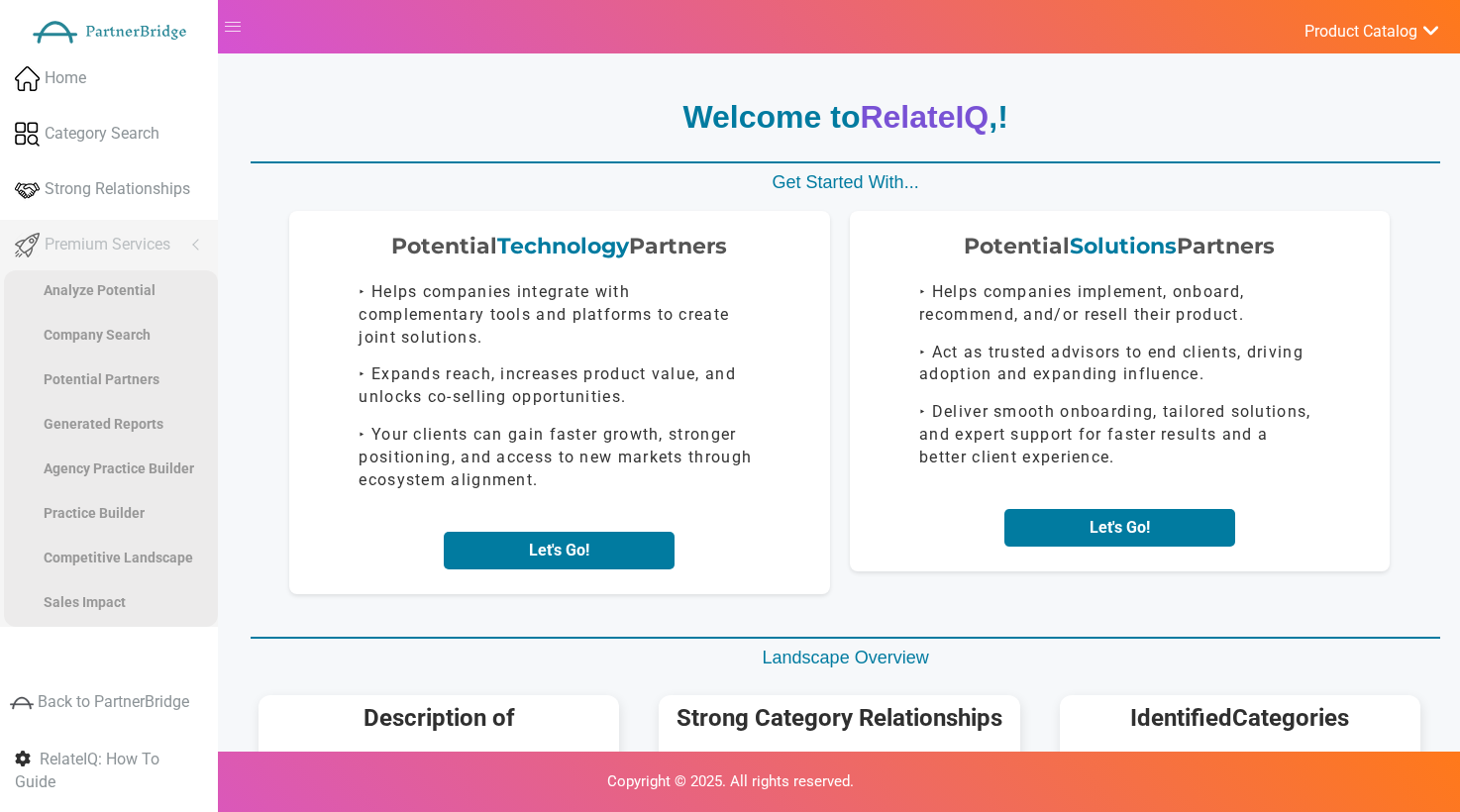 scroll, scrollTop: 0, scrollLeft: 0, axis: both 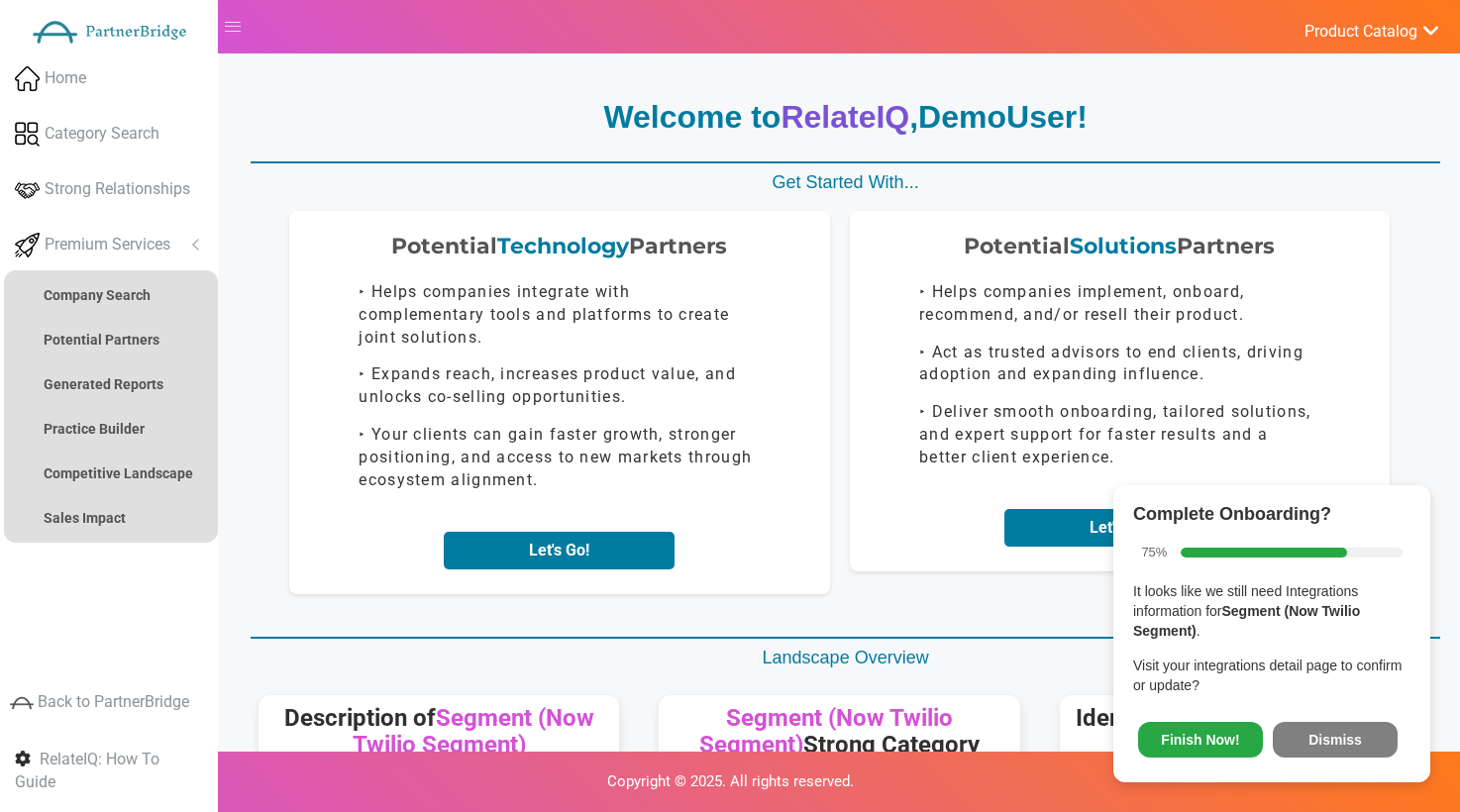 click on "Dismiss" at bounding box center [1335, 740] 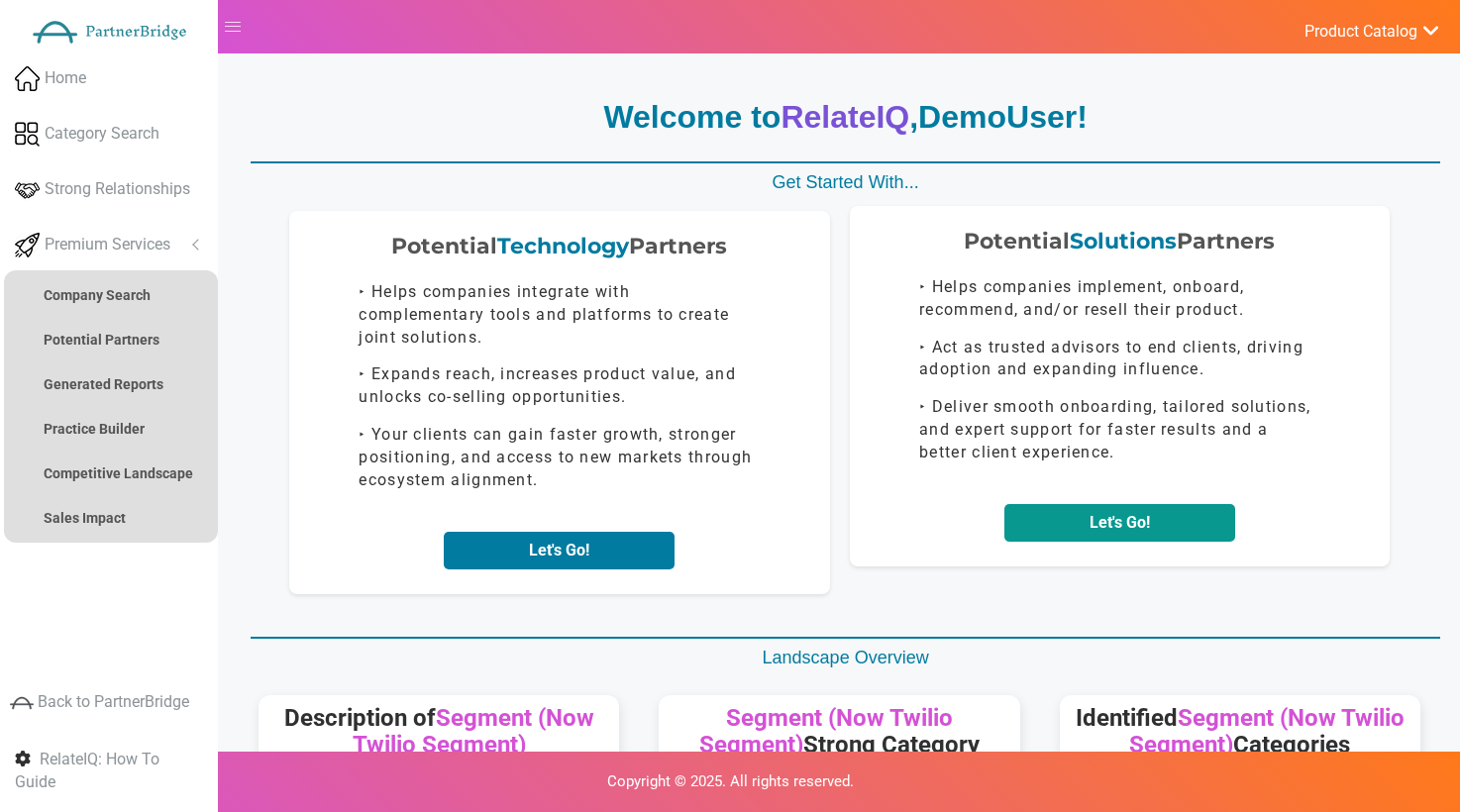 click on "Let's Go!" at bounding box center [1119, 523] 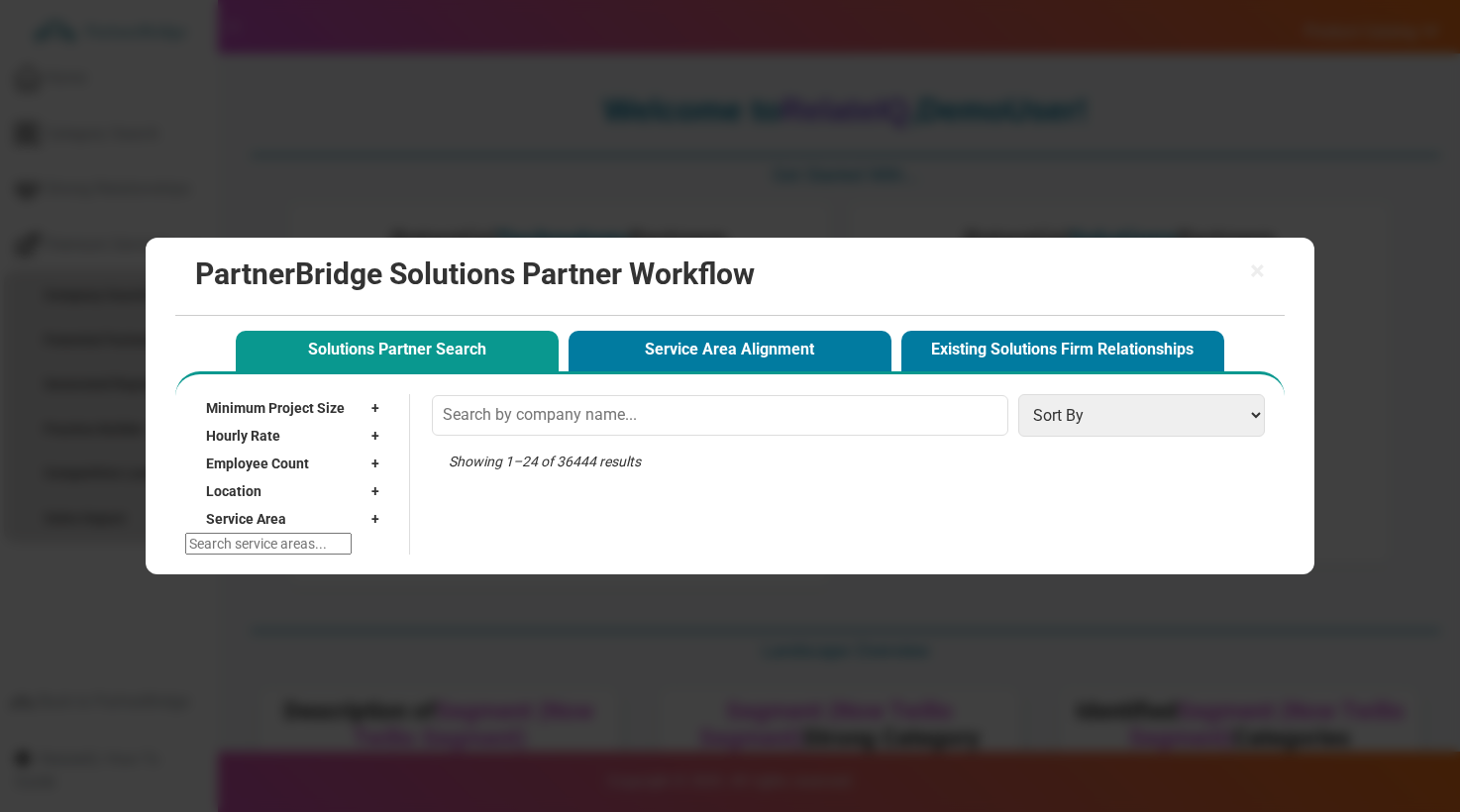 scroll, scrollTop: 8, scrollLeft: 0, axis: vertical 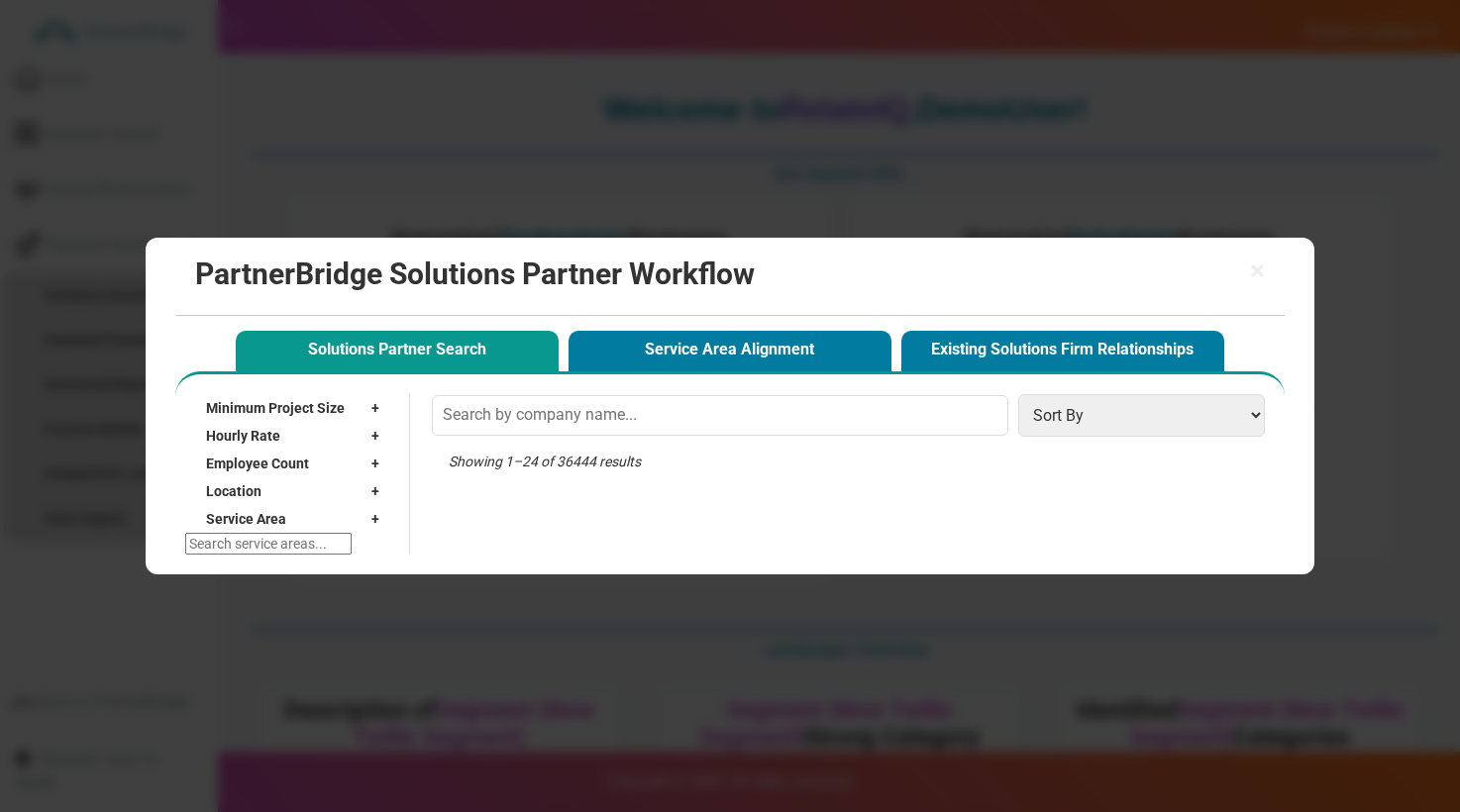 click at bounding box center [268, 544] 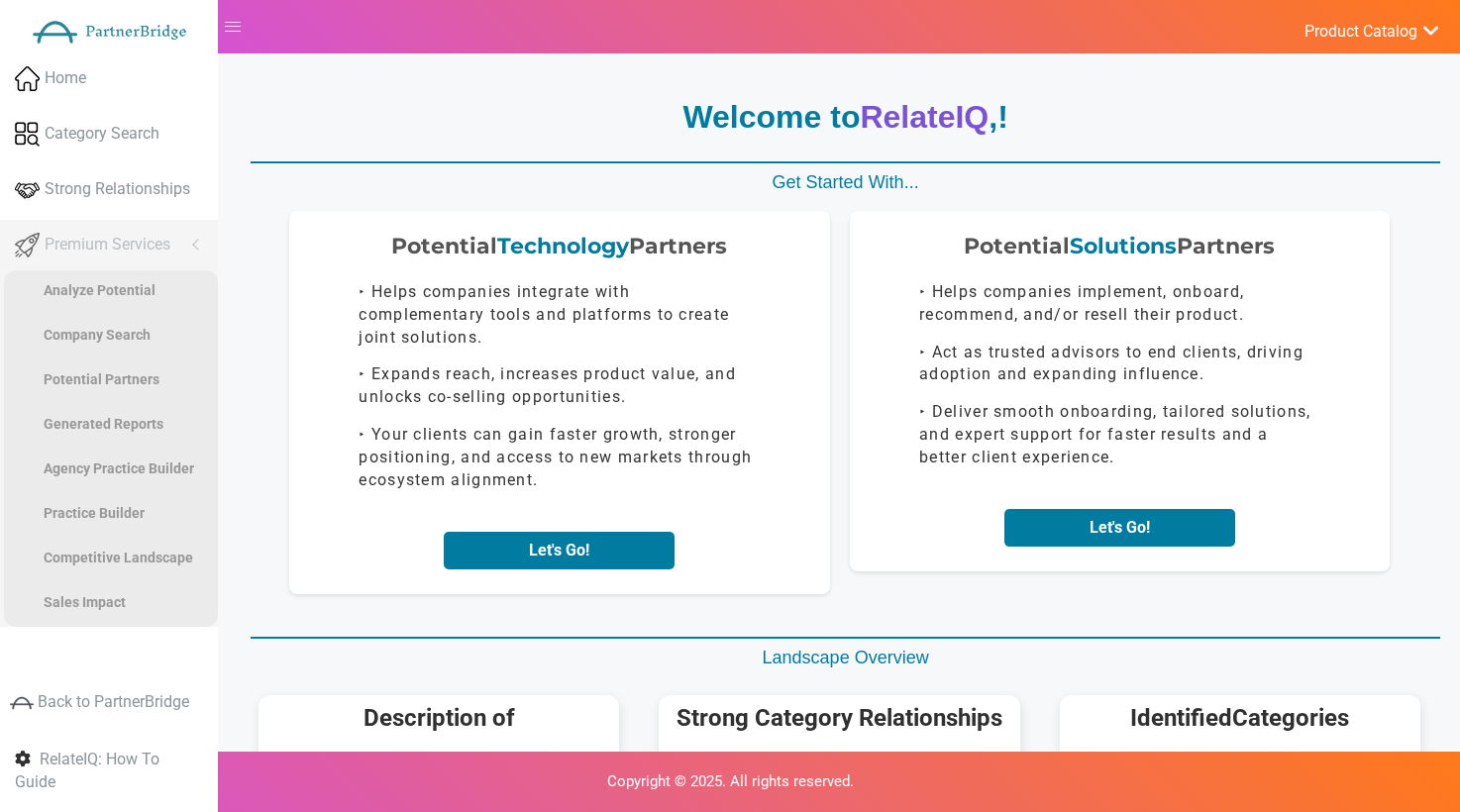 scroll, scrollTop: 8, scrollLeft: 0, axis: vertical 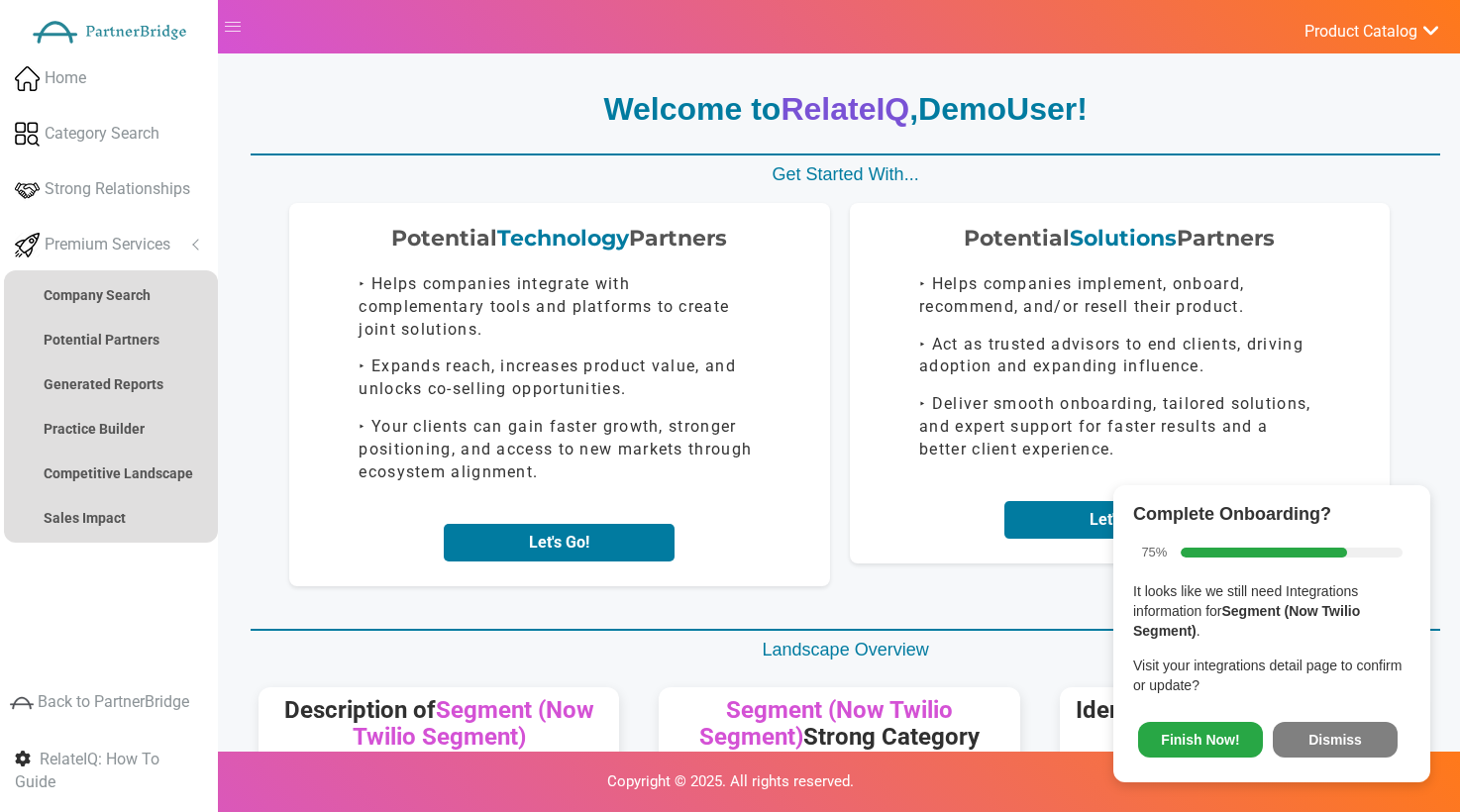 click on "Dismiss" at bounding box center [1335, 740] 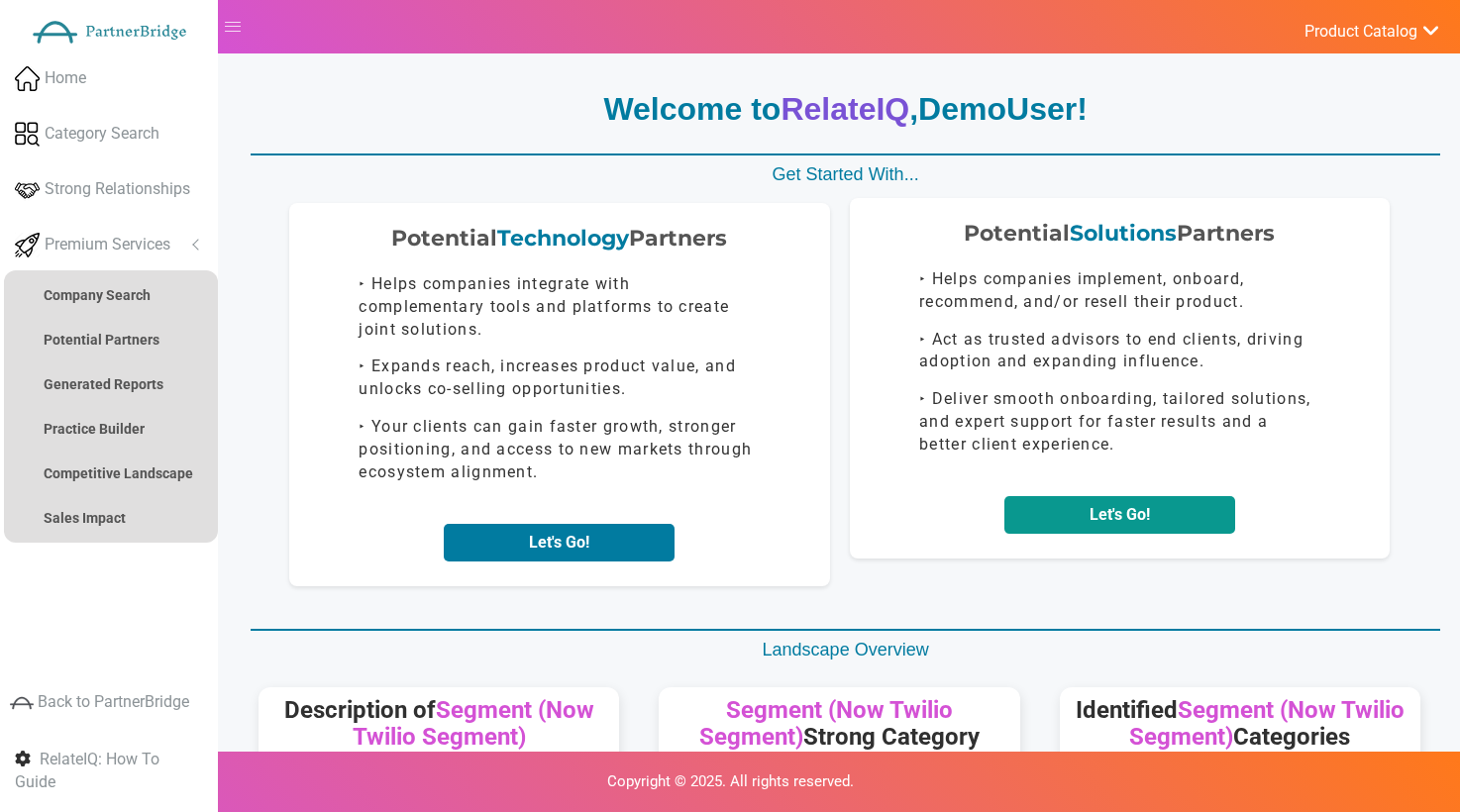 click on "Let's Go!" at bounding box center (1119, 515) 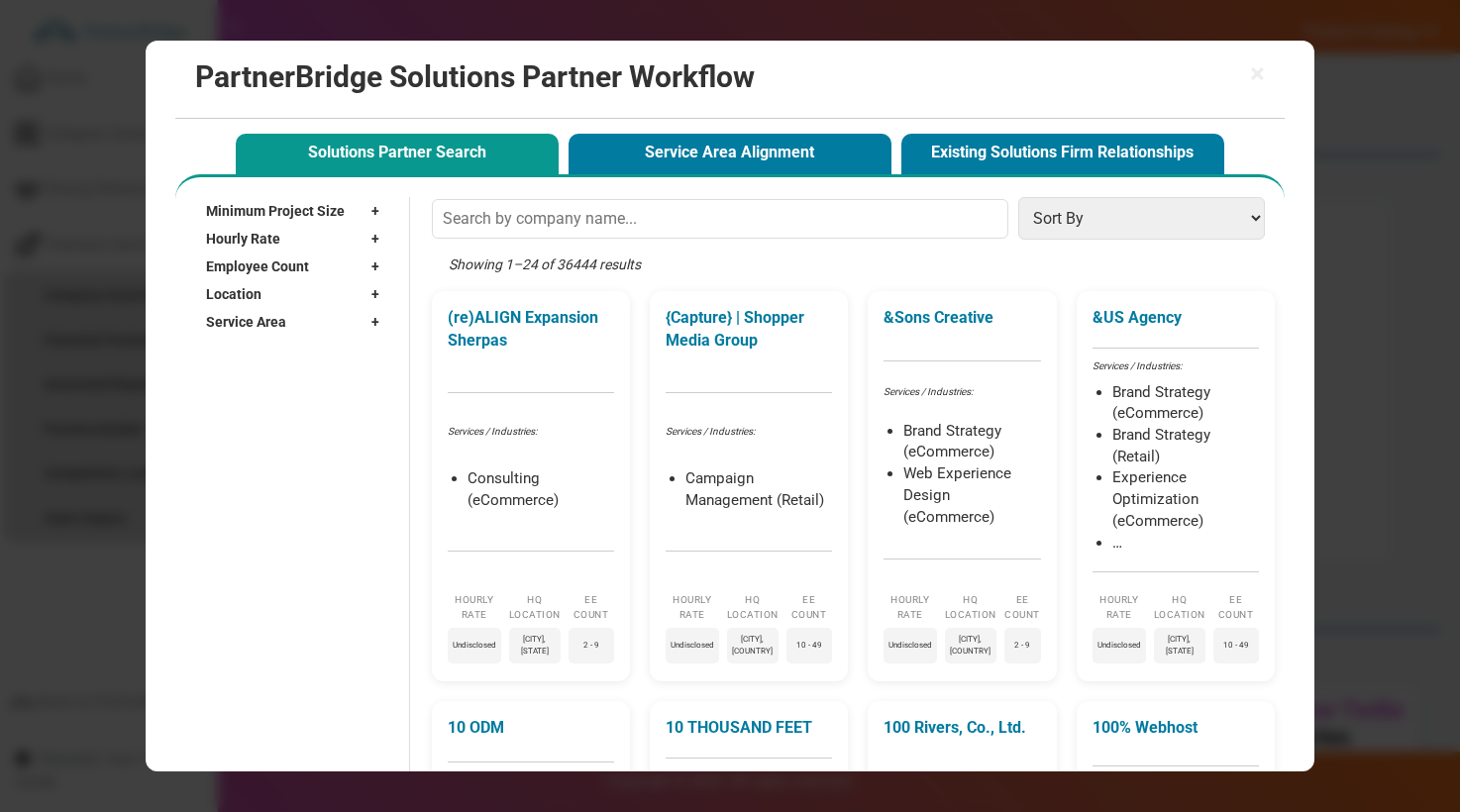 click on "Service Area
+" at bounding box center [297, 322] 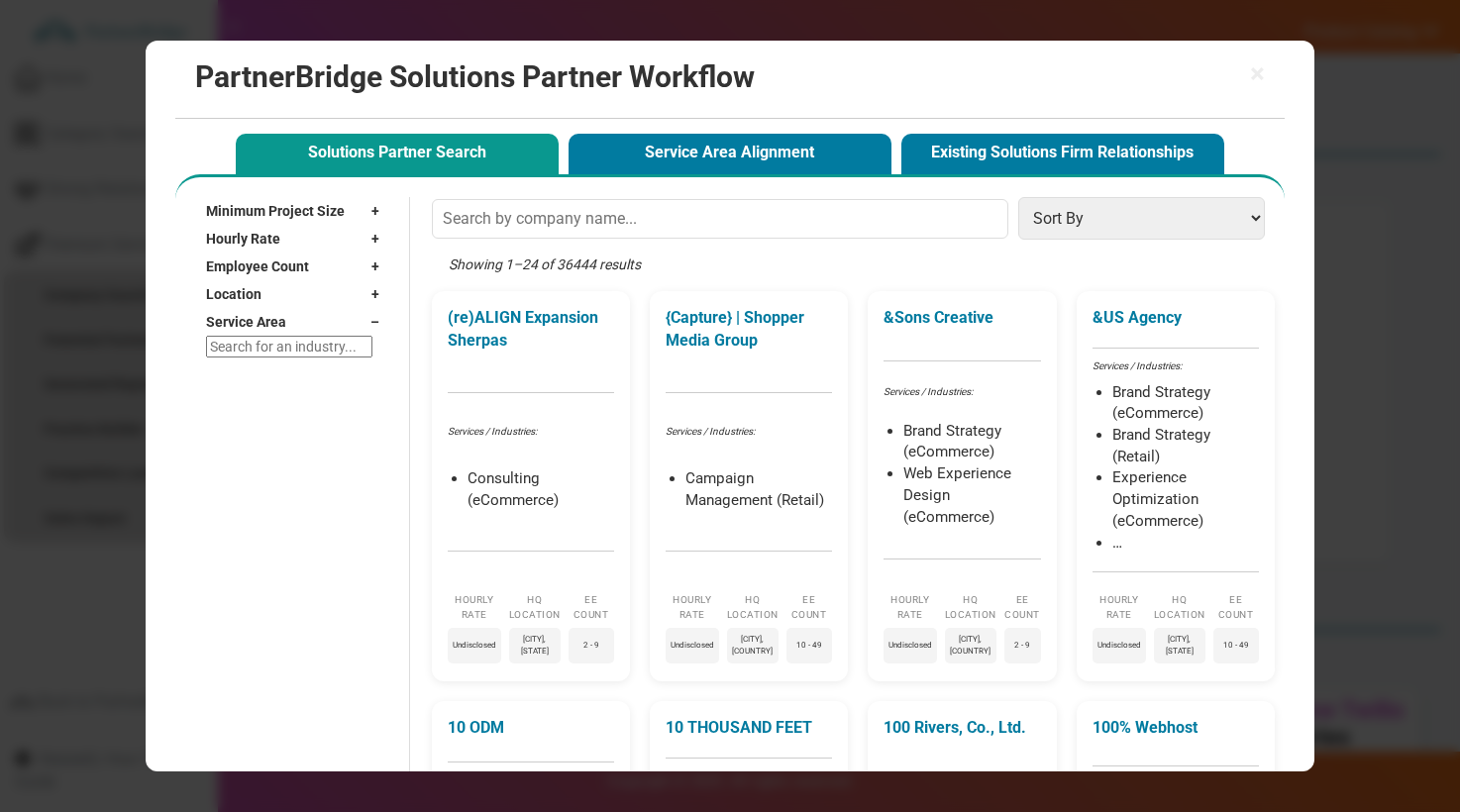 click at bounding box center [289, 347] 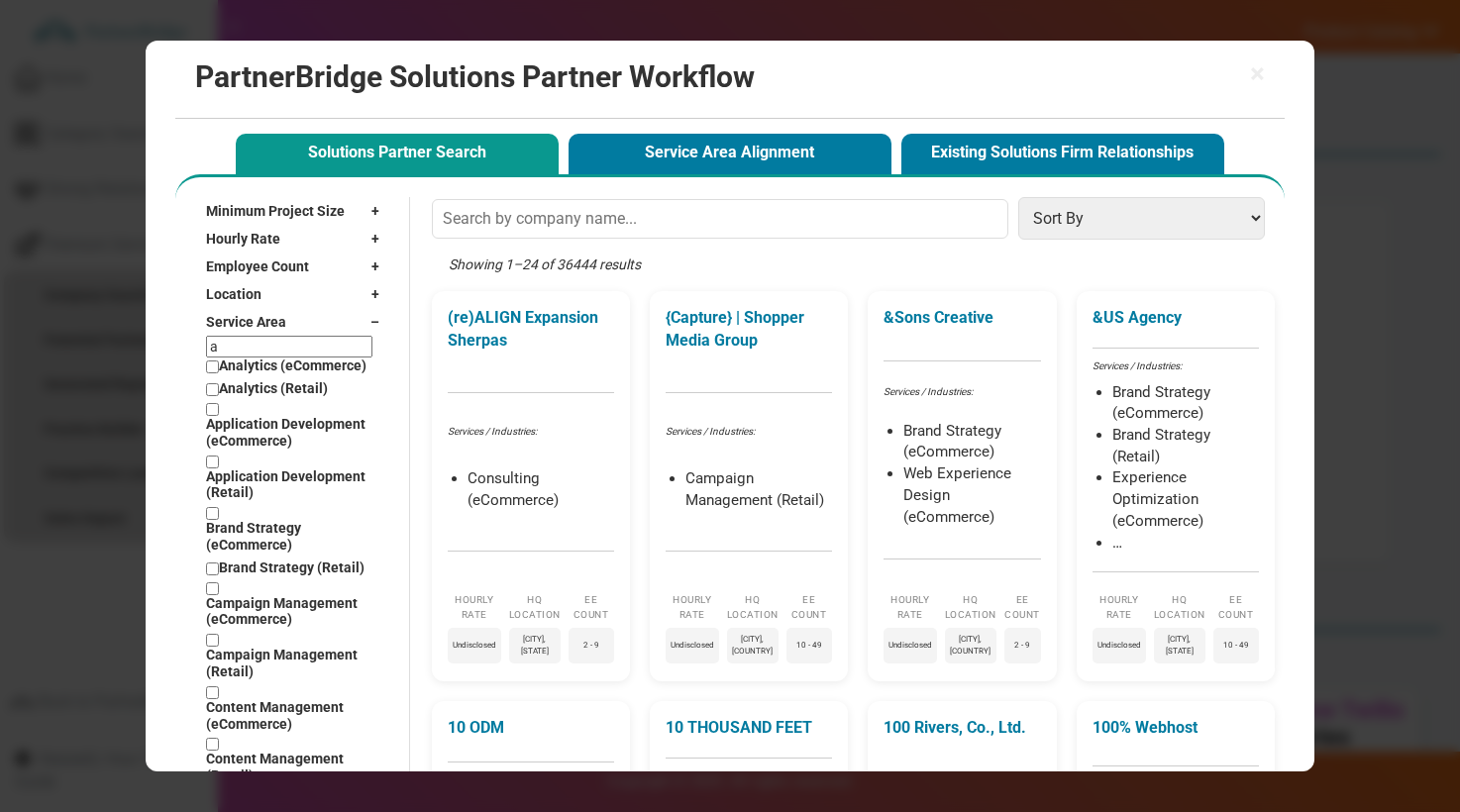 type on "a" 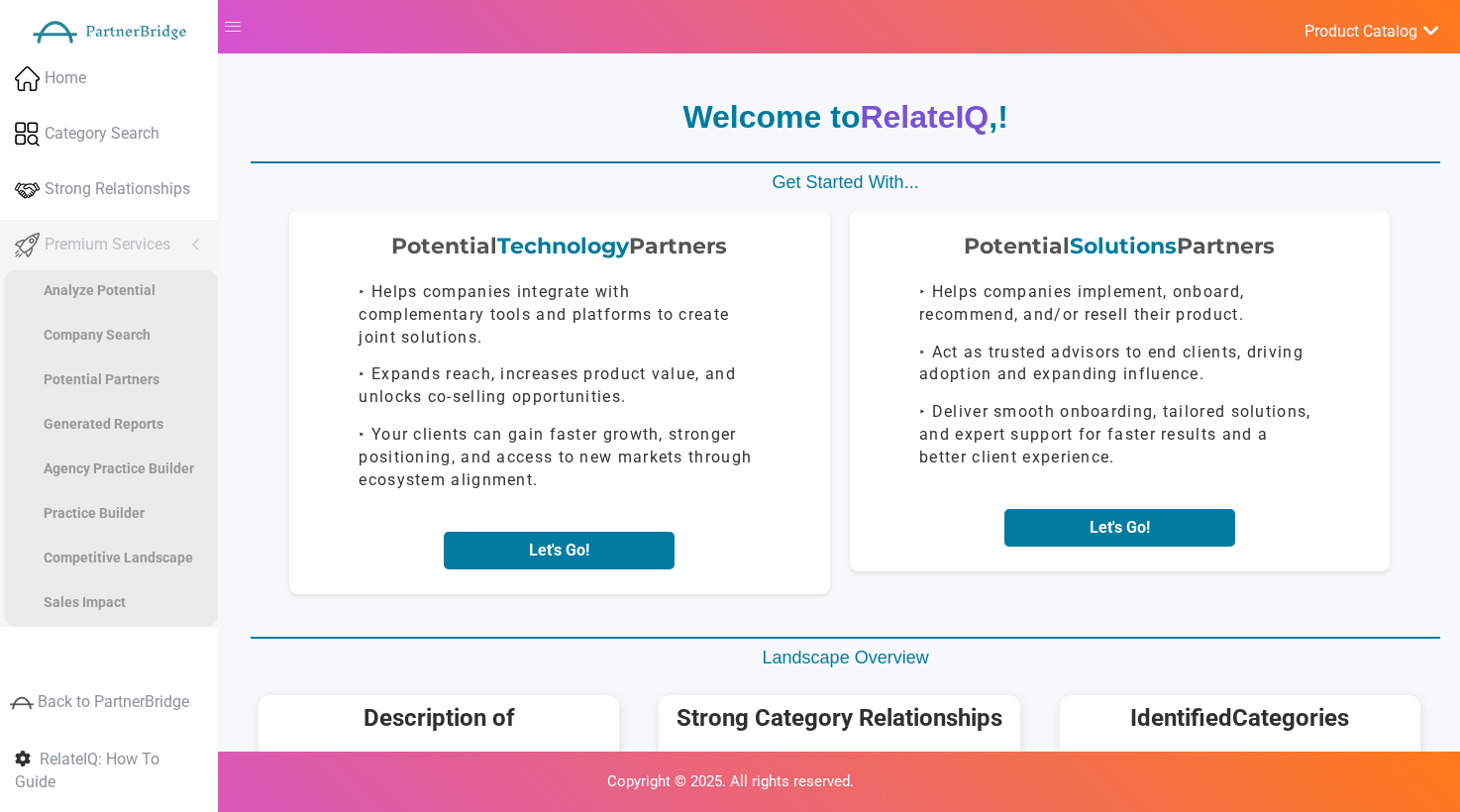 scroll, scrollTop: 8, scrollLeft: 0, axis: vertical 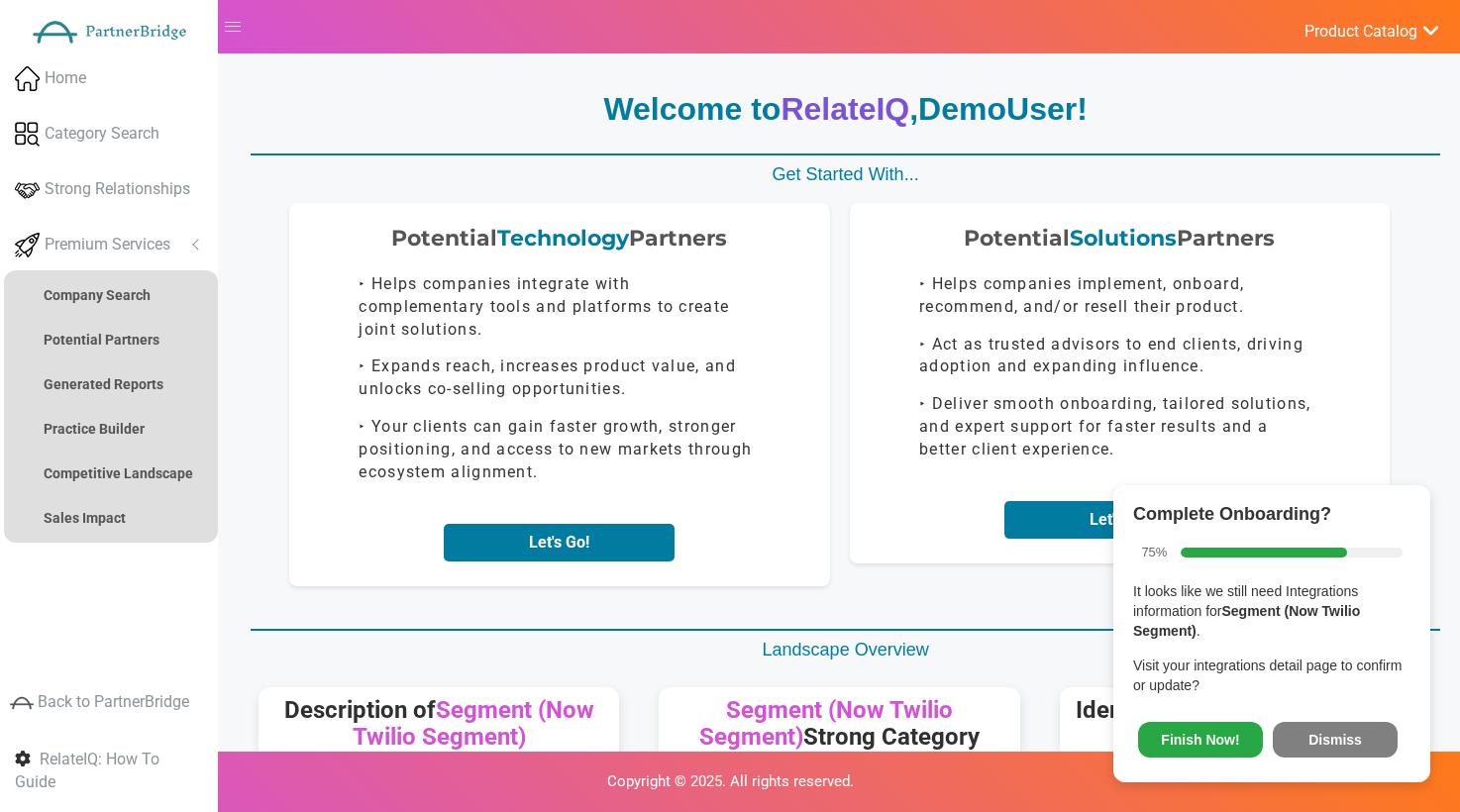 click on "Complete Onboarding?
75%
It looks like we still need Integrations information for  Segment (Now Twilio Segment) .
Visit your integrations detail page to confirm or update?
Finish Now!
Dismiss" at bounding box center (1272, 634) 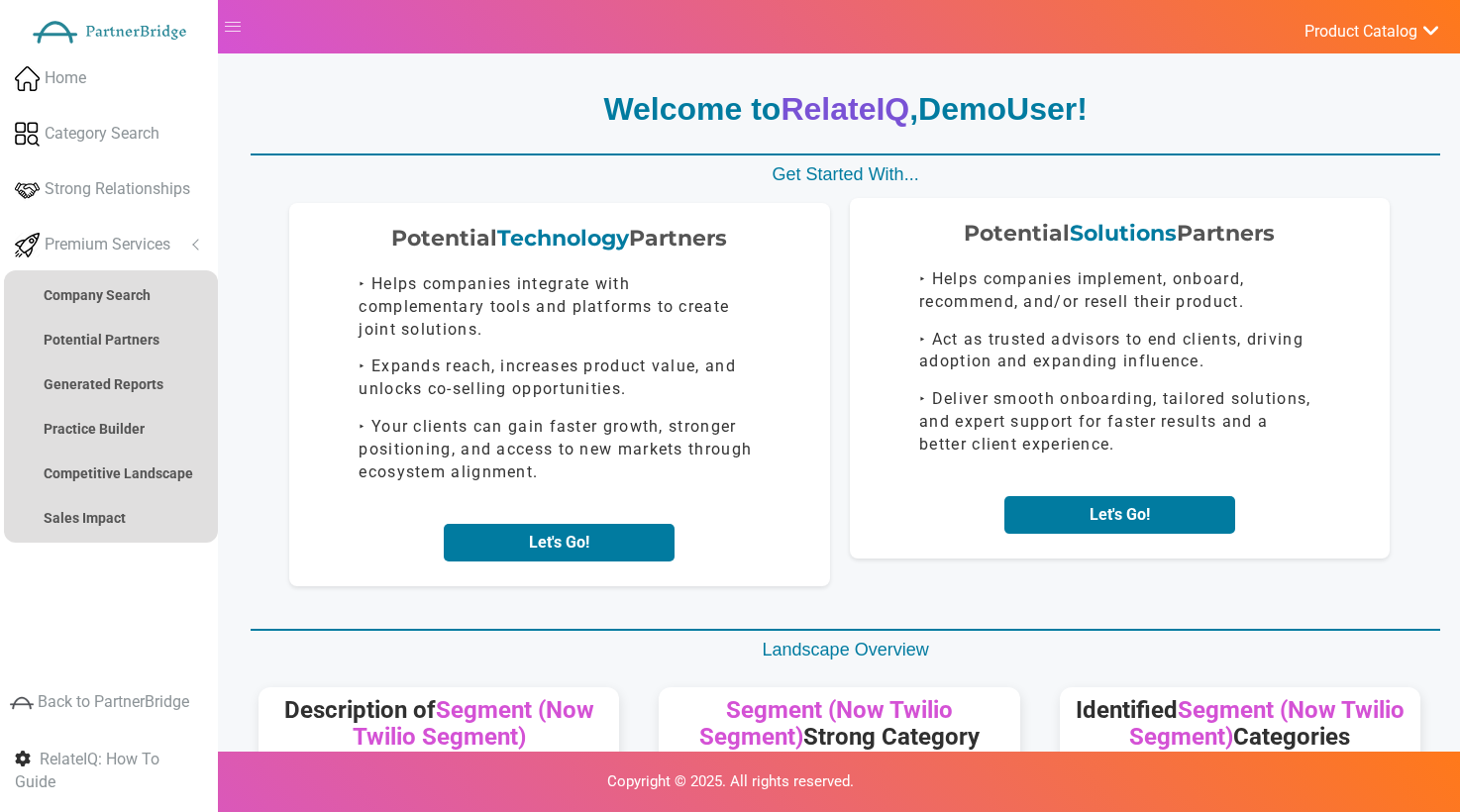 click on "Potential  Solutions  Partners
‣ Helps companies implement, onboard, recommend, and/or resell their product.
‣ Act as trusted advisors to end clients, driving adoption and expanding influence.
‣ Deliver smooth onboarding, tailored solutions, and expert support for faster results and a better client experience.
Let's Go!" at bounding box center [1120, 378] 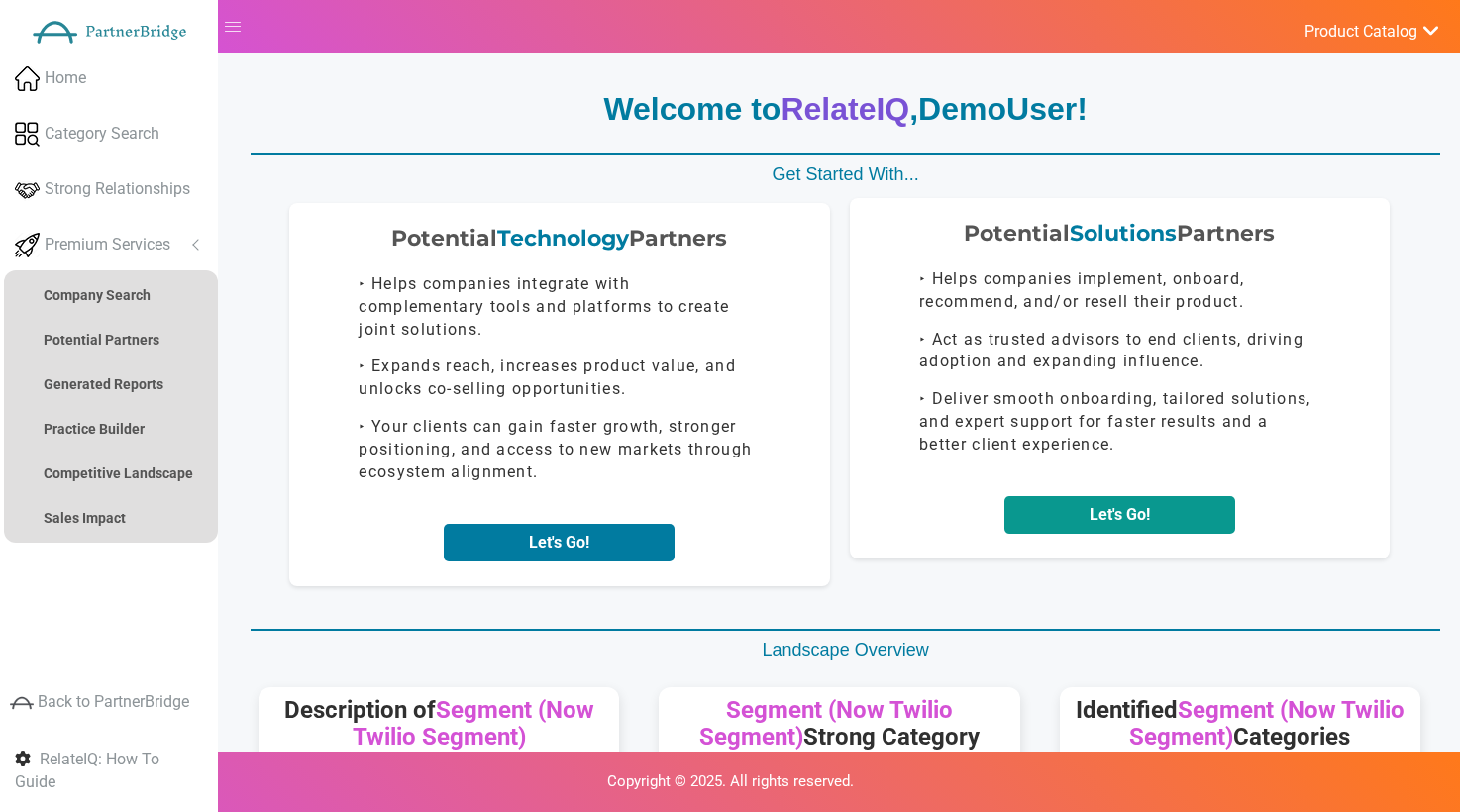 click on "Let's Go!" at bounding box center (1119, 515) 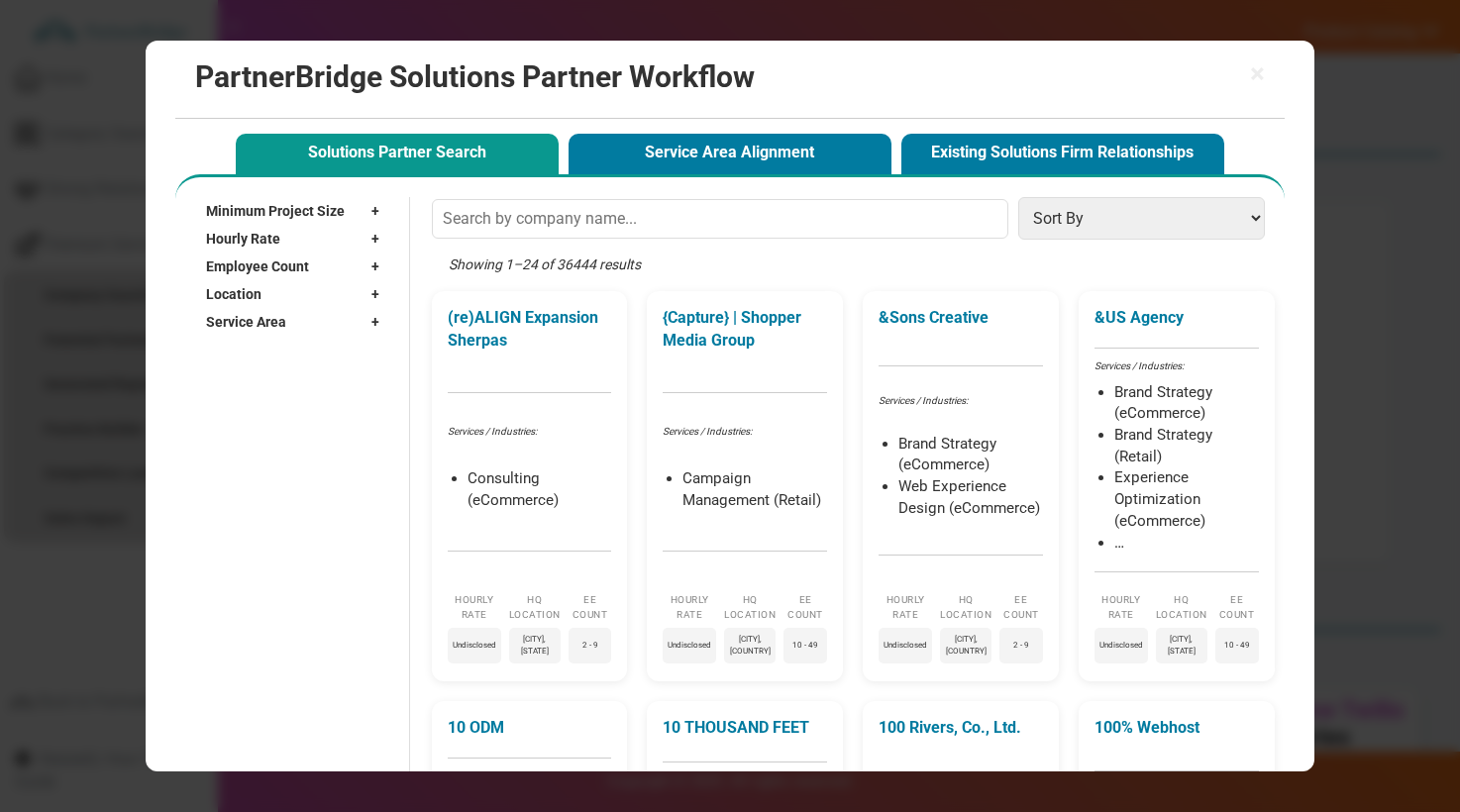 click on "Service Area" at bounding box center (246, 322) 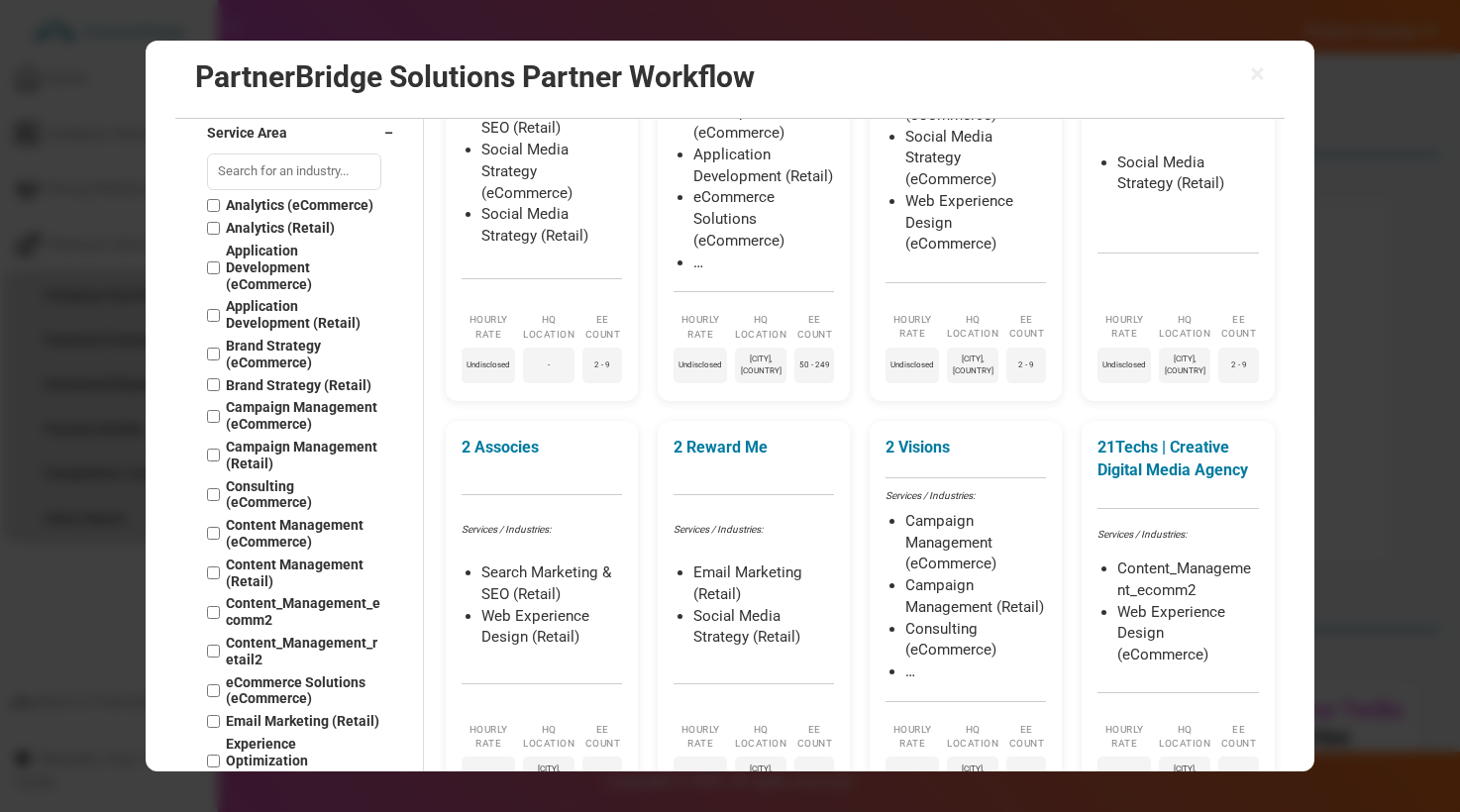 scroll, scrollTop: 2090, scrollLeft: 0, axis: vertical 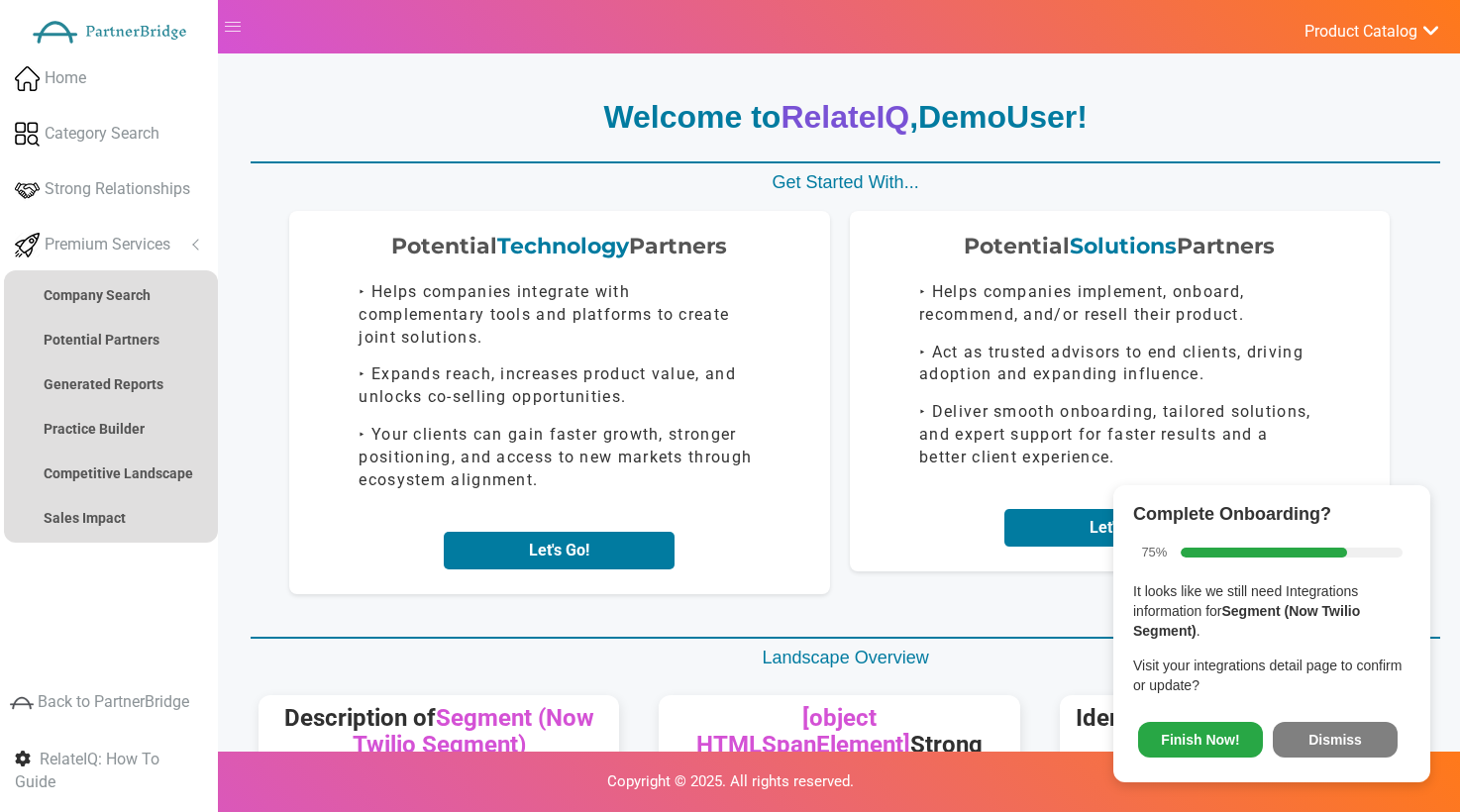 click on "Complete Onboarding?" at bounding box center [1232, 514] 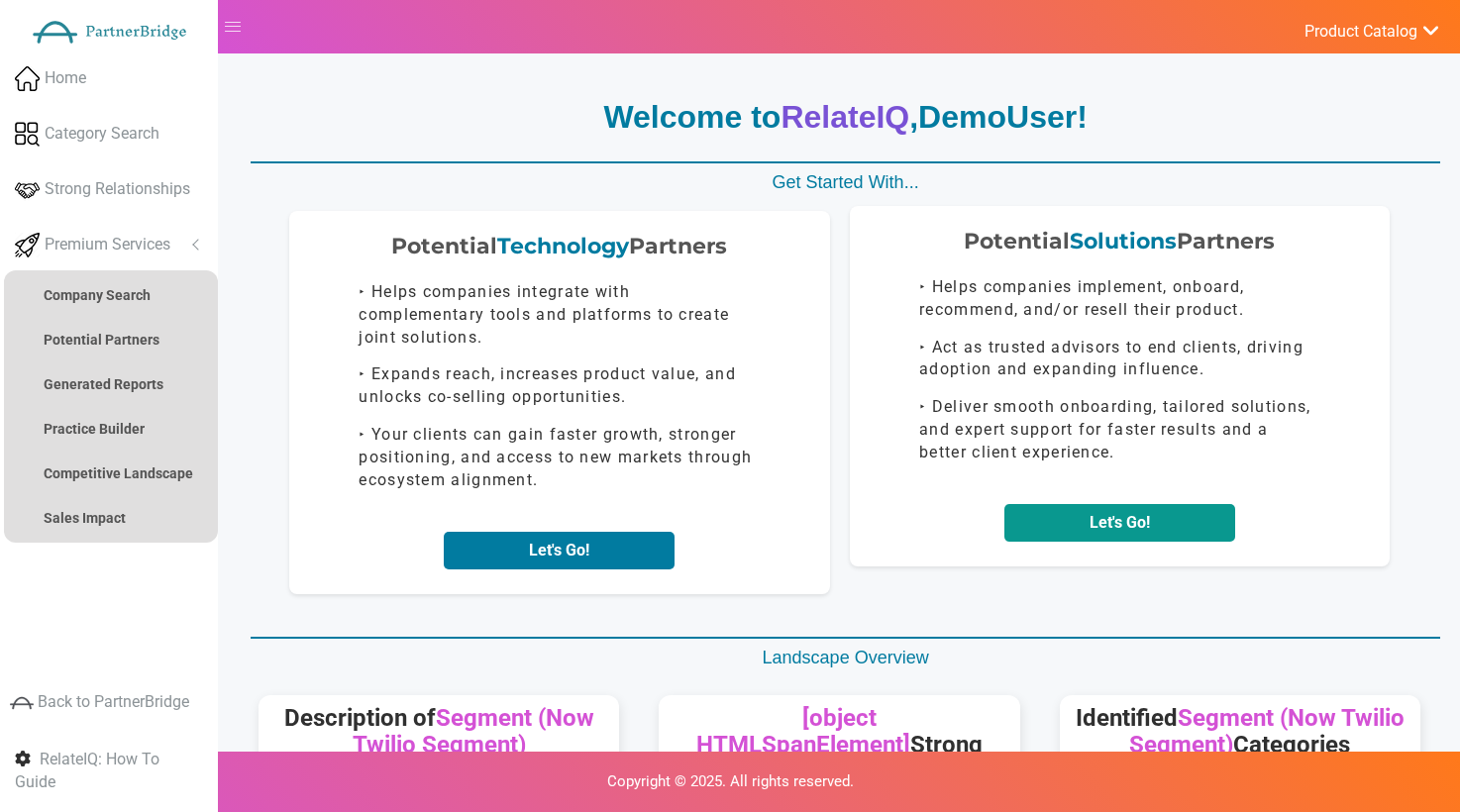 click on "Let's Go!" at bounding box center [1119, 523] 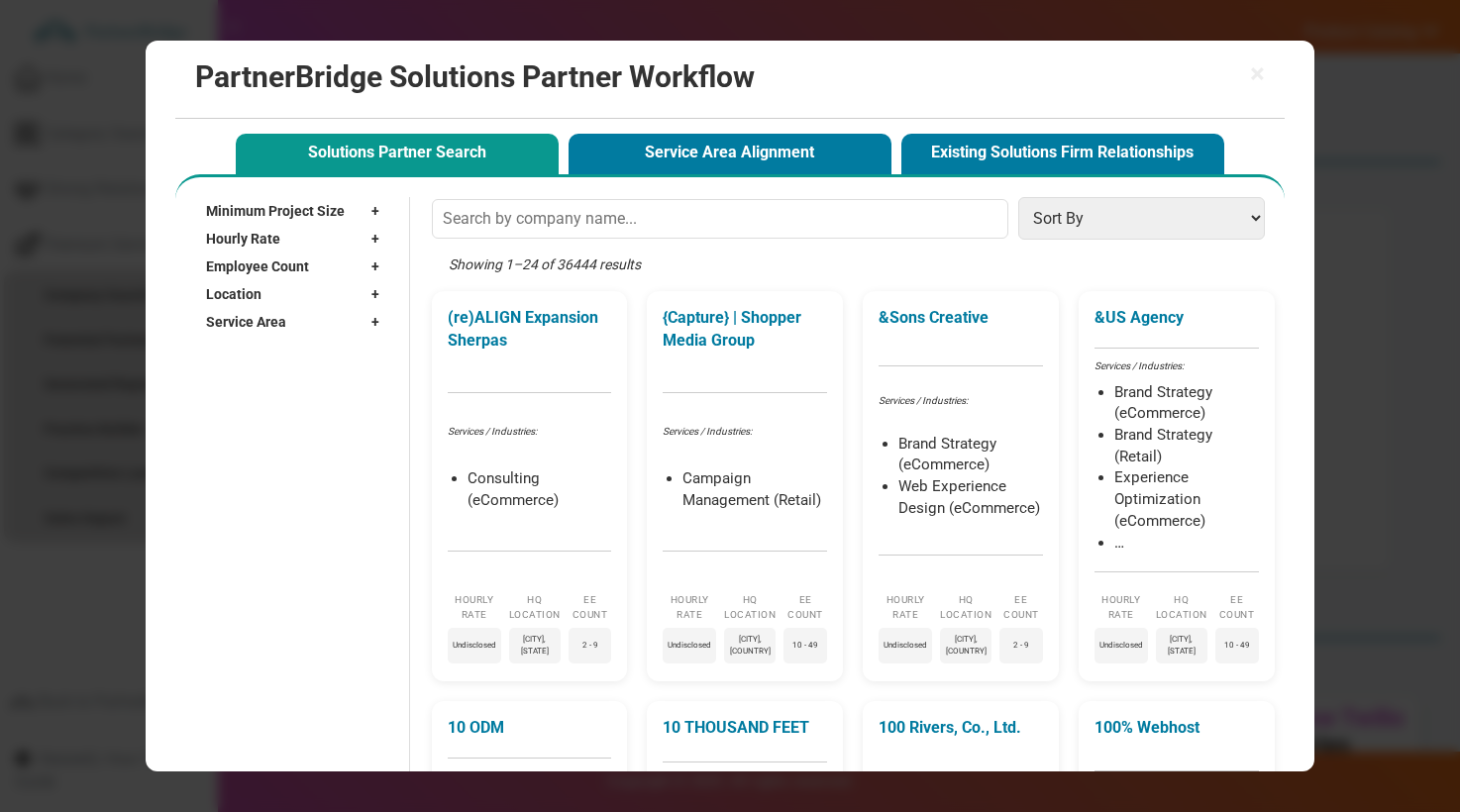 click on "Service Area
+" at bounding box center [297, 322] 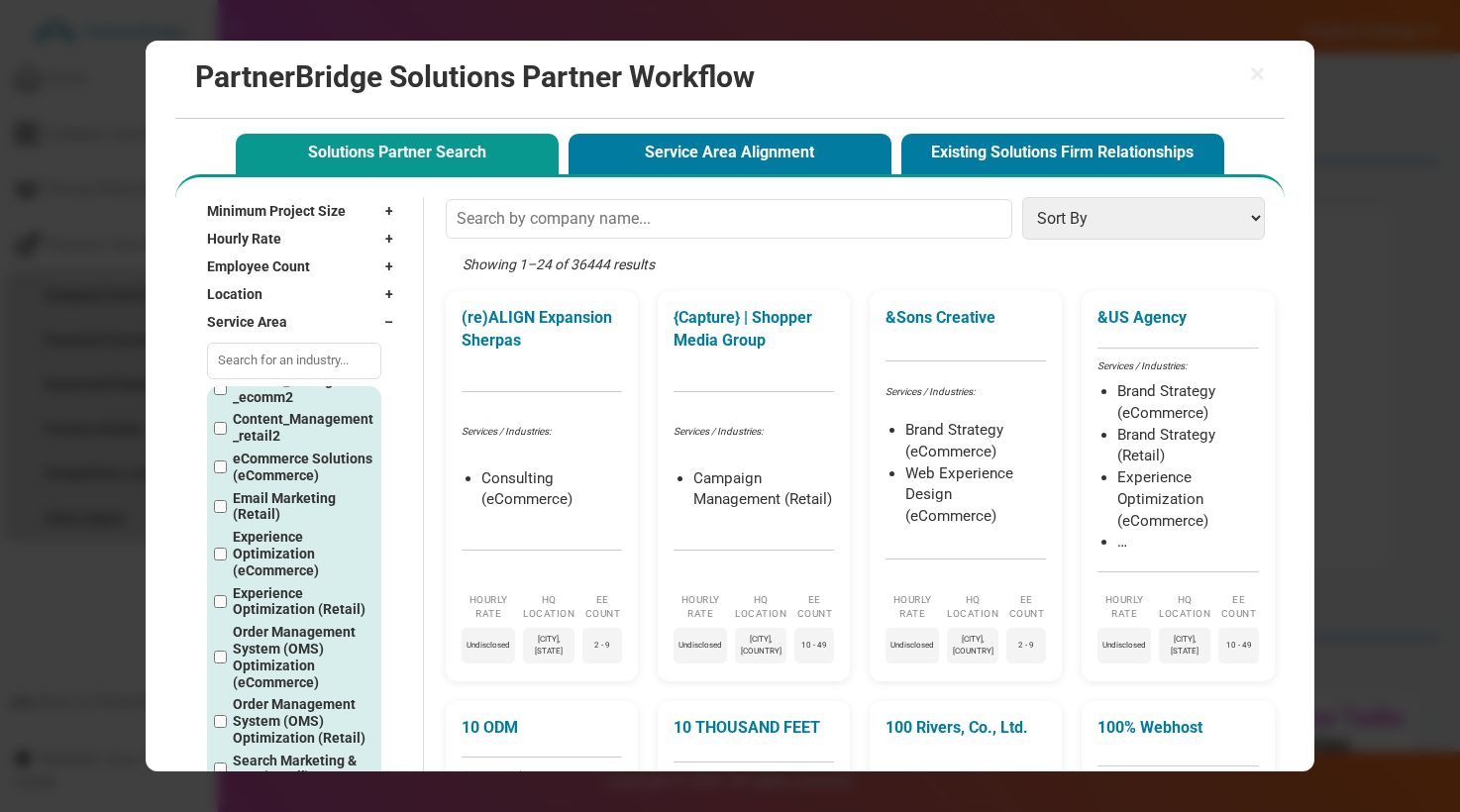 scroll, scrollTop: 655, scrollLeft: 0, axis: vertical 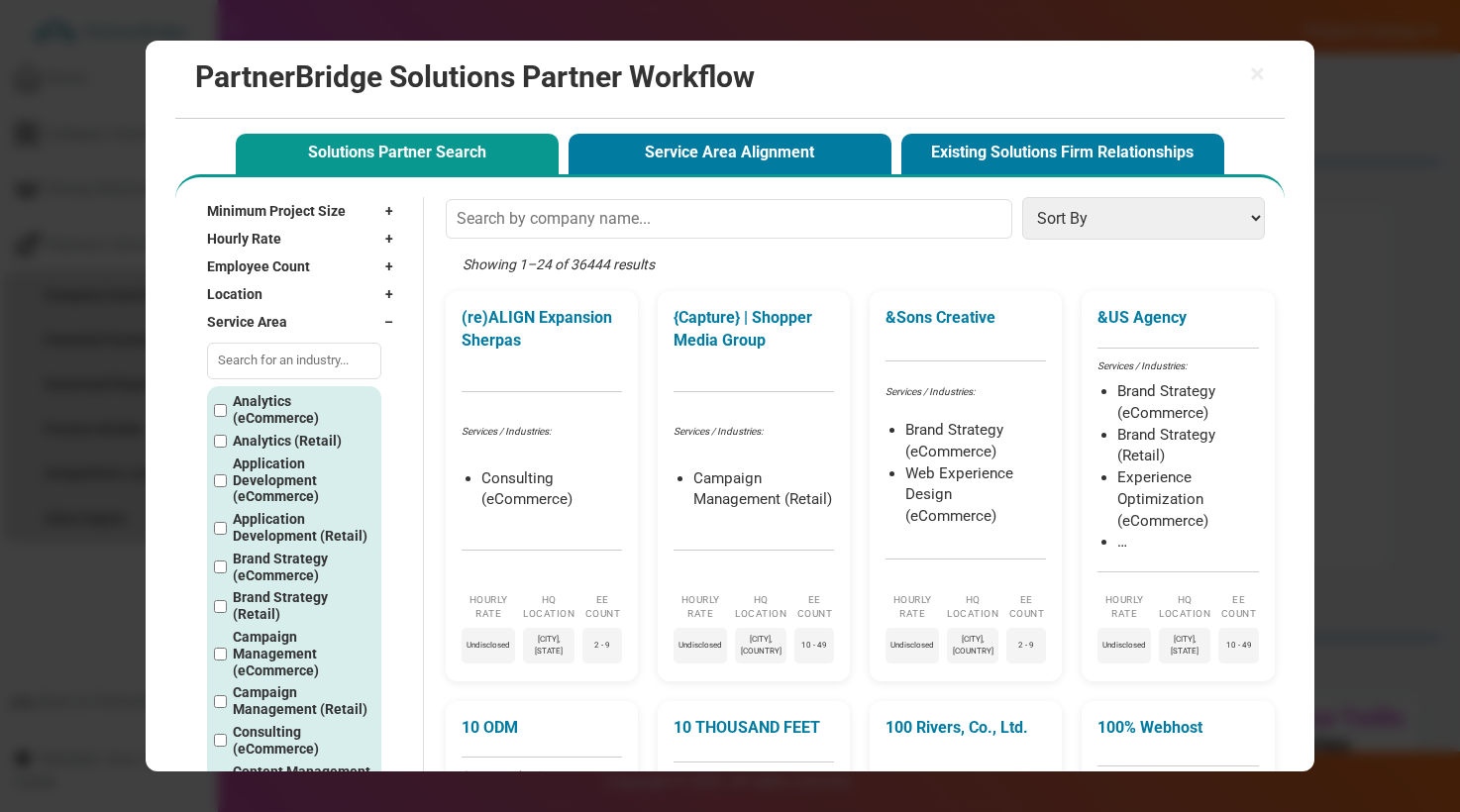 click at bounding box center (294, 360) 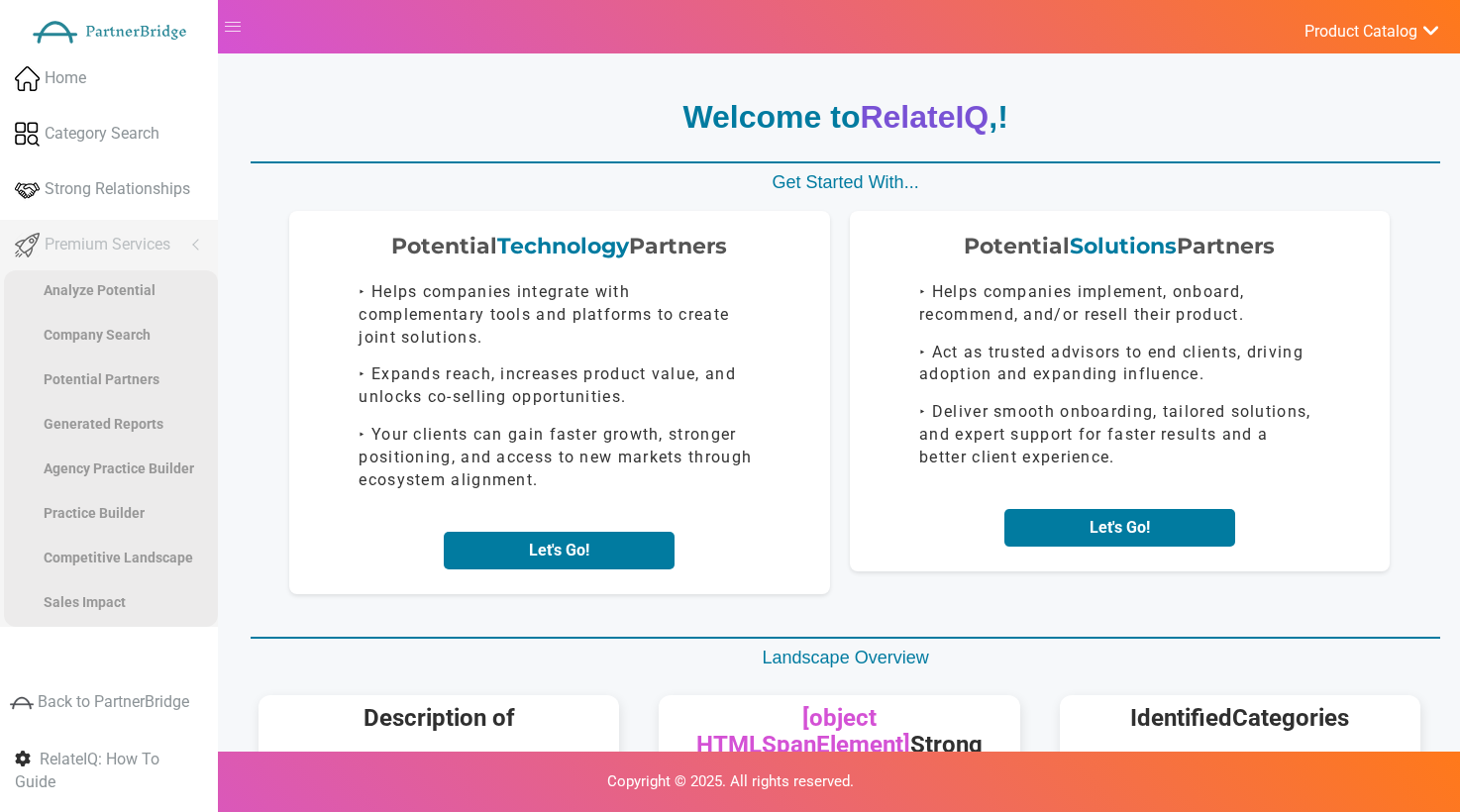 scroll, scrollTop: 0, scrollLeft: 0, axis: both 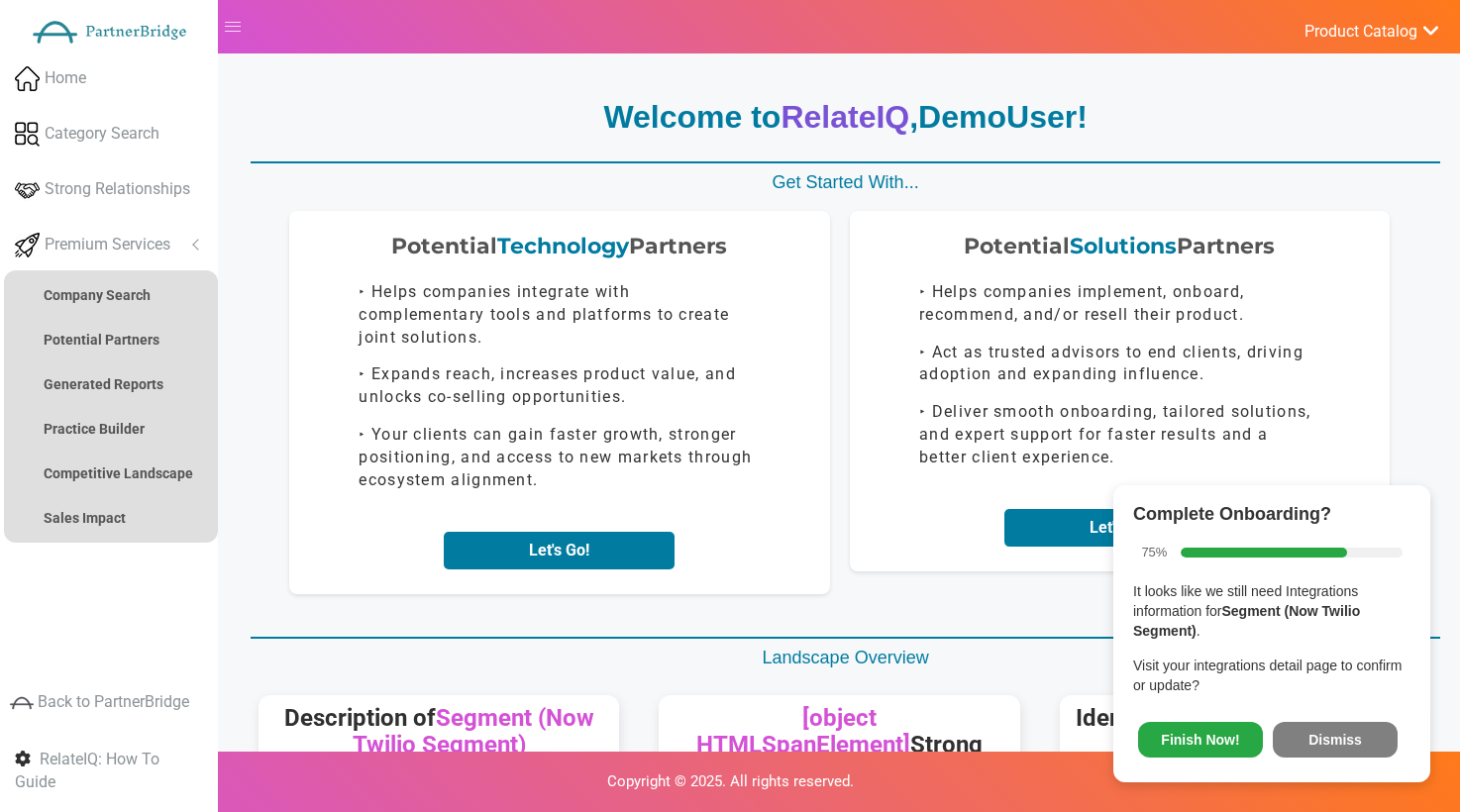 click on "Dismiss" at bounding box center (1335, 740) 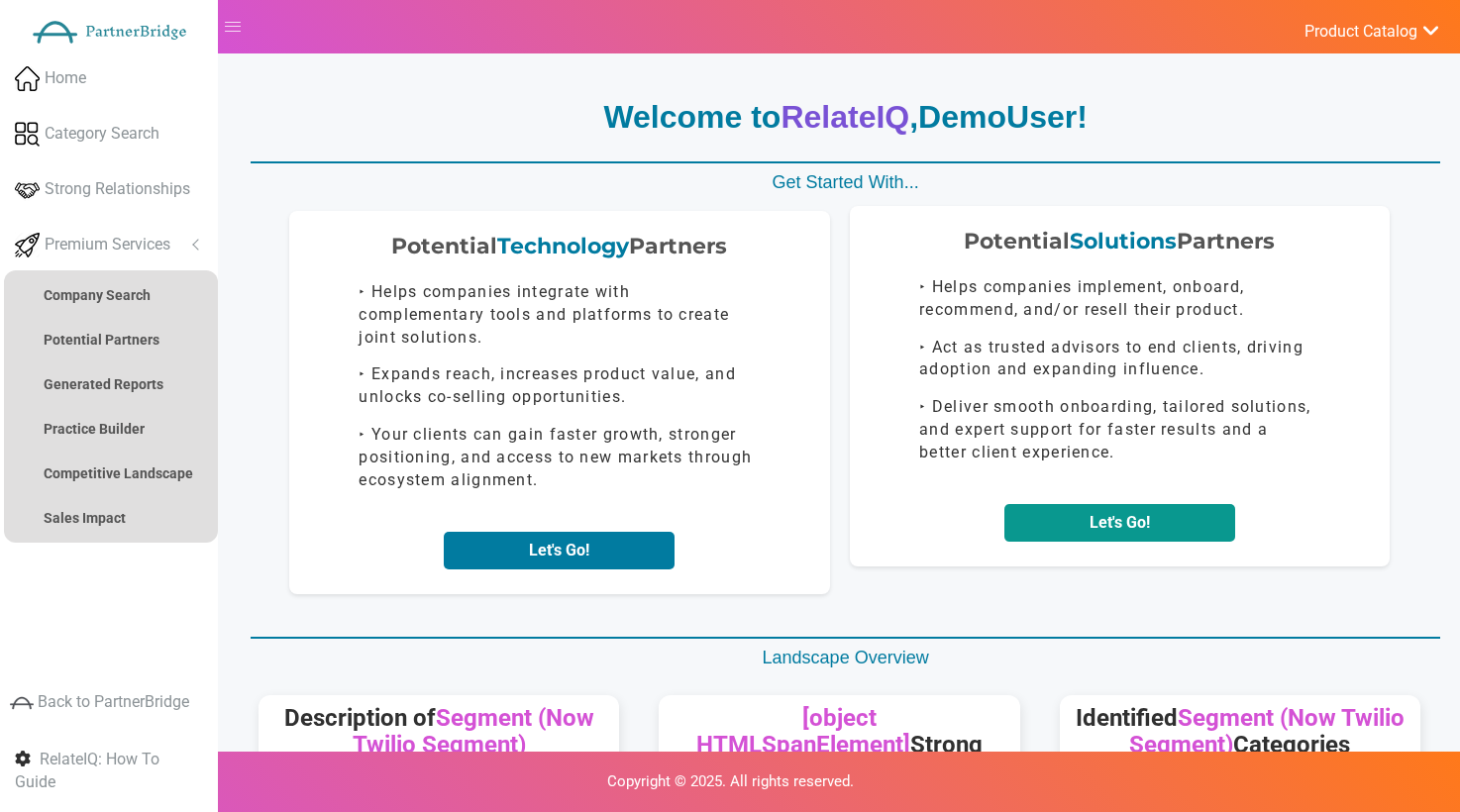 click on "Let's Go!" at bounding box center (1119, 523) 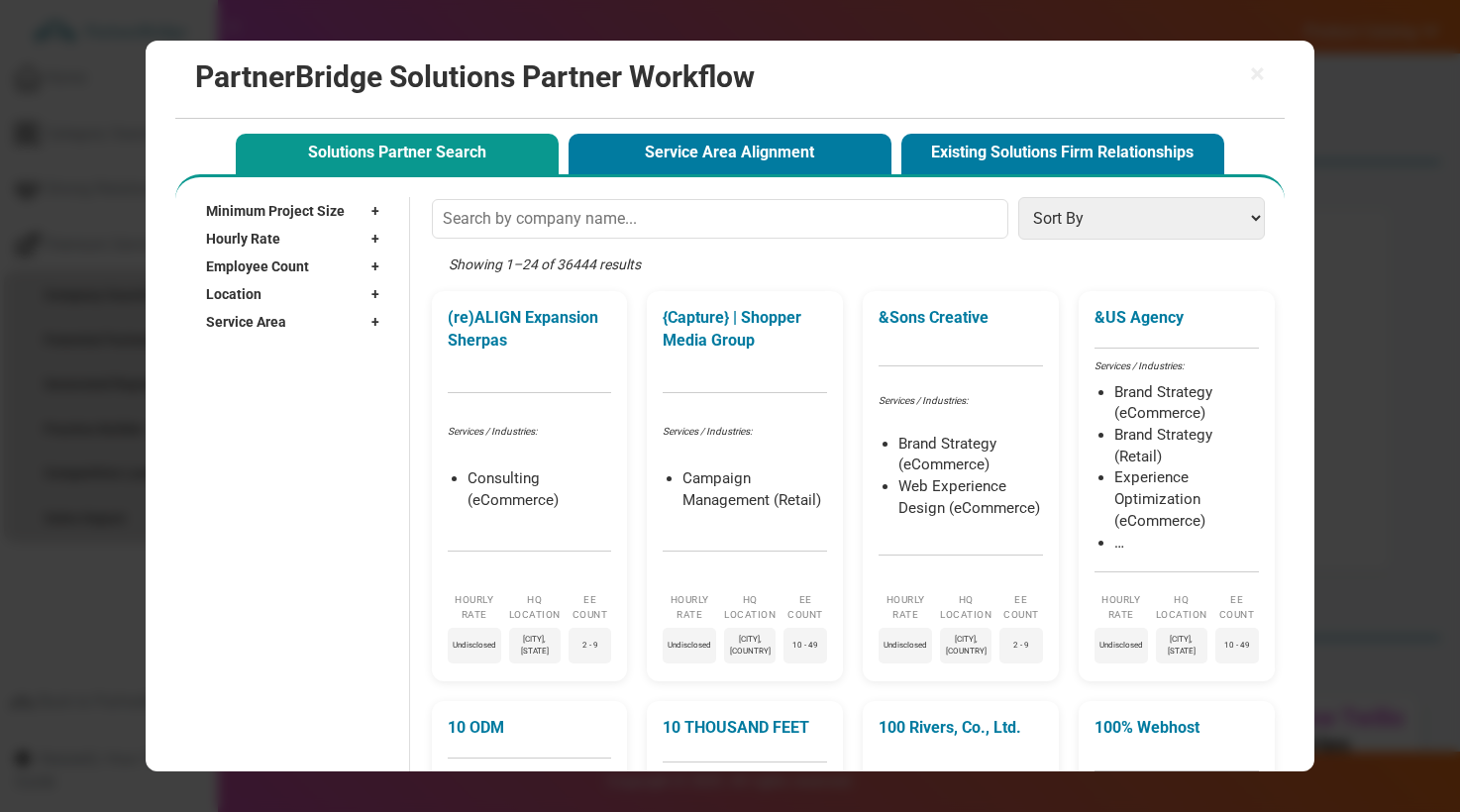 click on "Service Area
+" at bounding box center (297, 322) 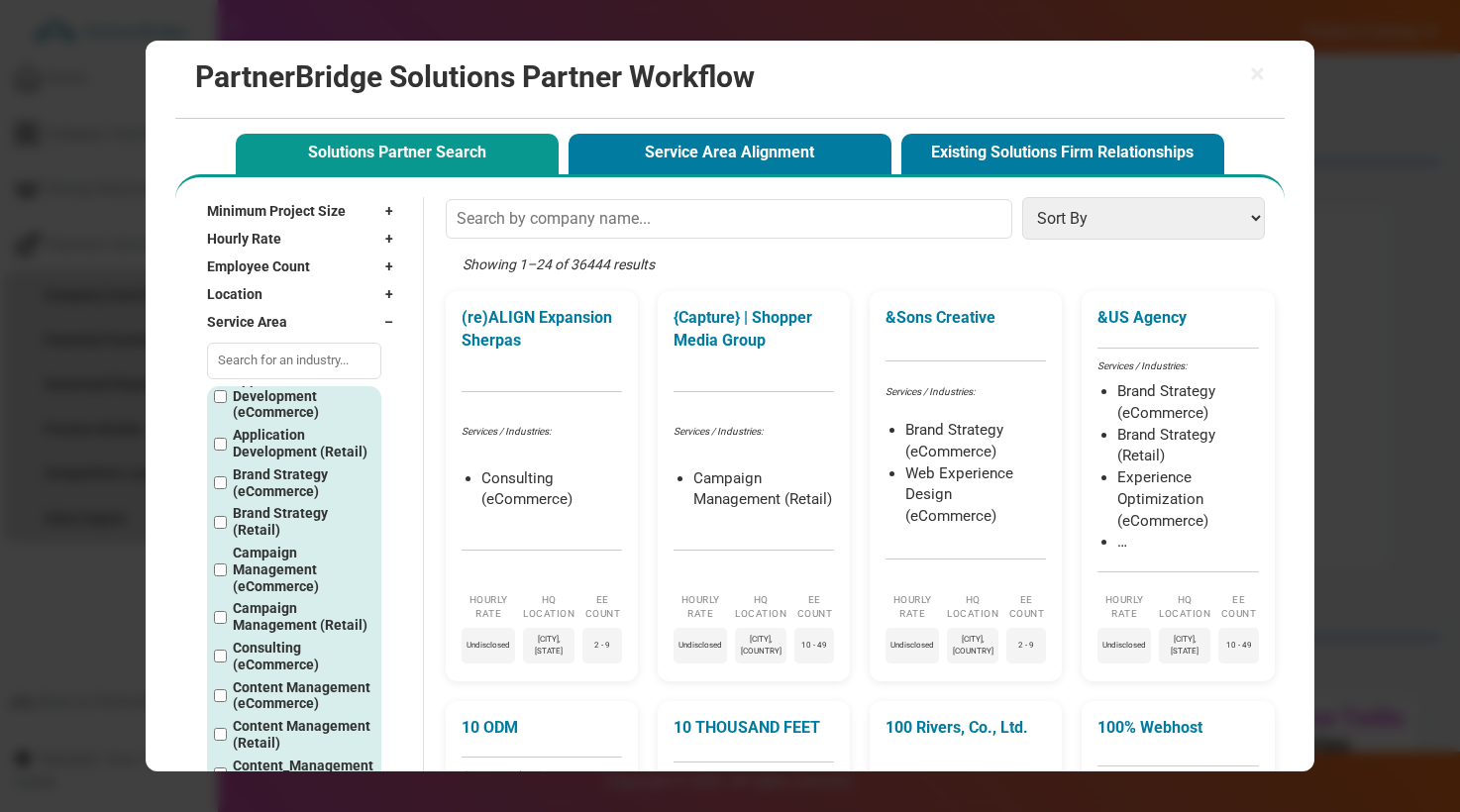 scroll, scrollTop: 0, scrollLeft: 0, axis: both 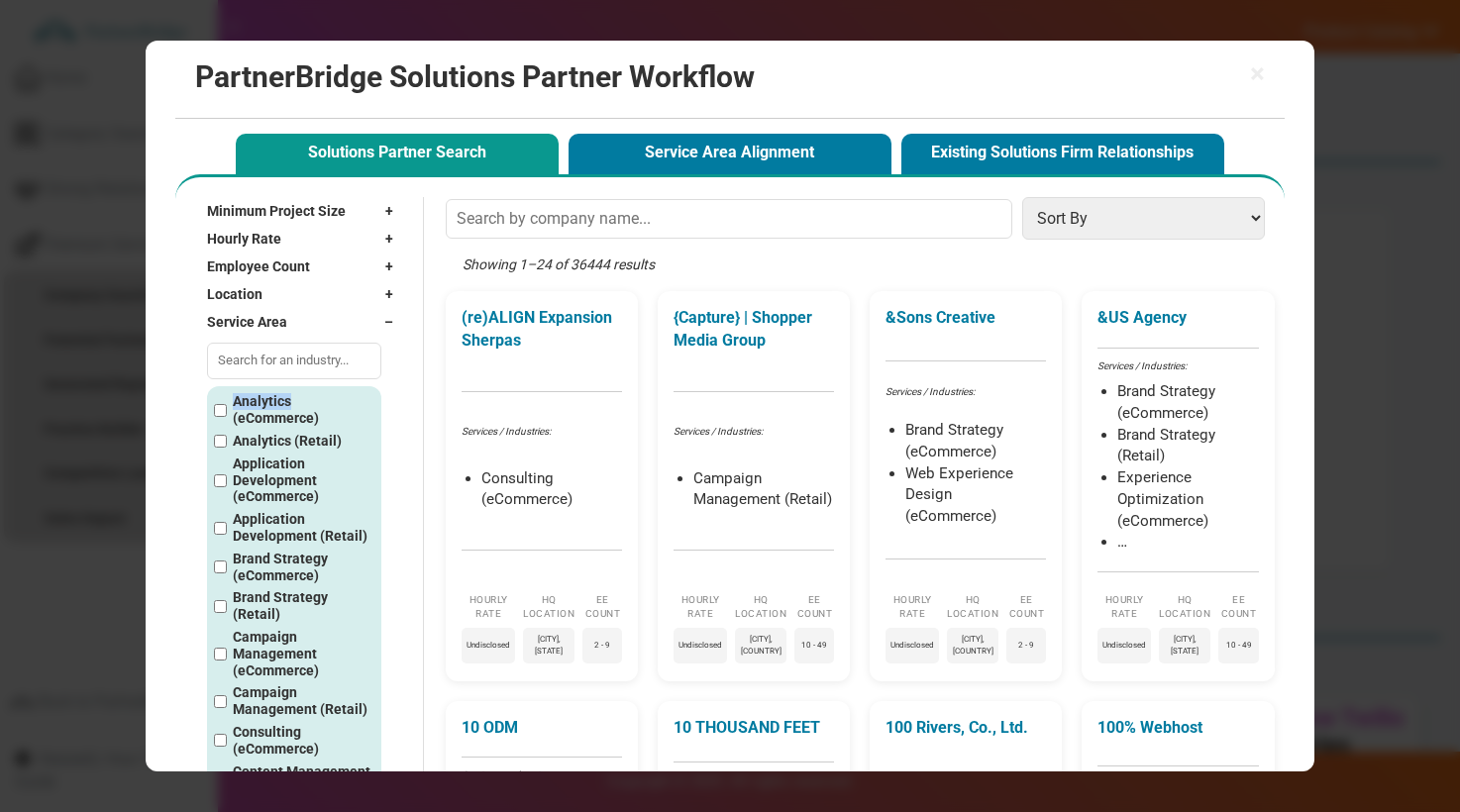 click on "–" at bounding box center [393, 322] 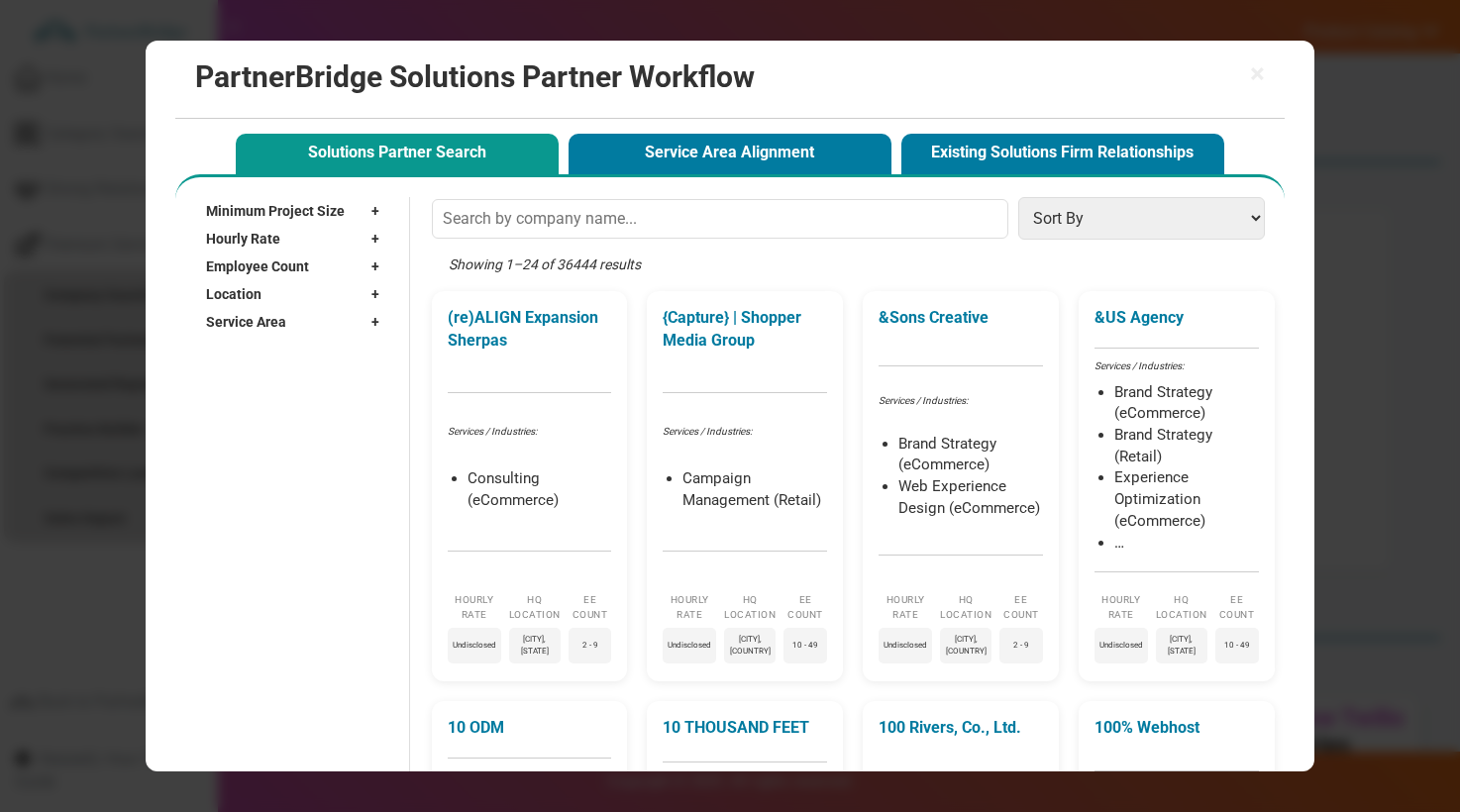 click on "+" at bounding box center (380, 294) 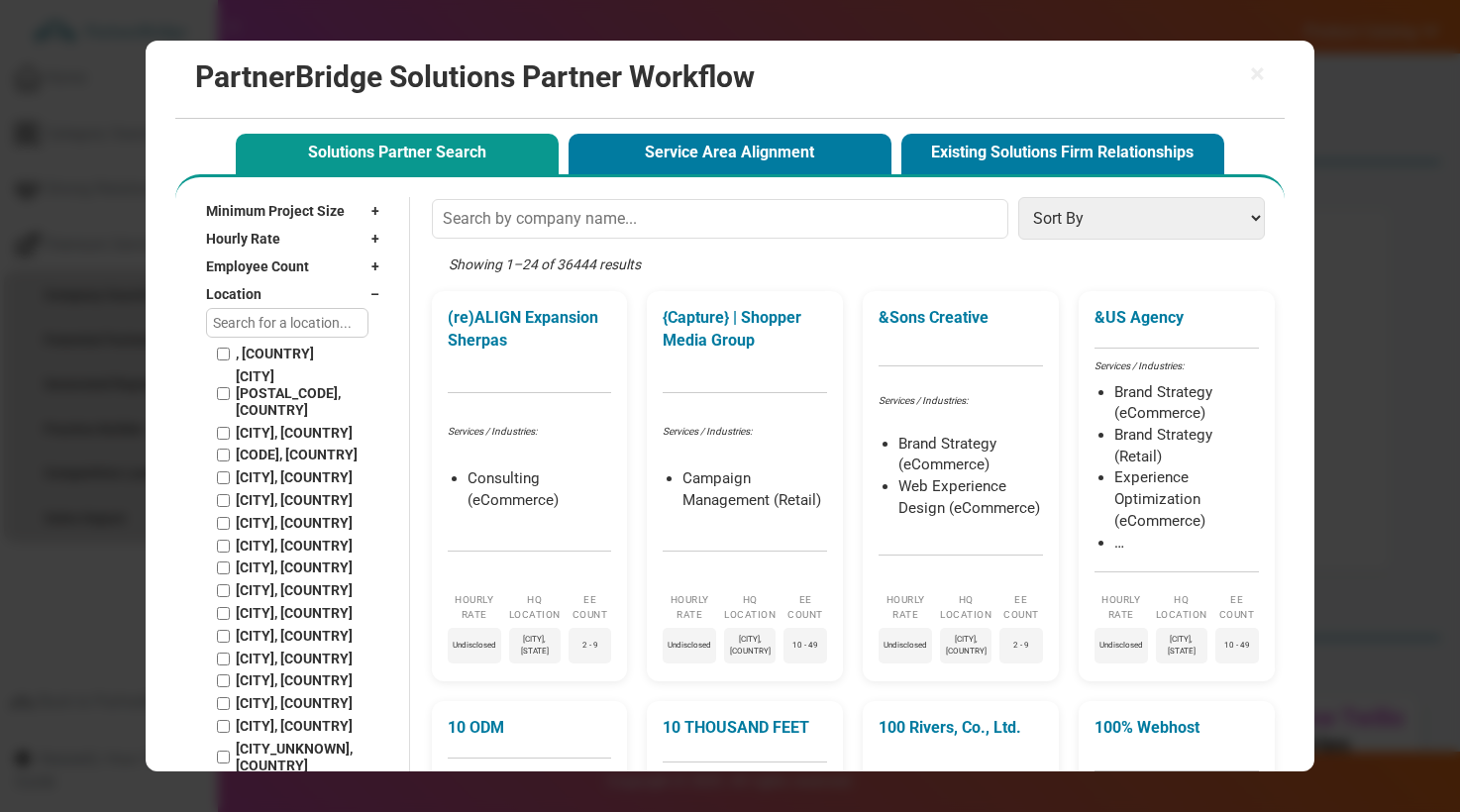 click on "–" at bounding box center (379, 294) 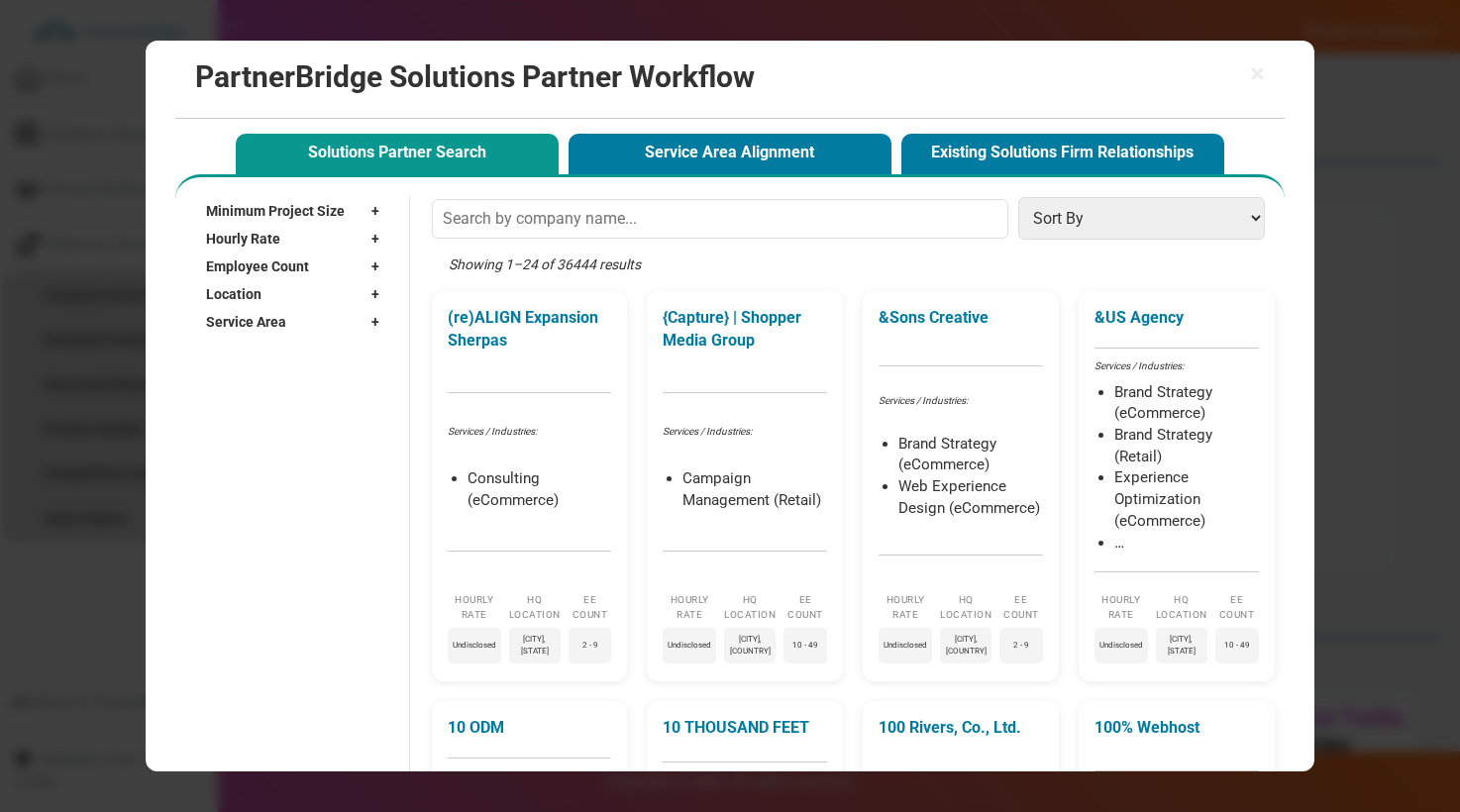 click on "+" at bounding box center [380, 322] 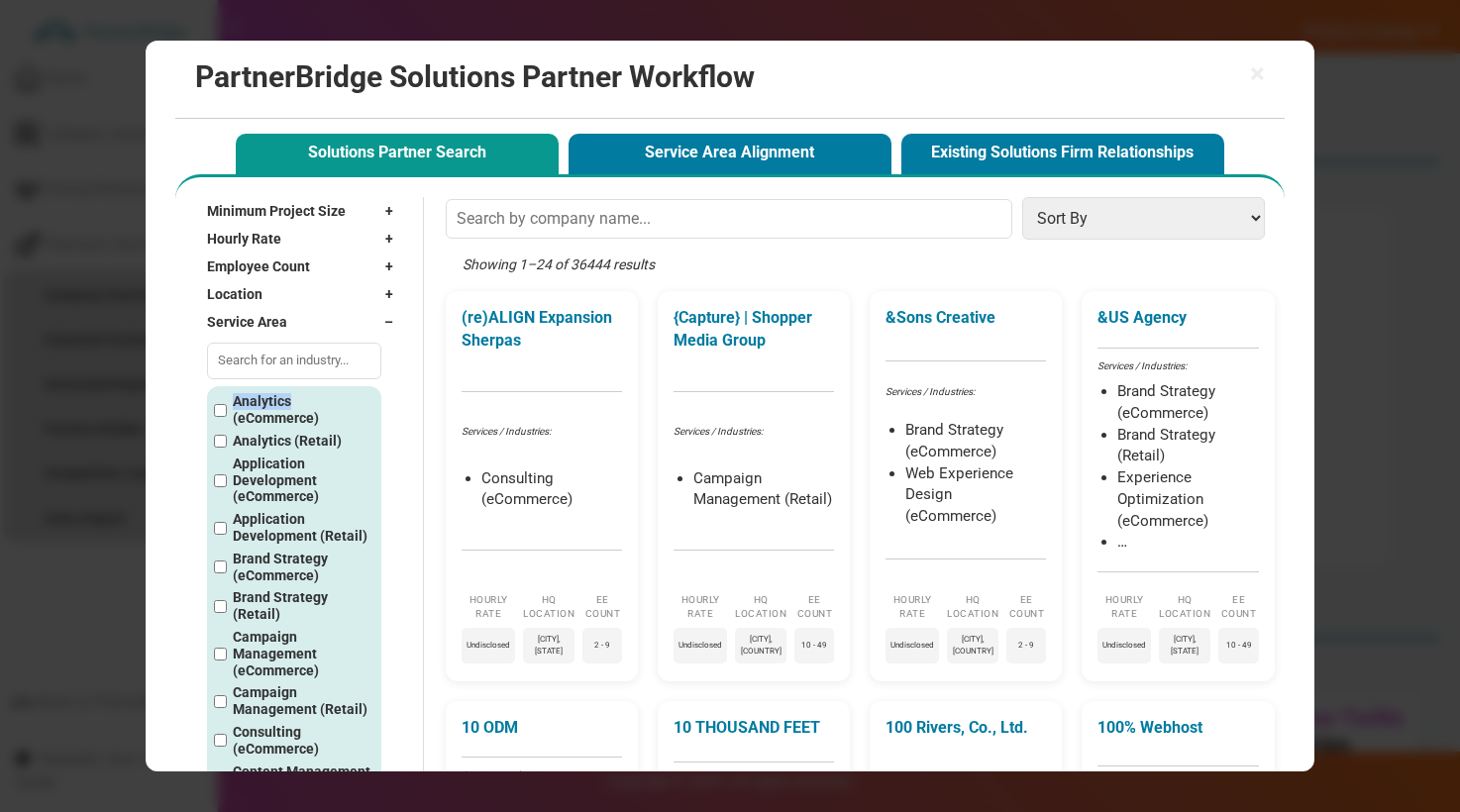 click on "–" at bounding box center (393, 322) 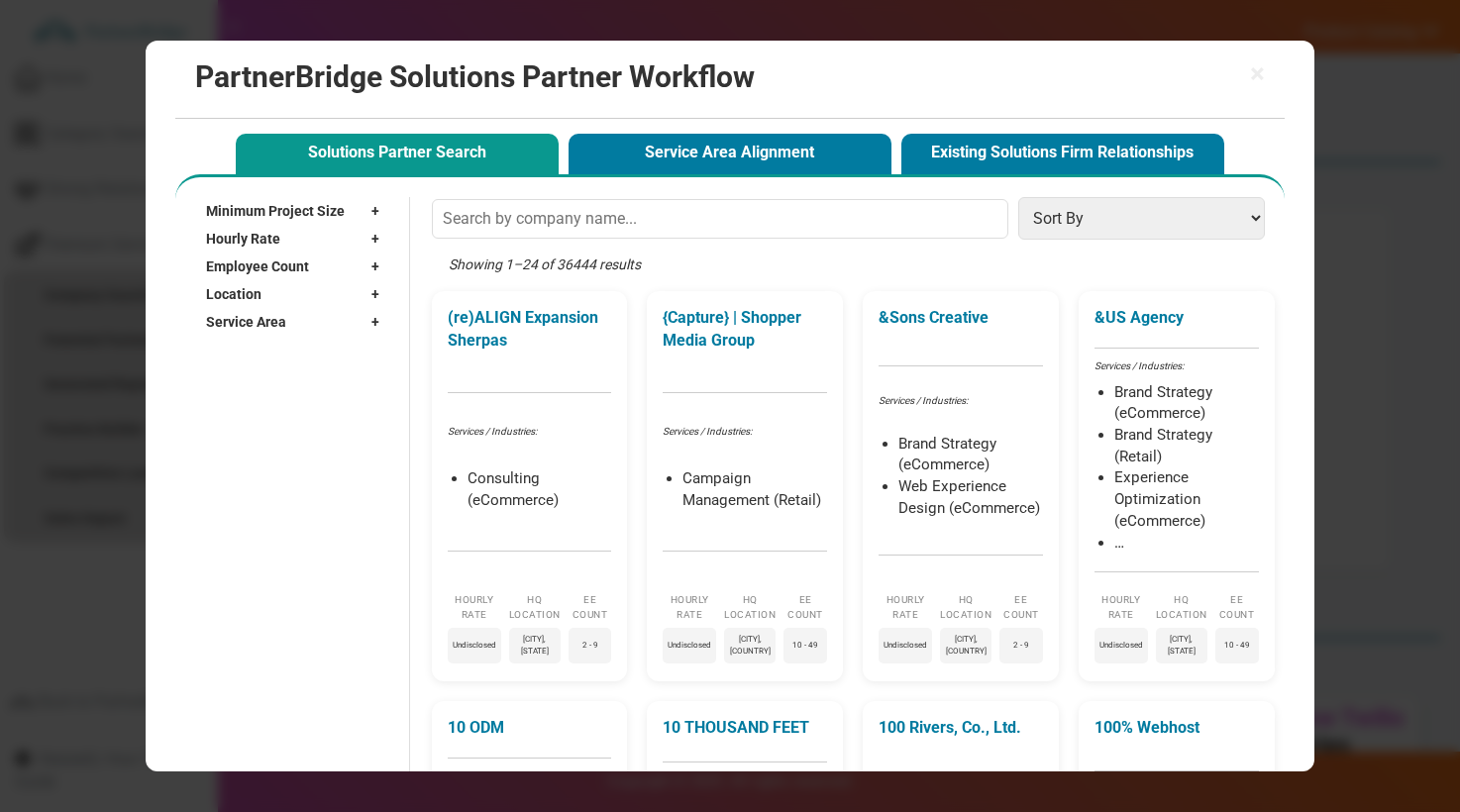 click on "+" at bounding box center [380, 294] 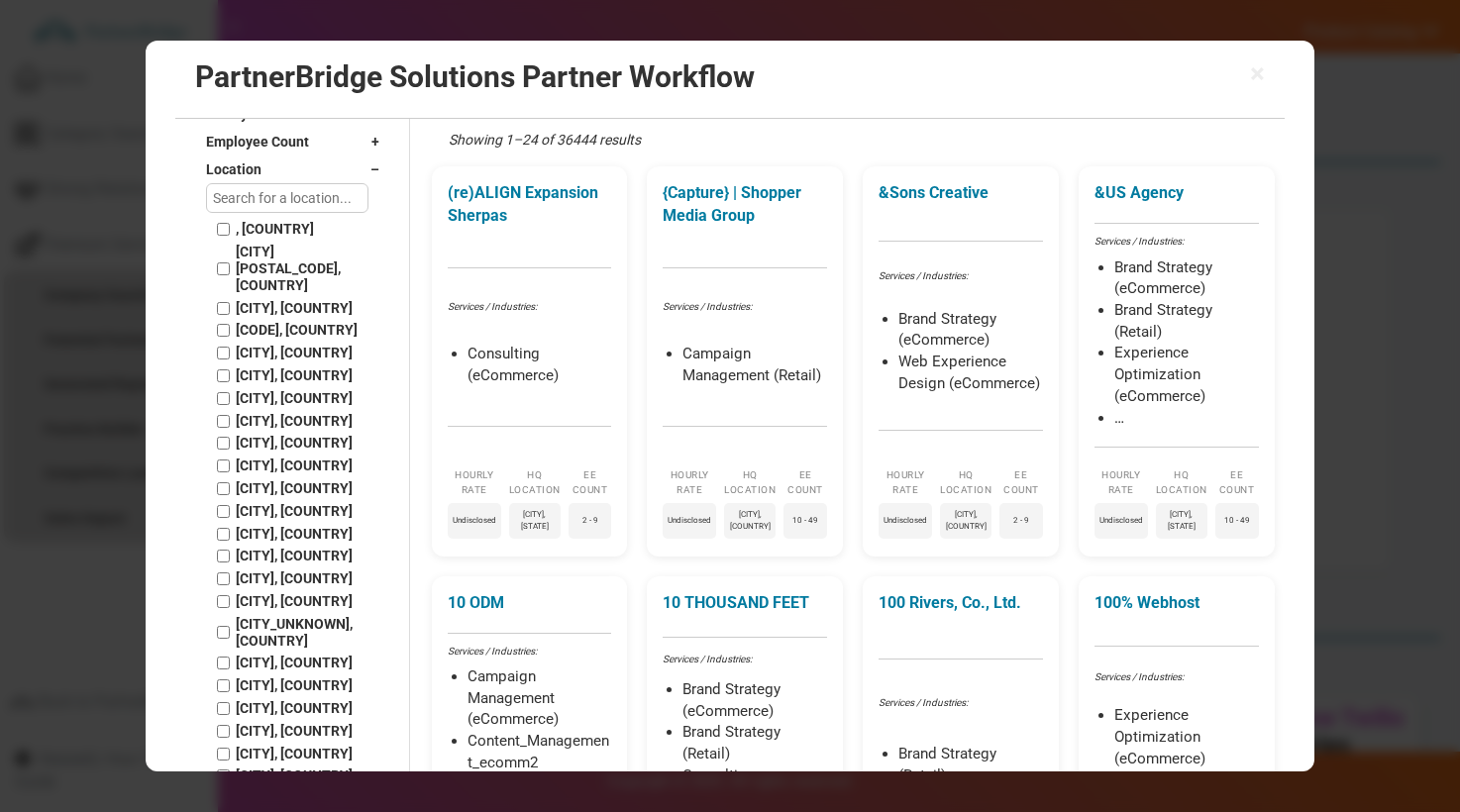 scroll, scrollTop: 0, scrollLeft: 0, axis: both 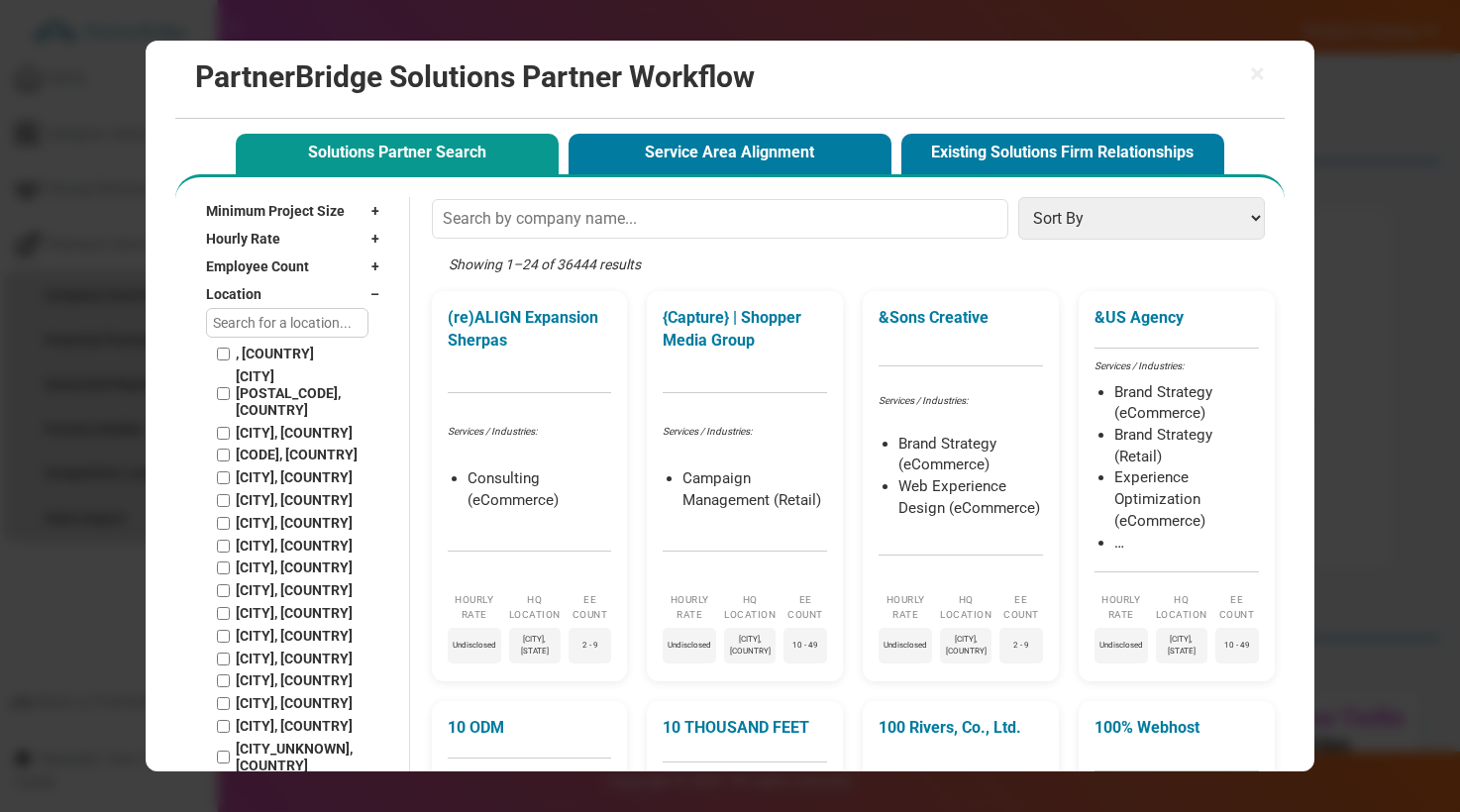 click on "Location
–" at bounding box center [297, 294] 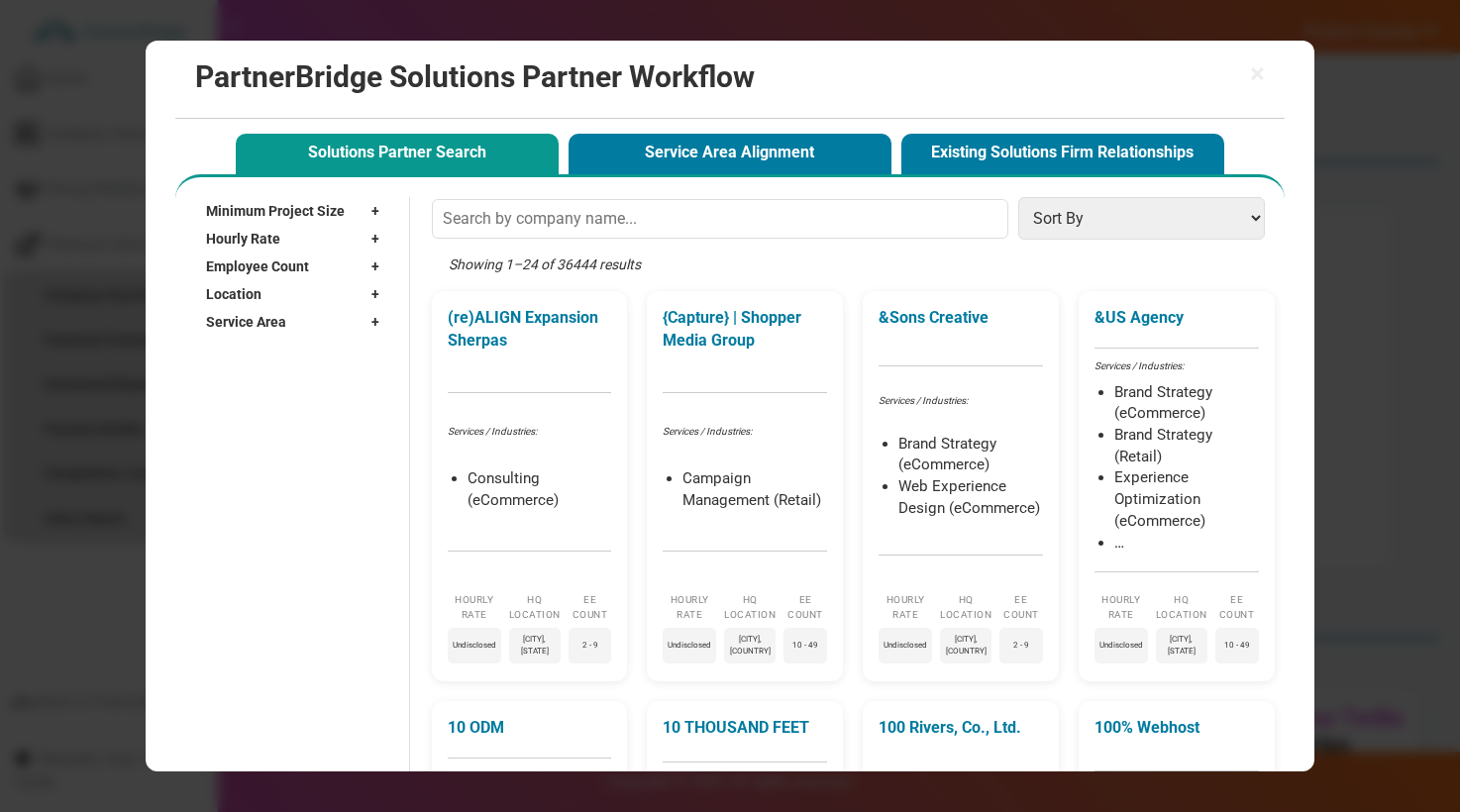 click on "Employee Count
+" at bounding box center [297, 266] 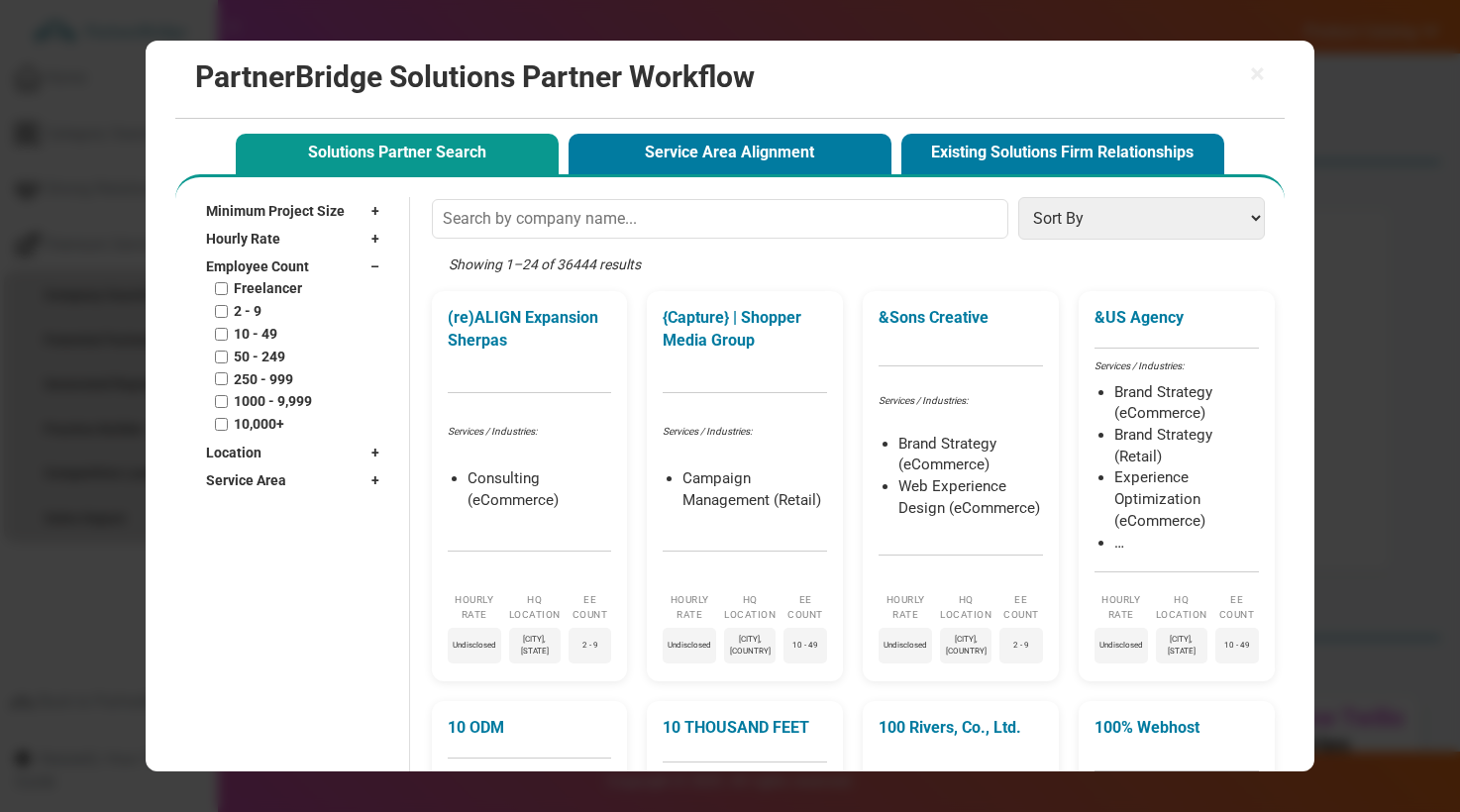 click on "Employee Count
–" at bounding box center (297, 266) 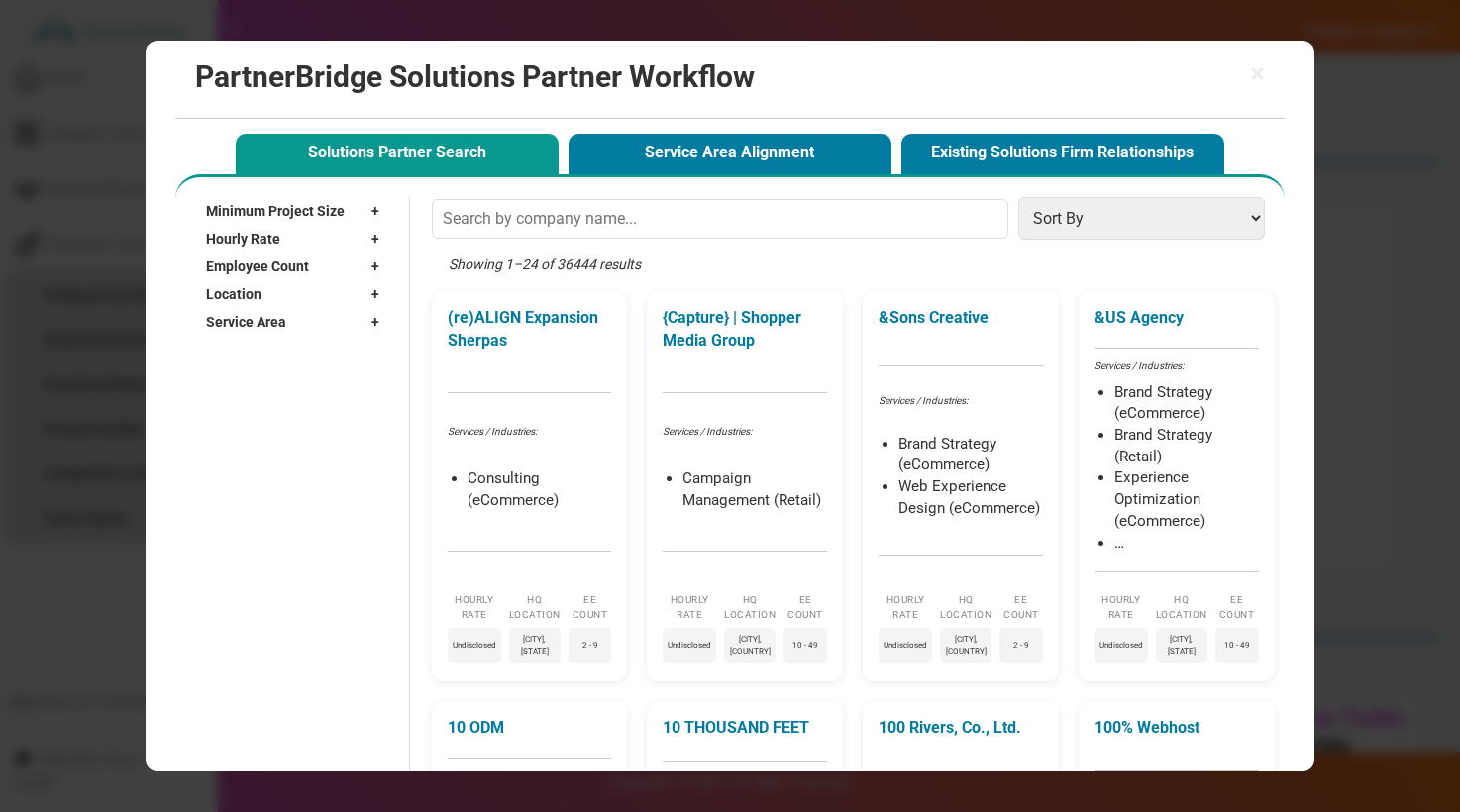 click on "+" at bounding box center [380, 239] 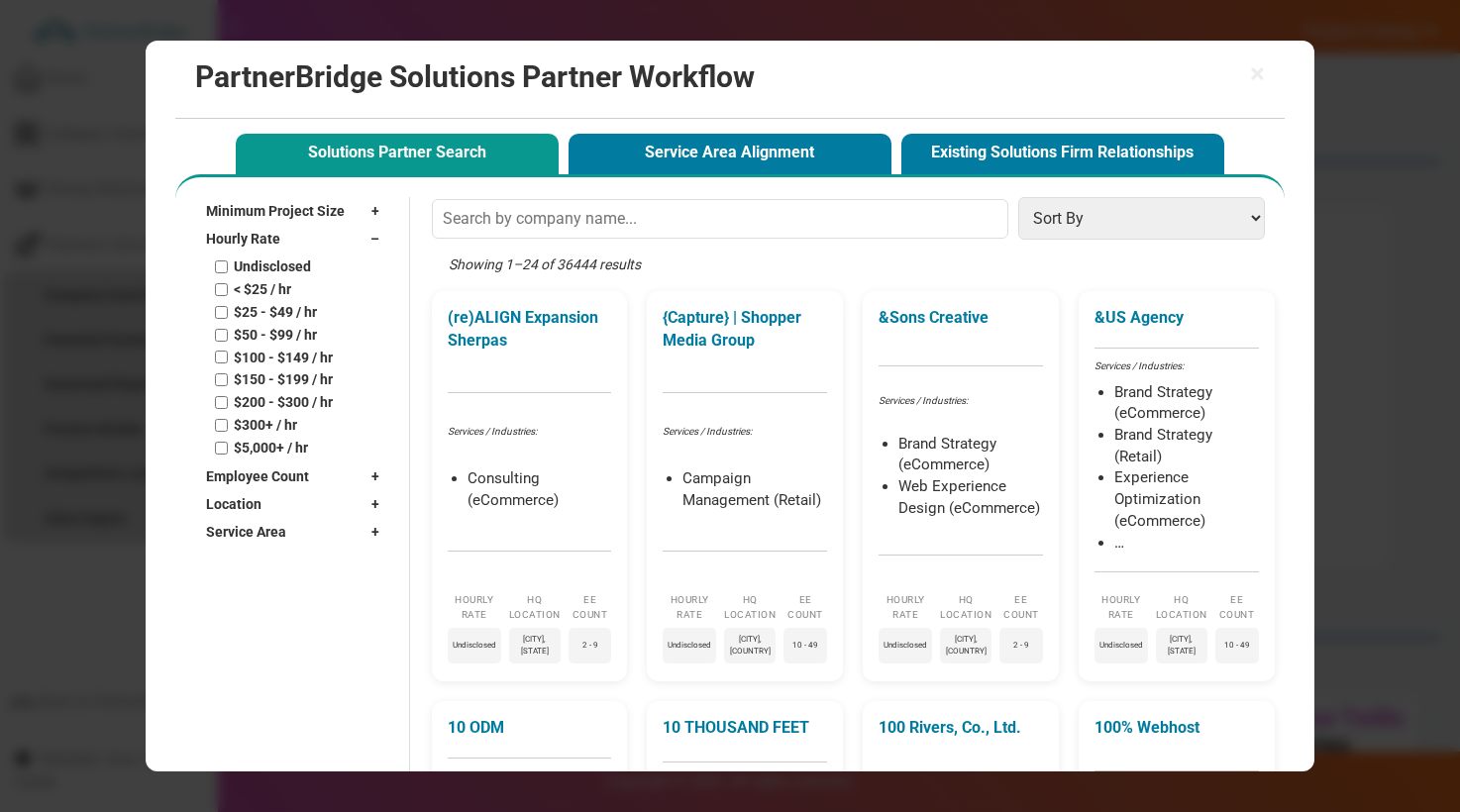 click on "–" at bounding box center [379, 239] 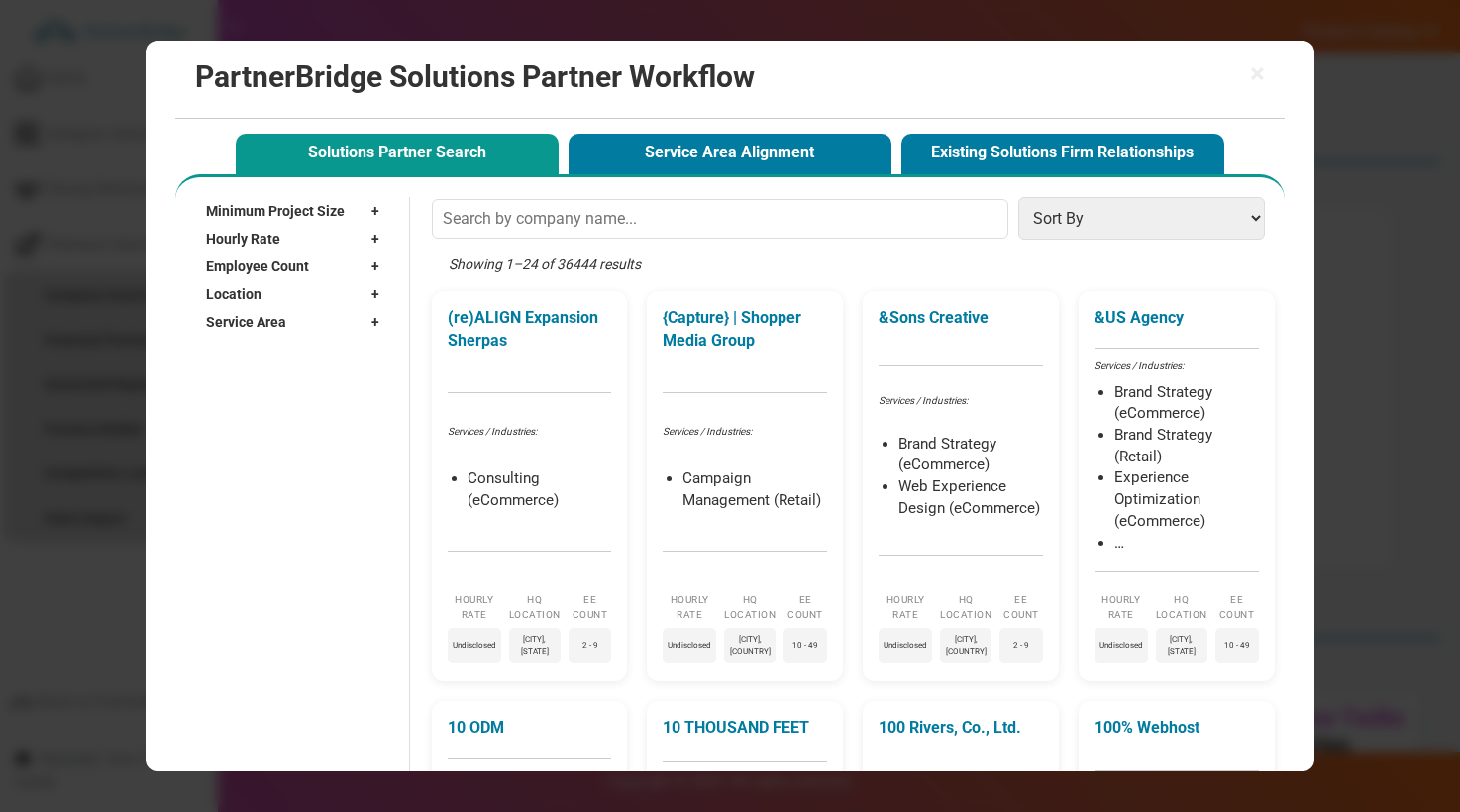 click on "+" at bounding box center (380, 211) 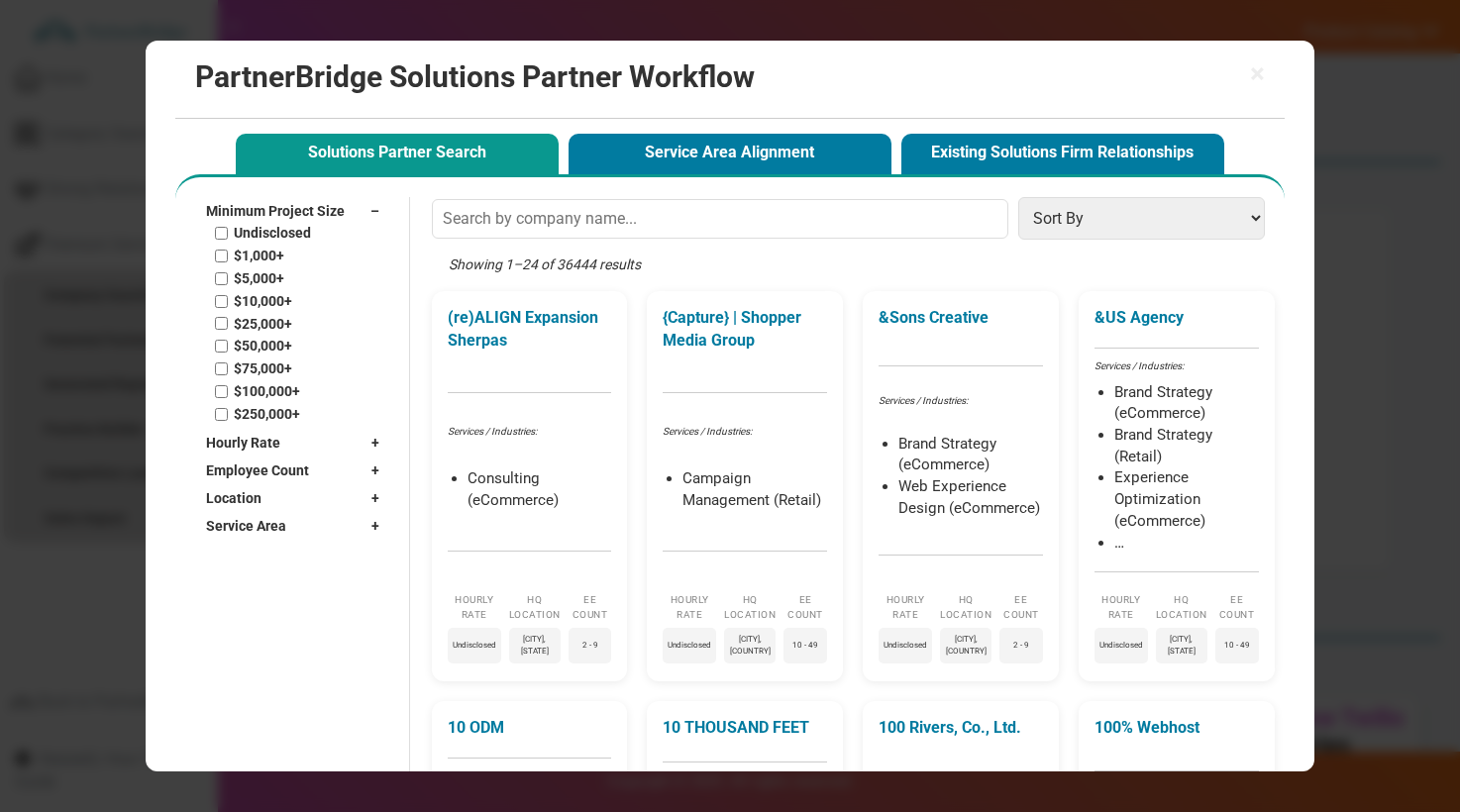 click on "–" at bounding box center [379, 211] 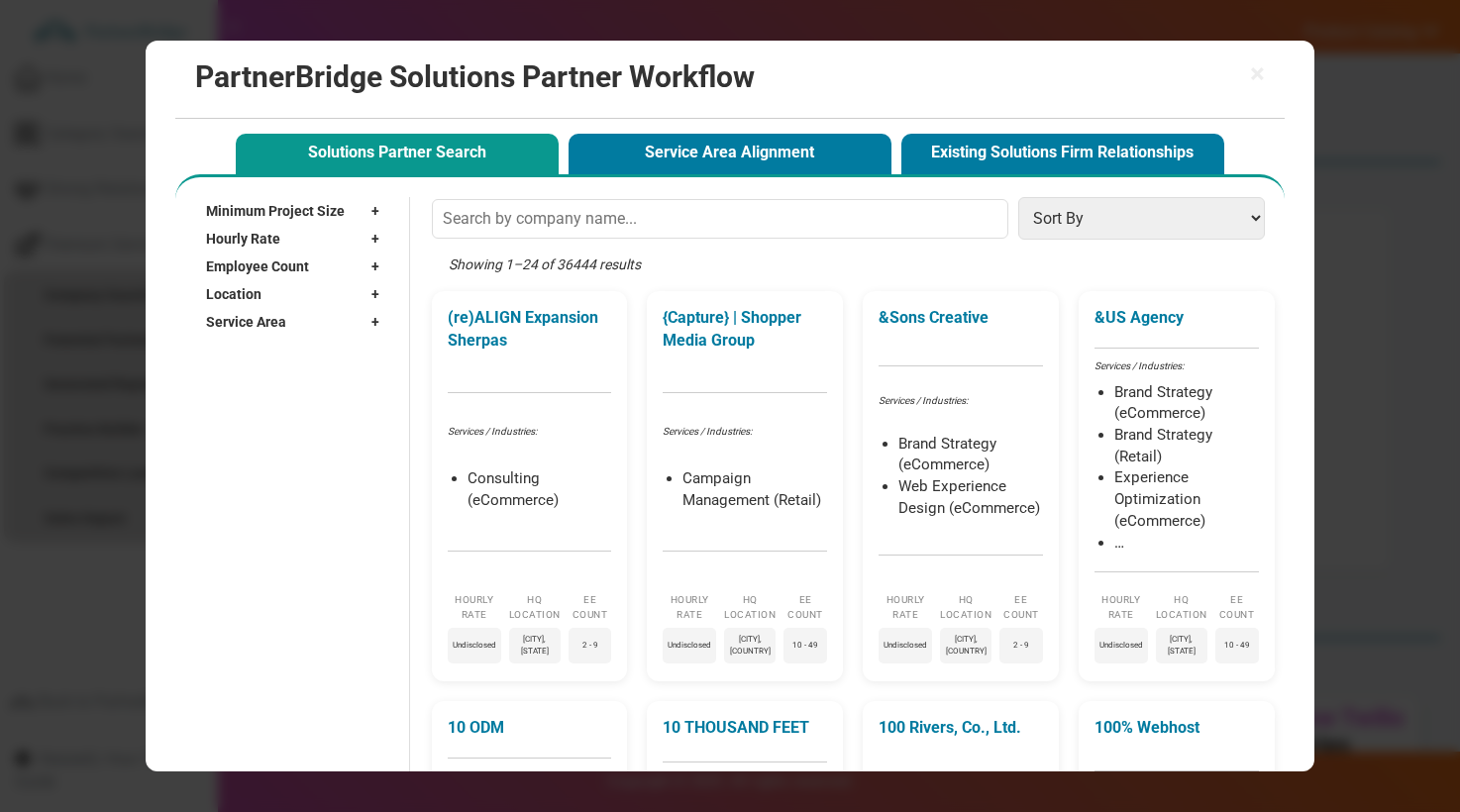 click on "Location
+" at bounding box center [297, 294] 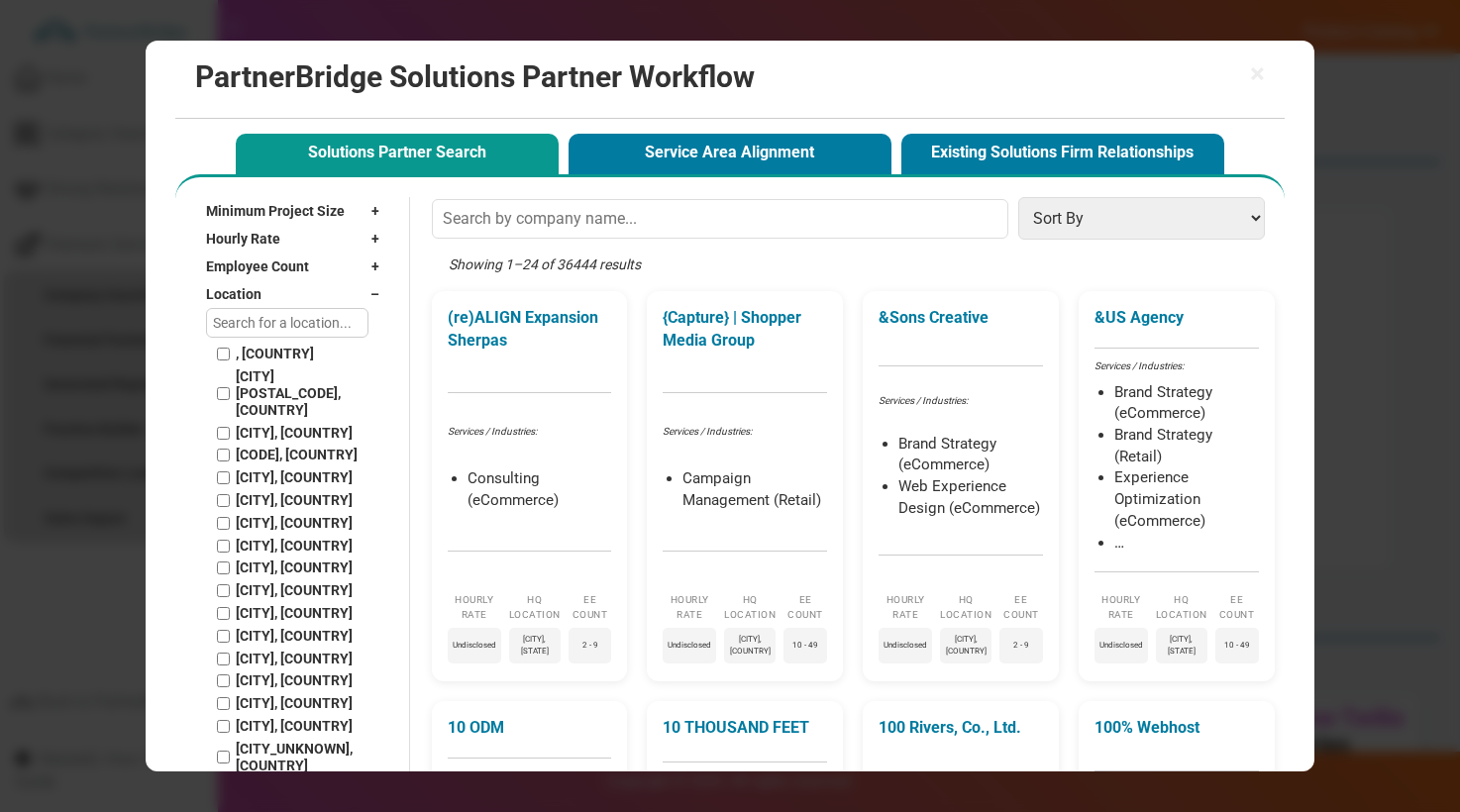 scroll, scrollTop: 3, scrollLeft: 0, axis: vertical 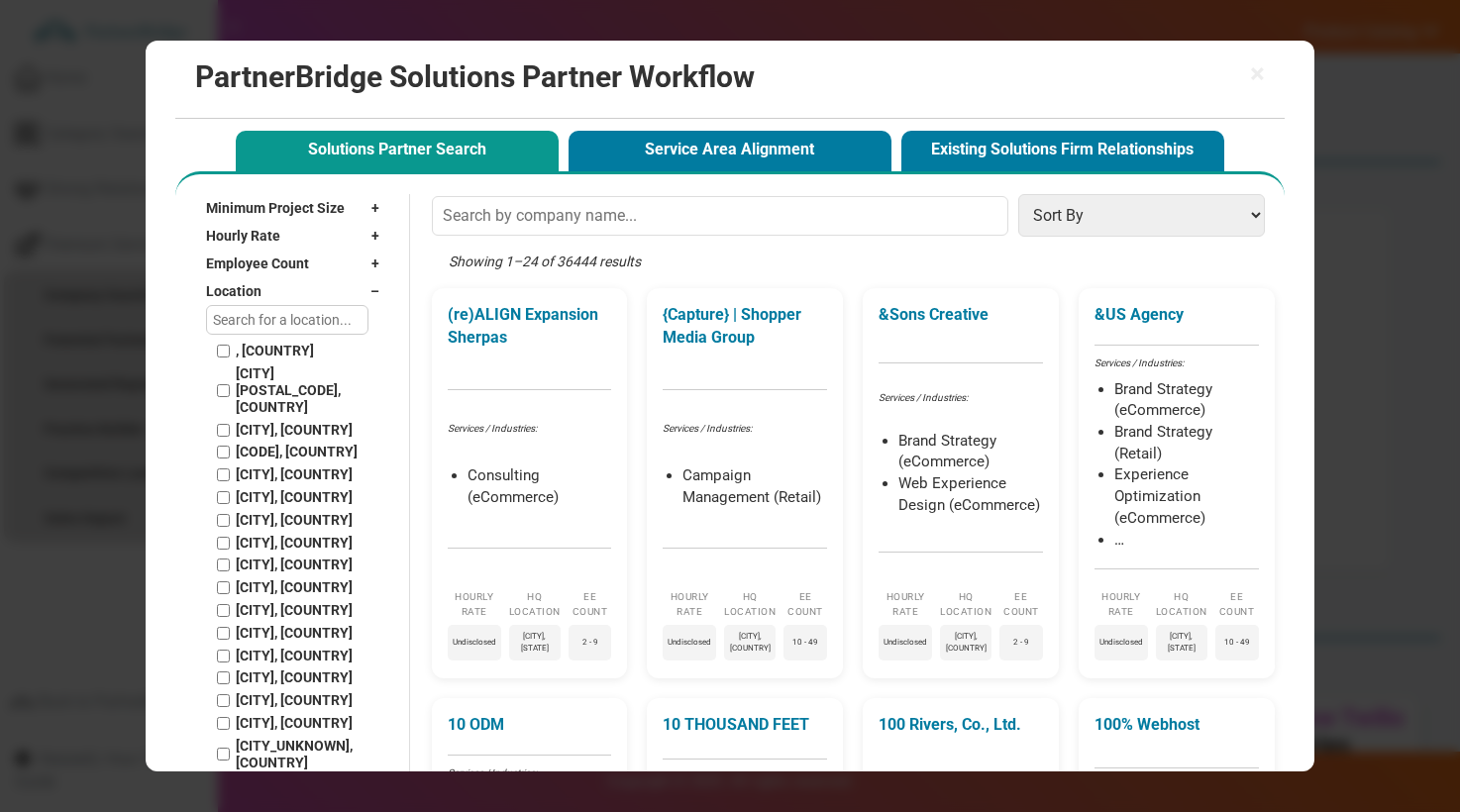 click at bounding box center (287, 320) 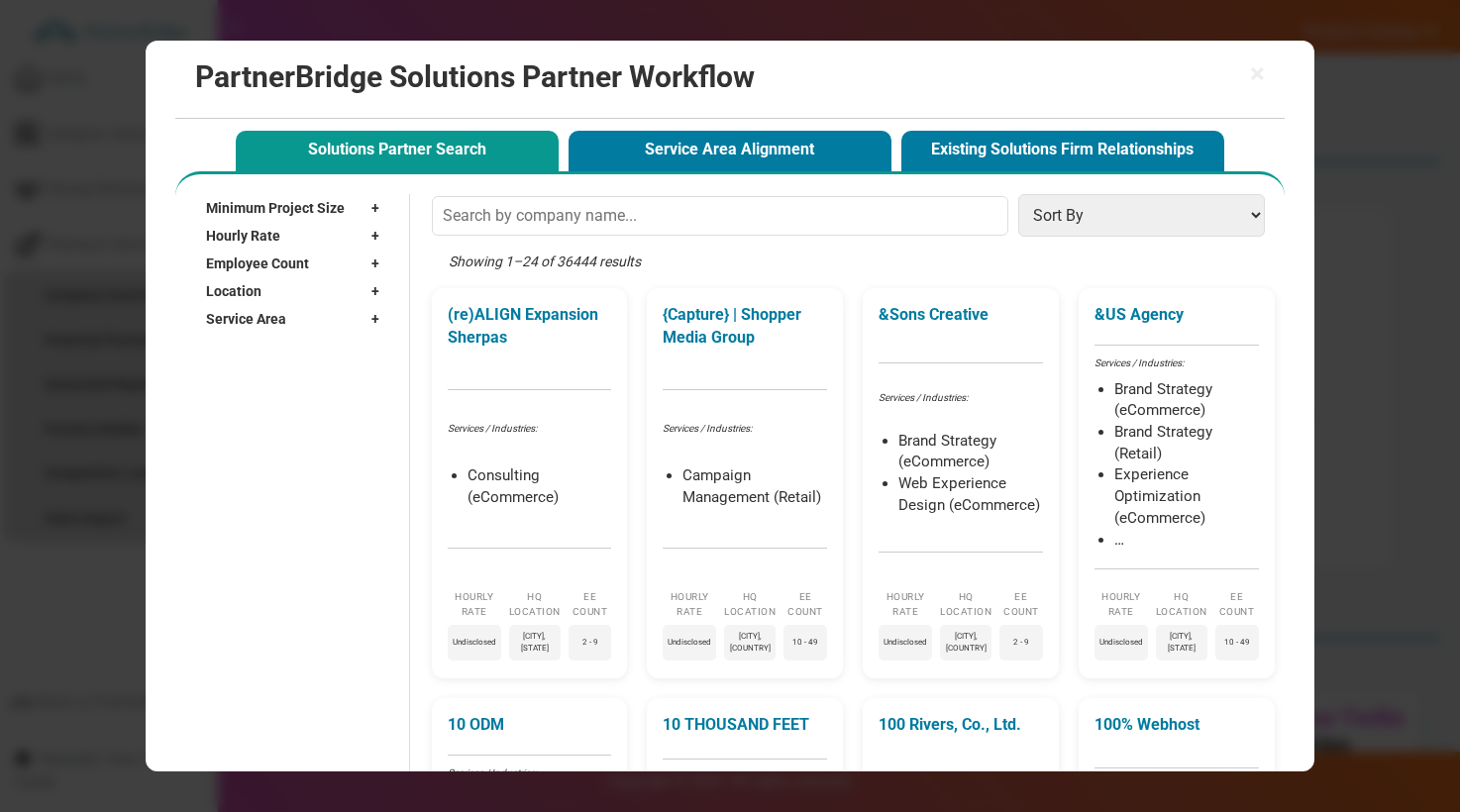 click on "Service Area
+" at bounding box center (297, 319) 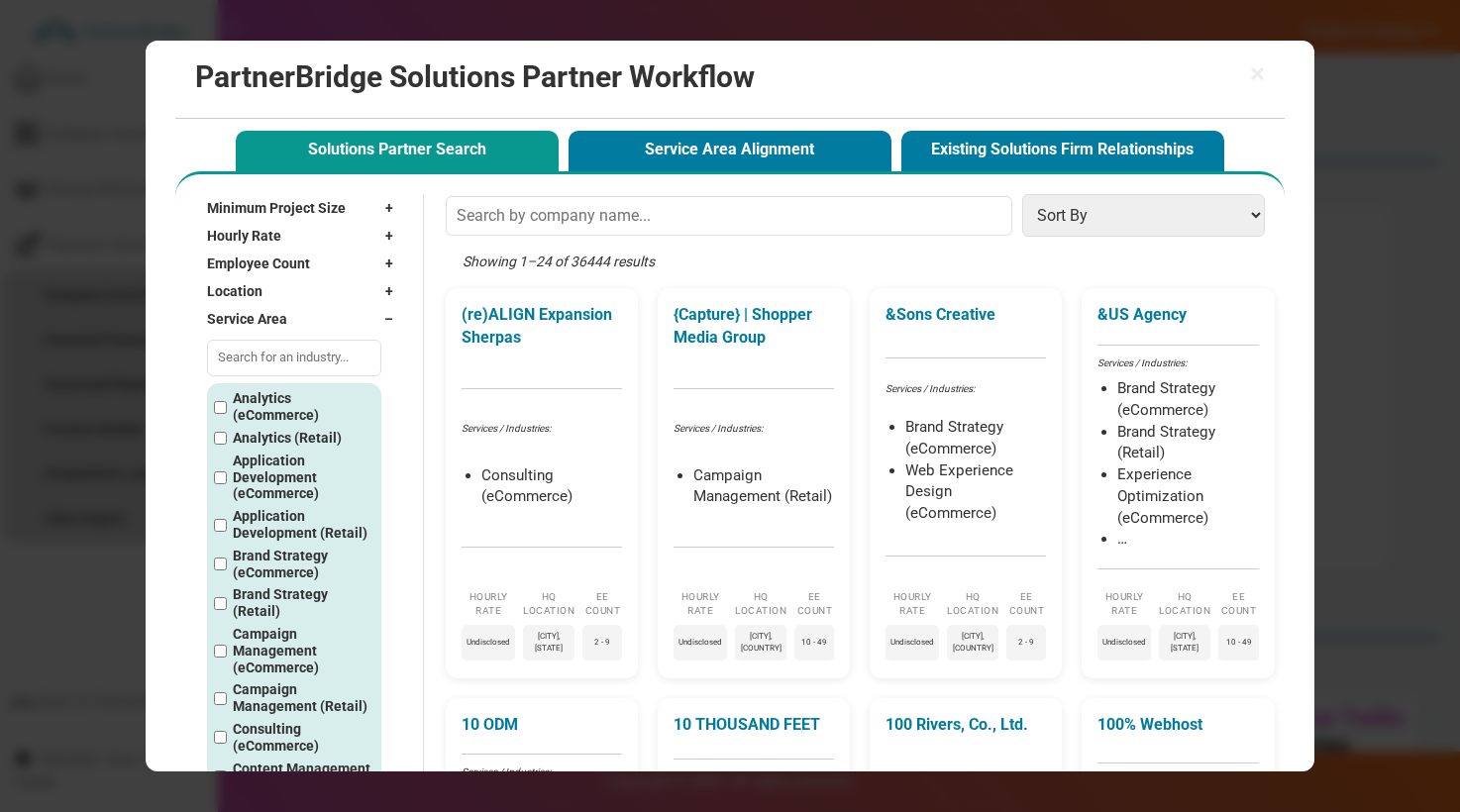 click on "Employee Count" at bounding box center (259, 263) 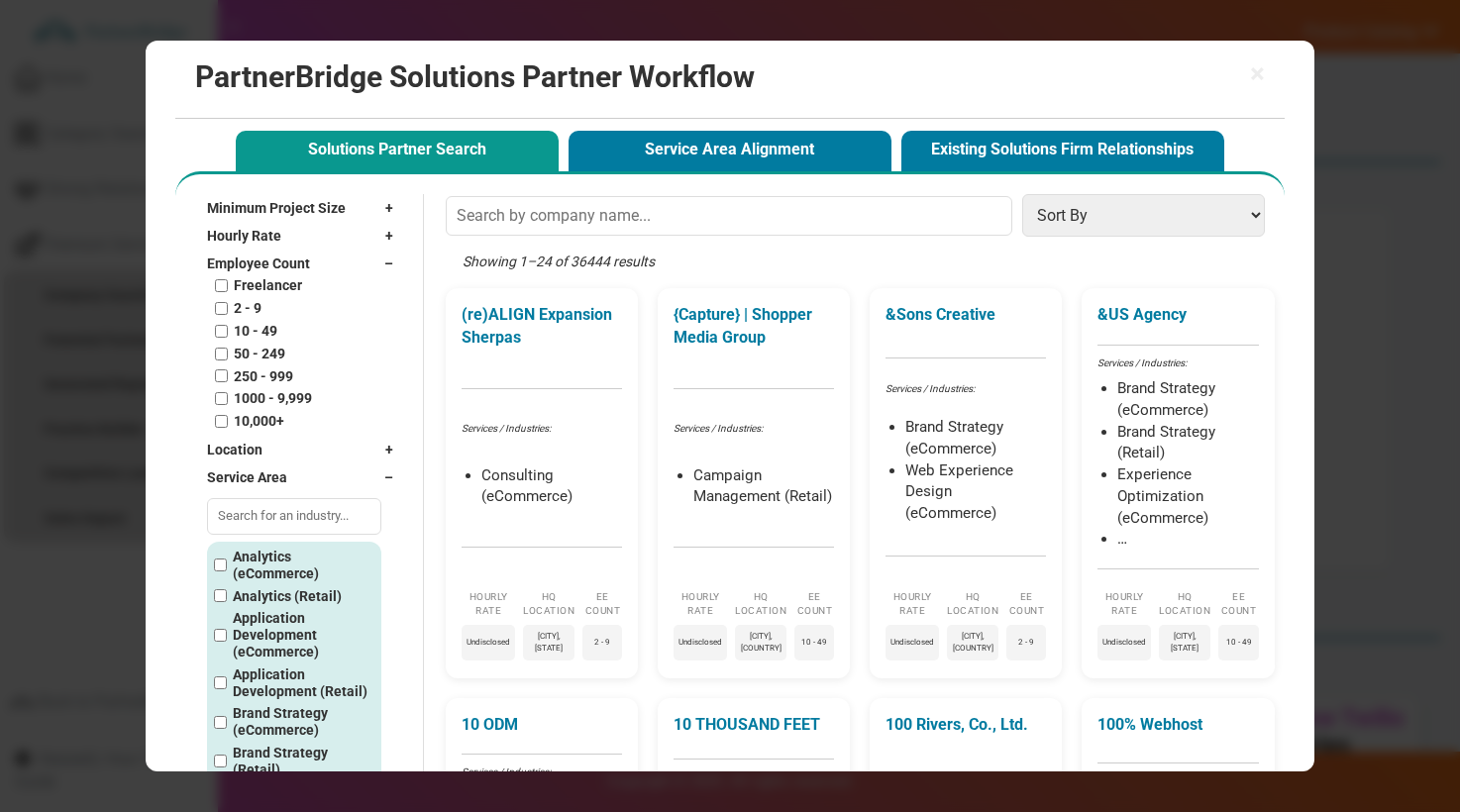 click on "Service Area
–" at bounding box center (305, 477) 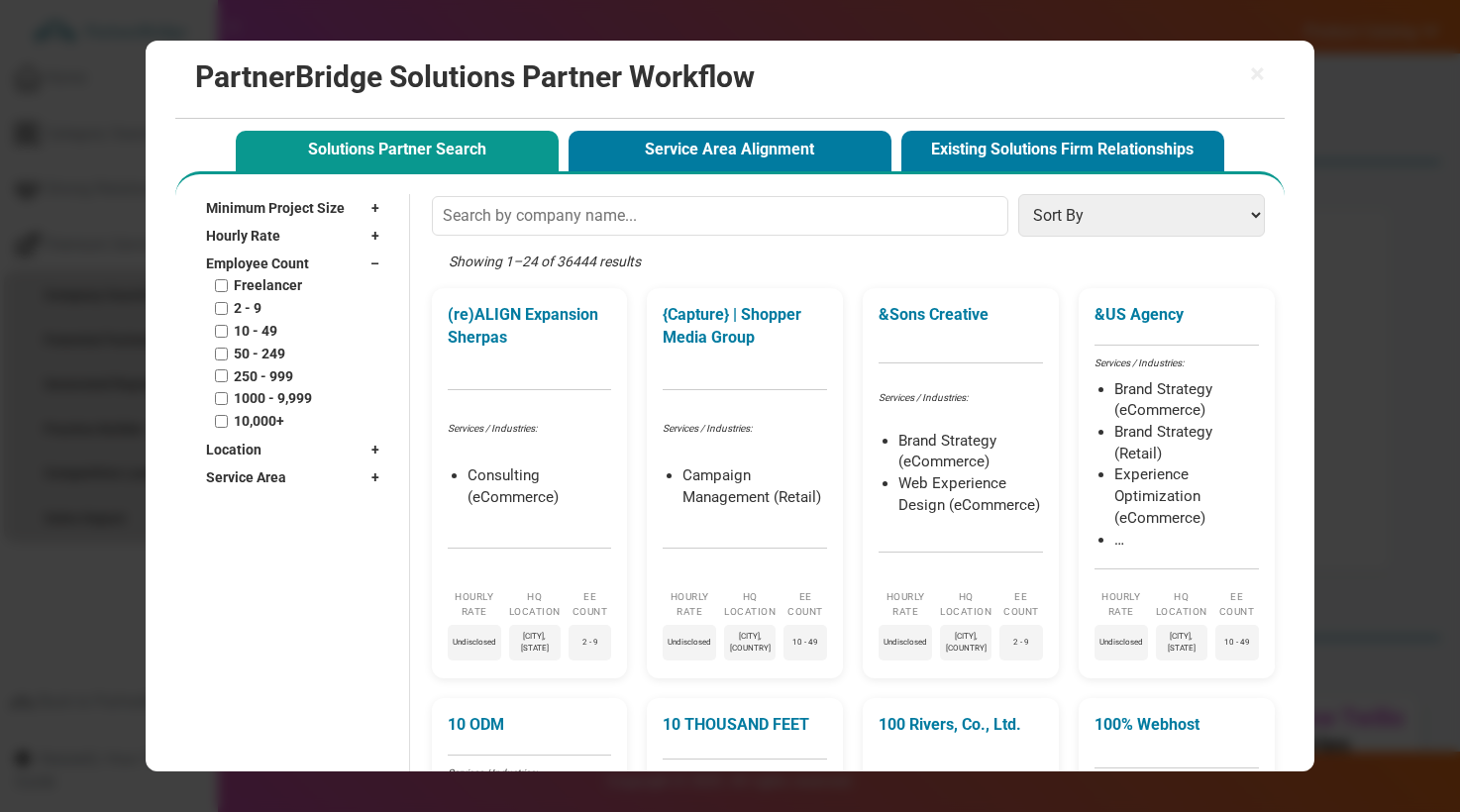 click on "Employee Count
–" at bounding box center [297, 263] 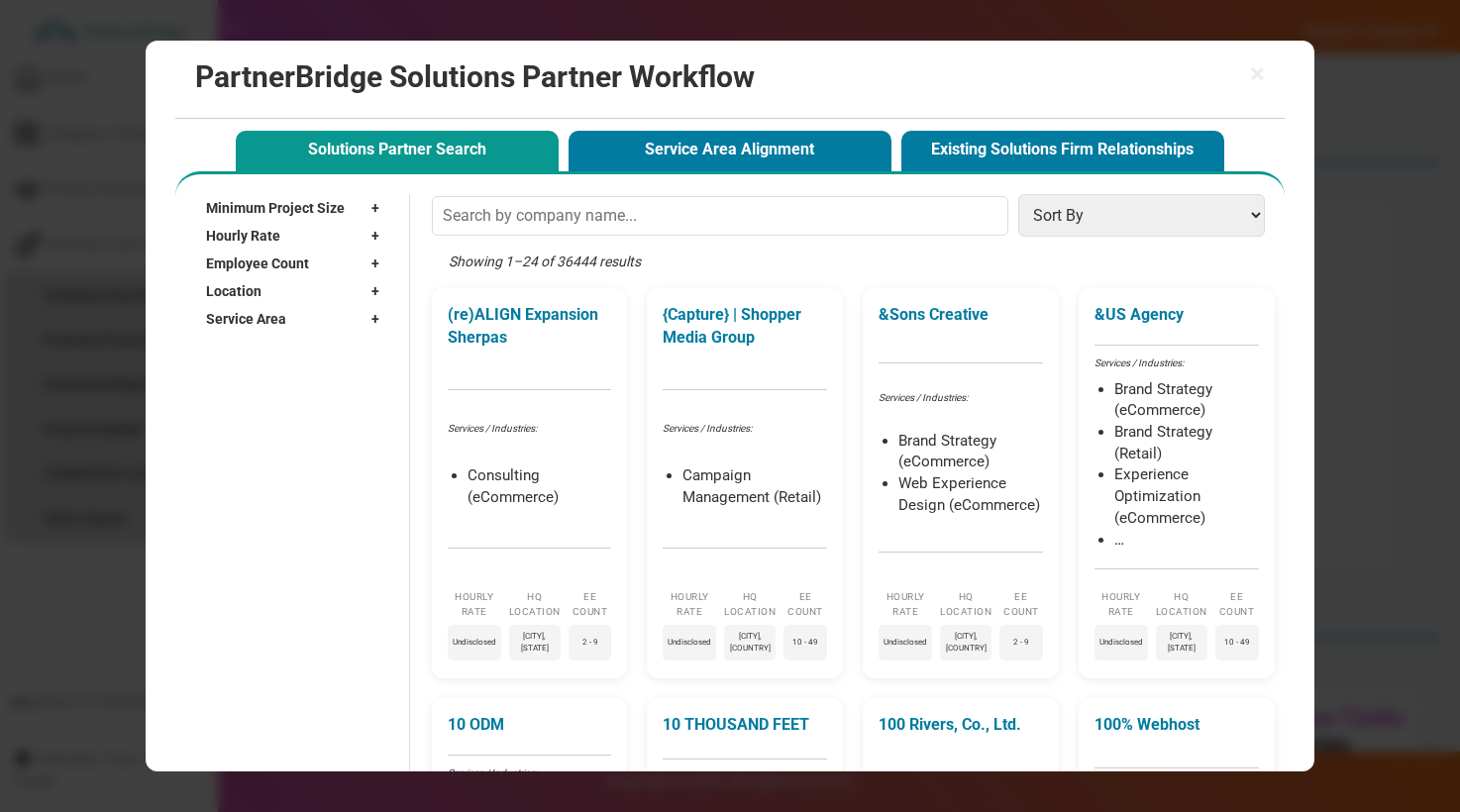 click on "Service Area
+" at bounding box center (297, 319) 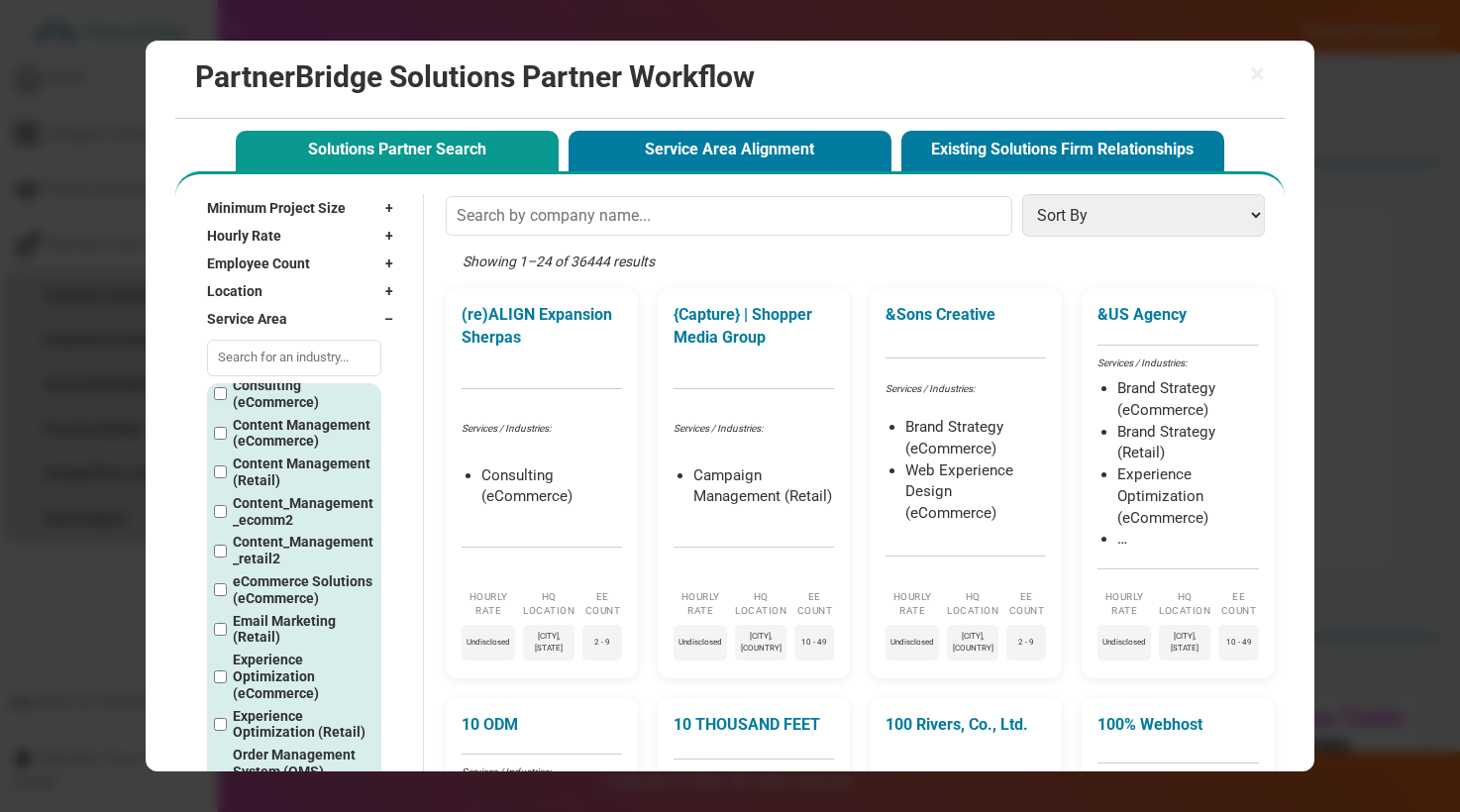 scroll, scrollTop: 363, scrollLeft: 0, axis: vertical 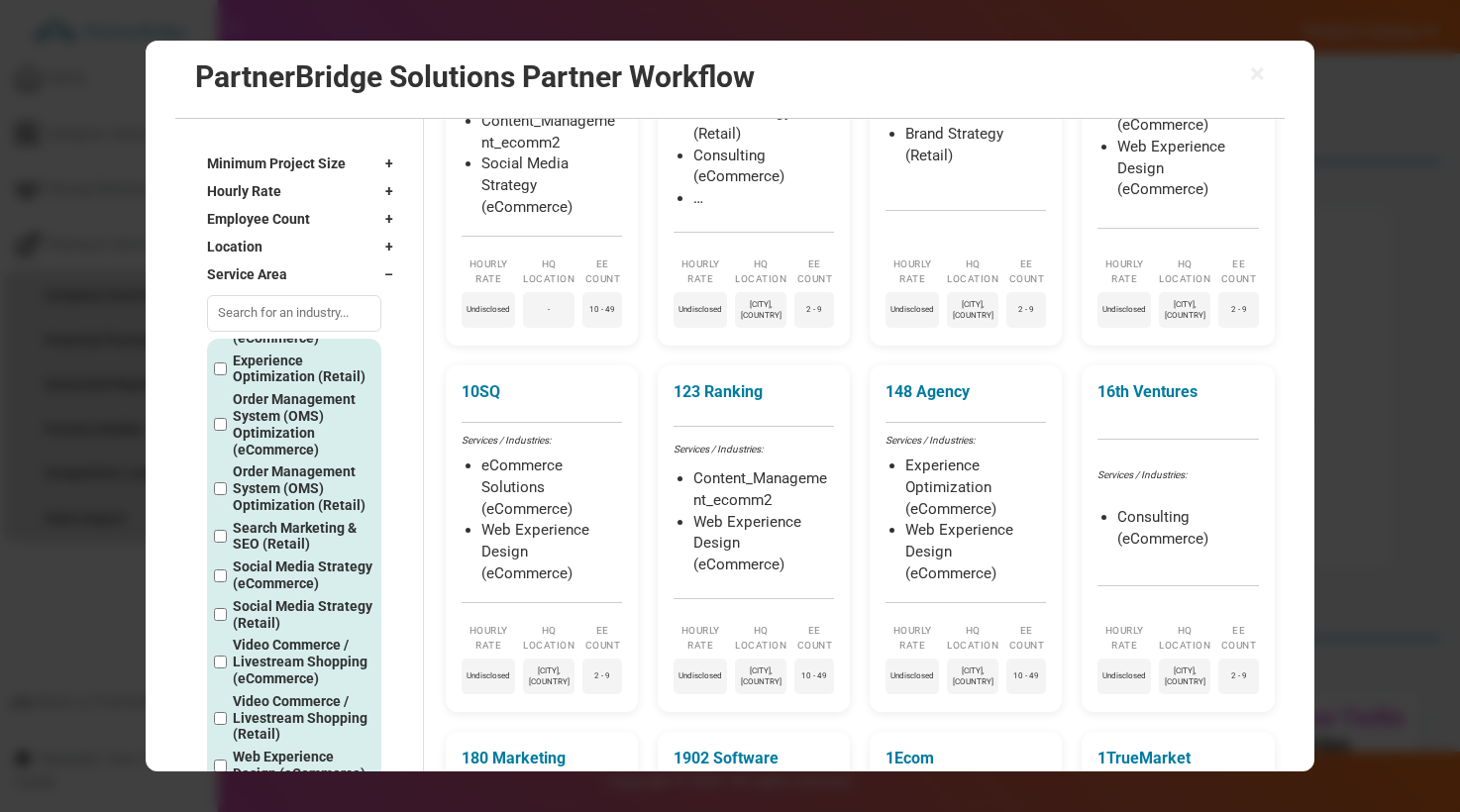 click on "Location
+" at bounding box center (305, 248) 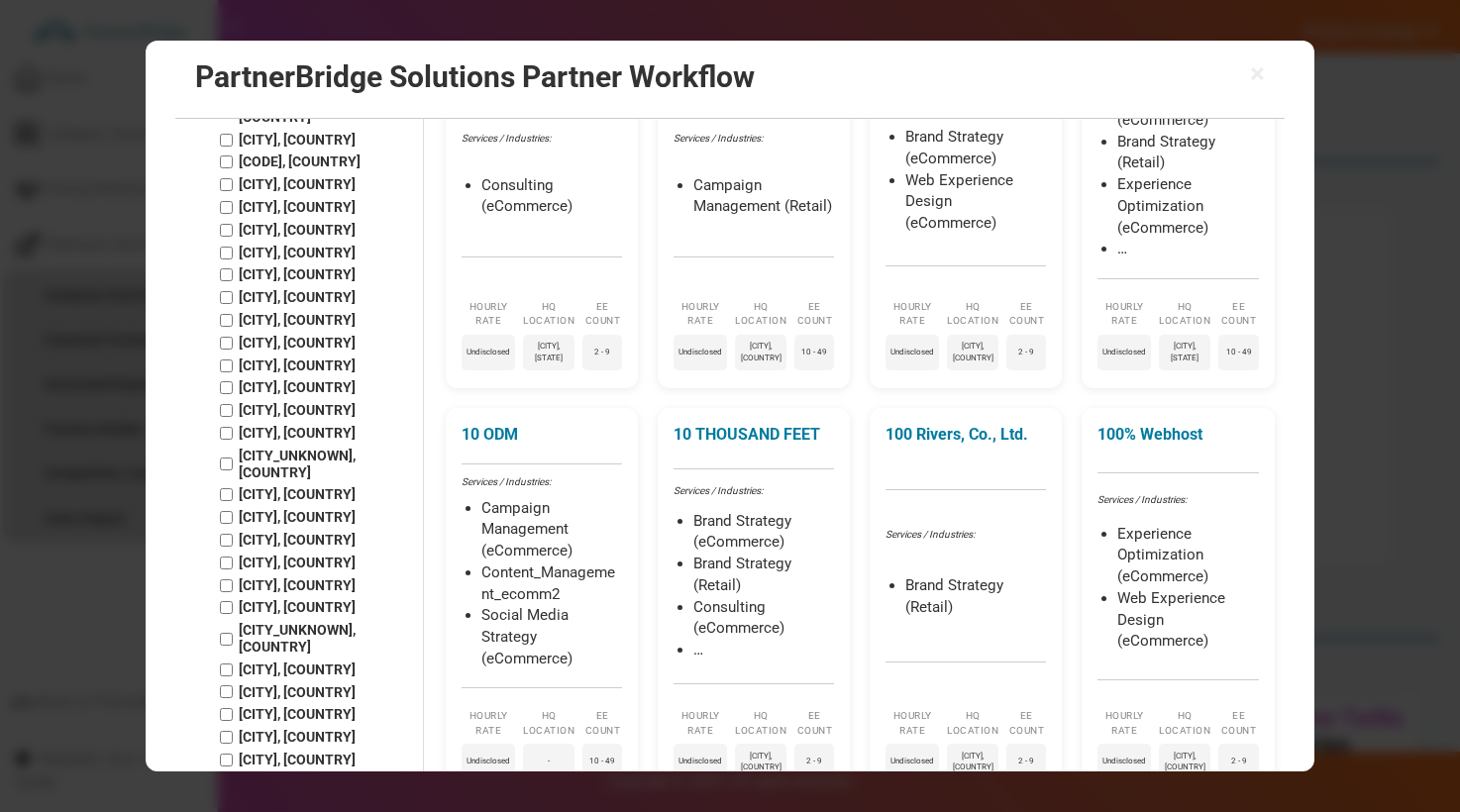 scroll, scrollTop: 0, scrollLeft: 0, axis: both 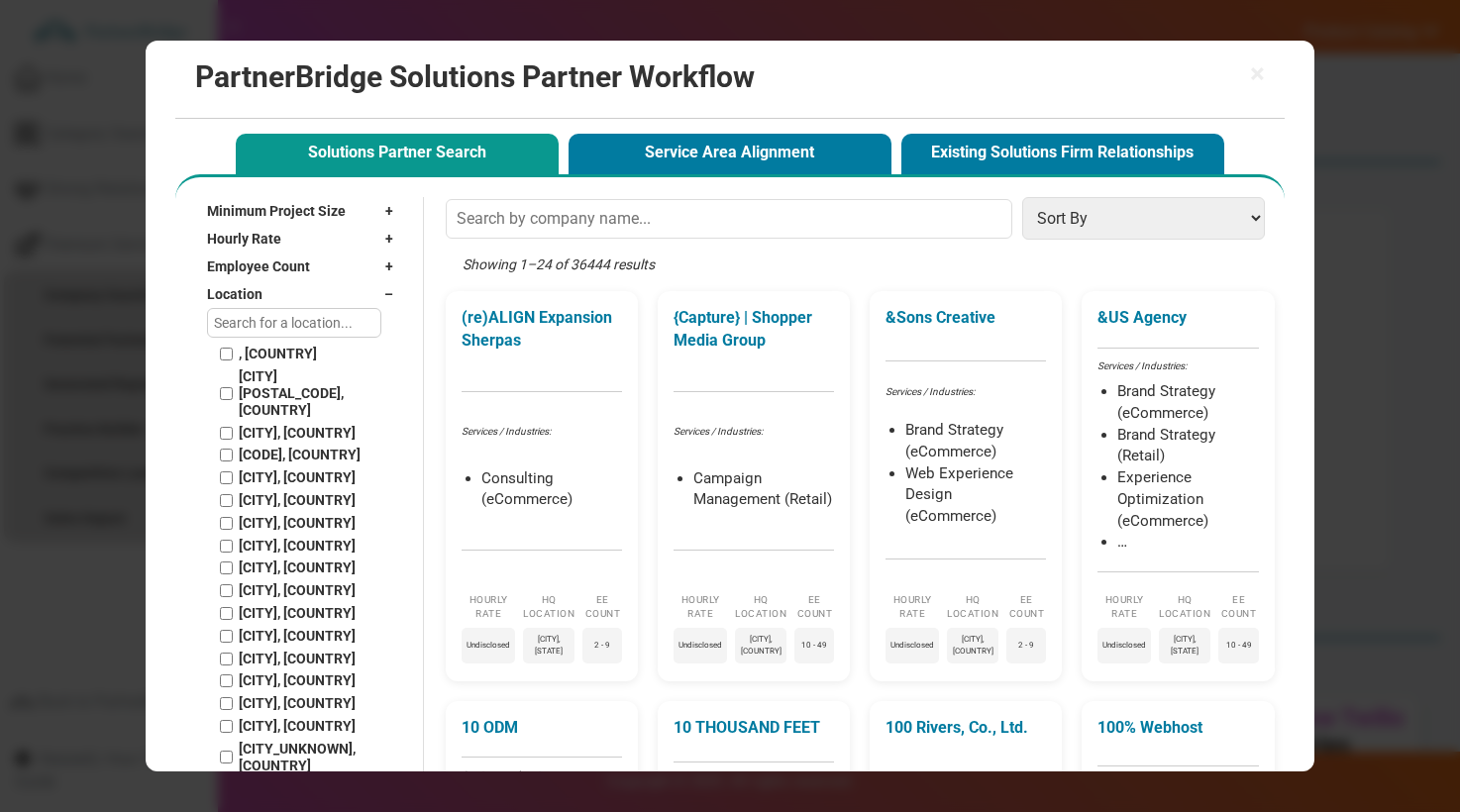 drag, startPoint x: 308, startPoint y: 357, endPoint x: 214, endPoint y: 367, distance: 94.530418 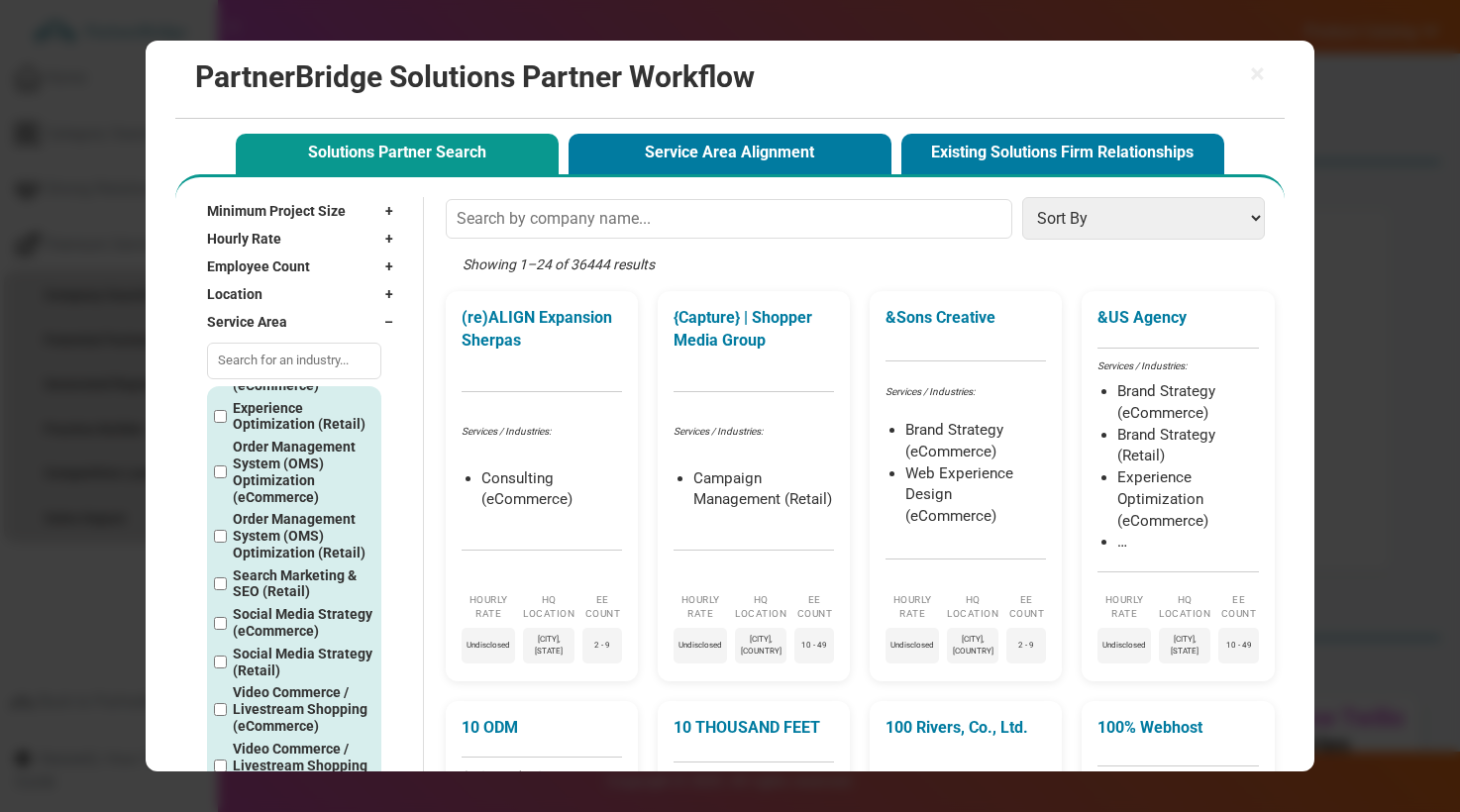 click on "–" at bounding box center [393, 322] 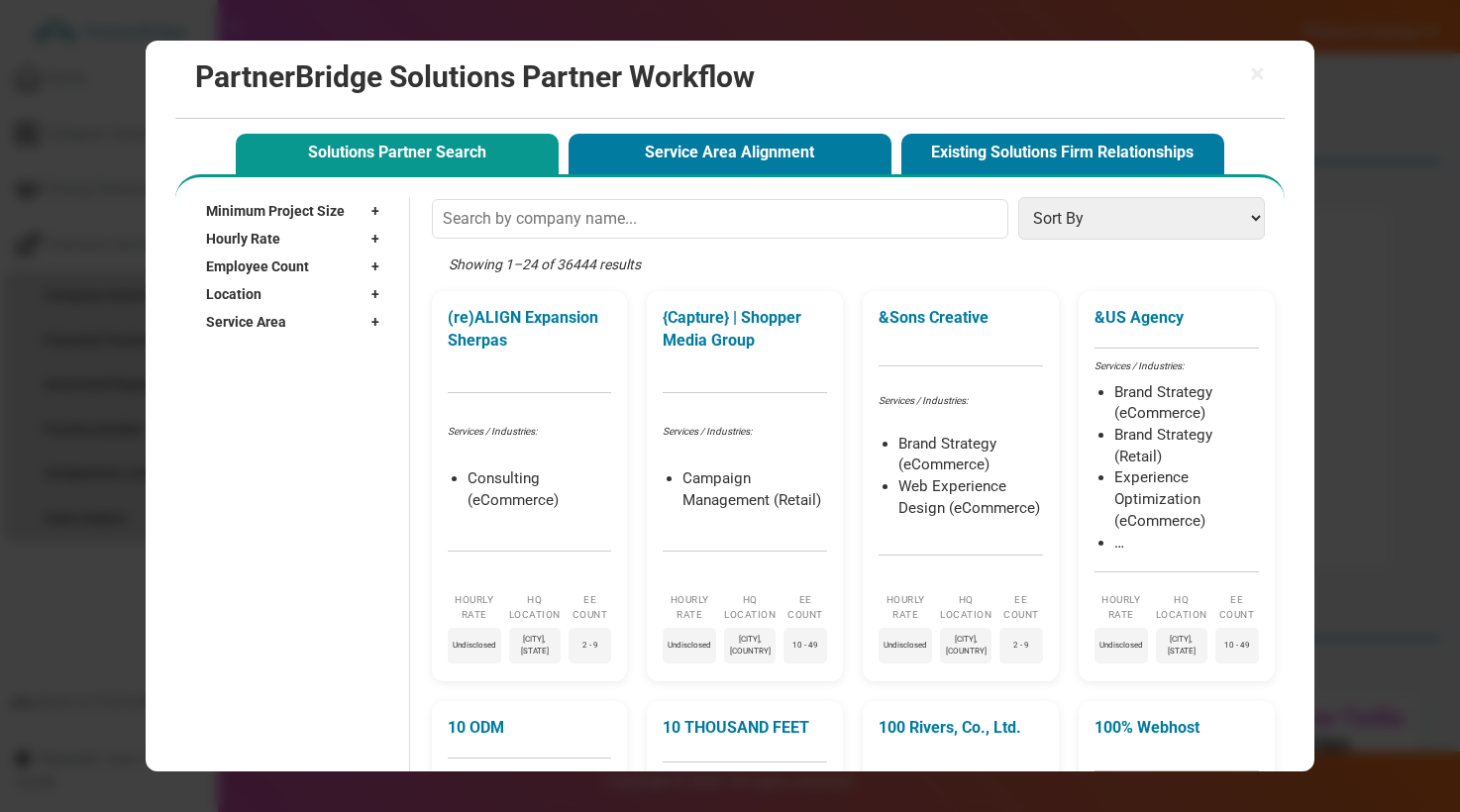 click on "+" at bounding box center (380, 294) 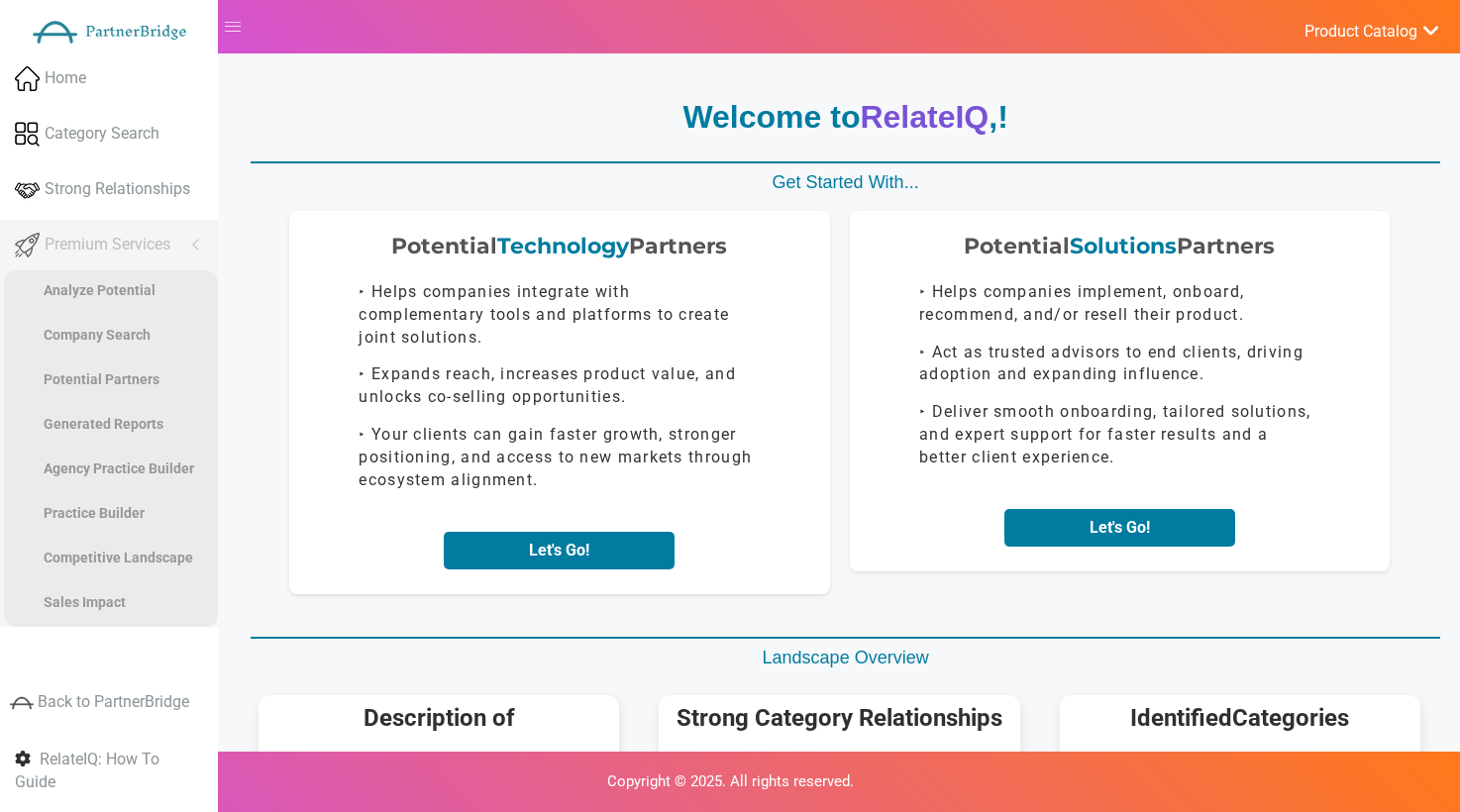 scroll, scrollTop: 0, scrollLeft: 0, axis: both 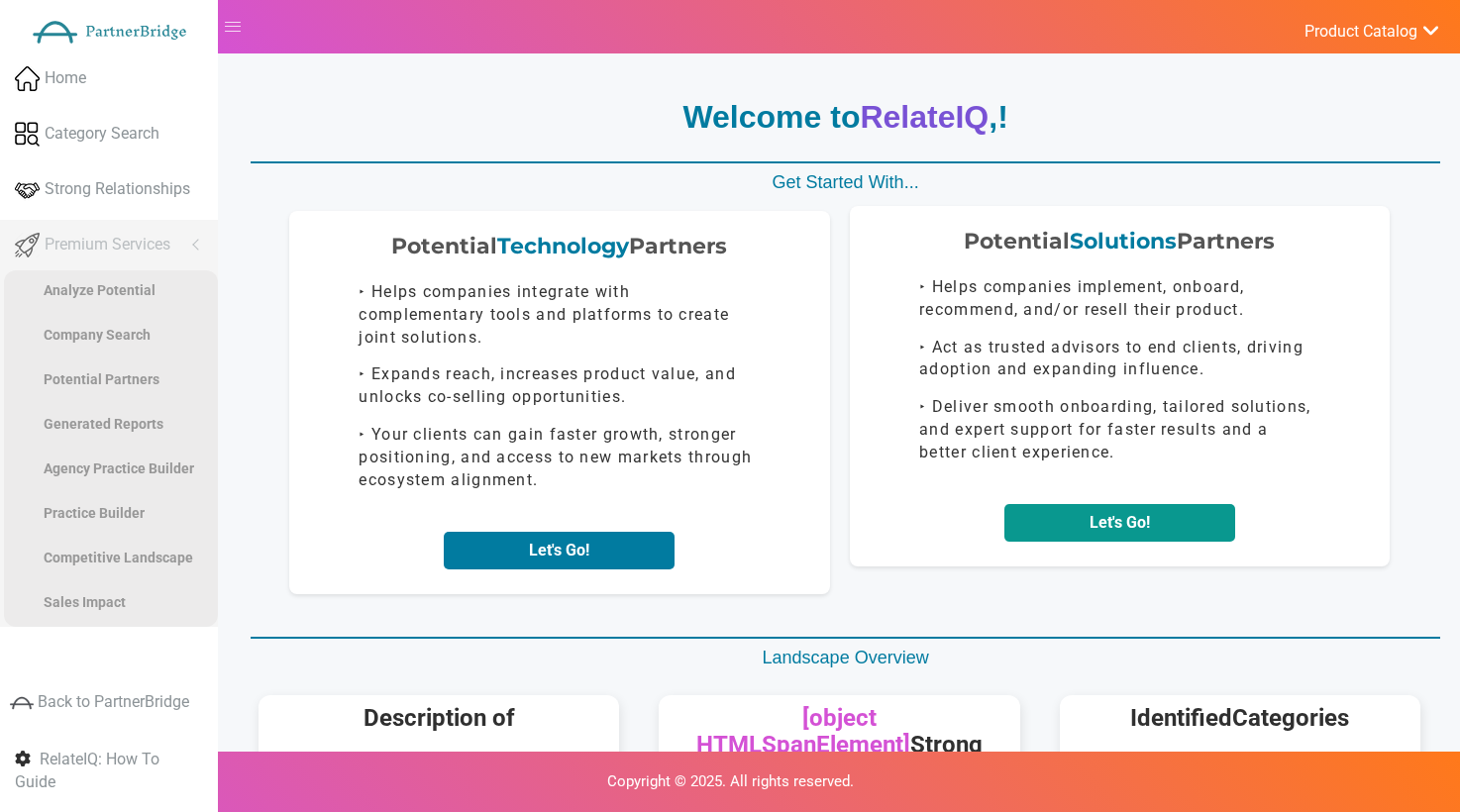 click on "[PRODUCT] Catalog
[BRAND]
[PRODUCT]
[PRODUCT] [LOG OUT]
," at bounding box center (839, 890) 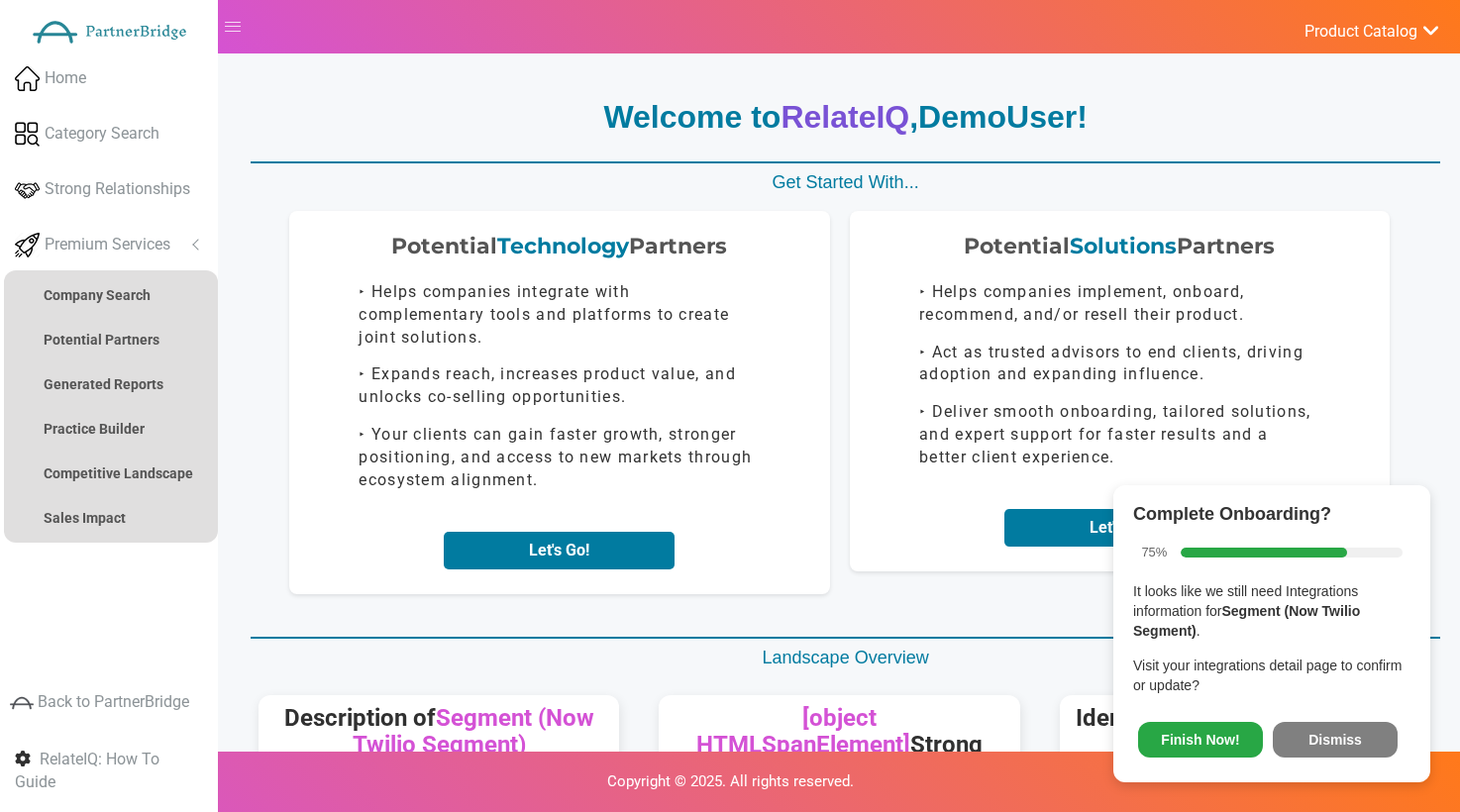 click on "Dismiss" at bounding box center (1335, 740) 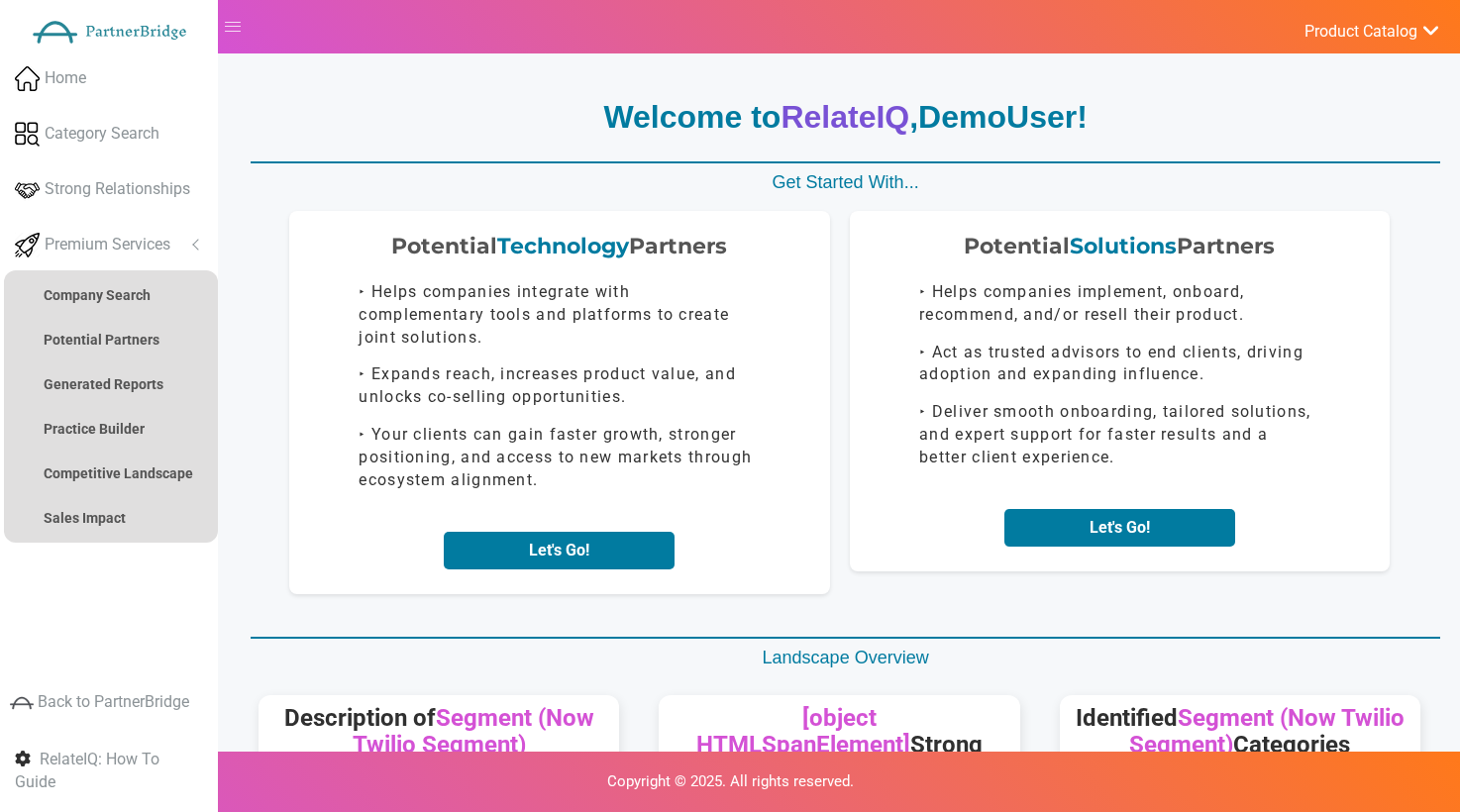 click on "Segment (Now Twilio Segment)" at bounding box center (1267, 731) 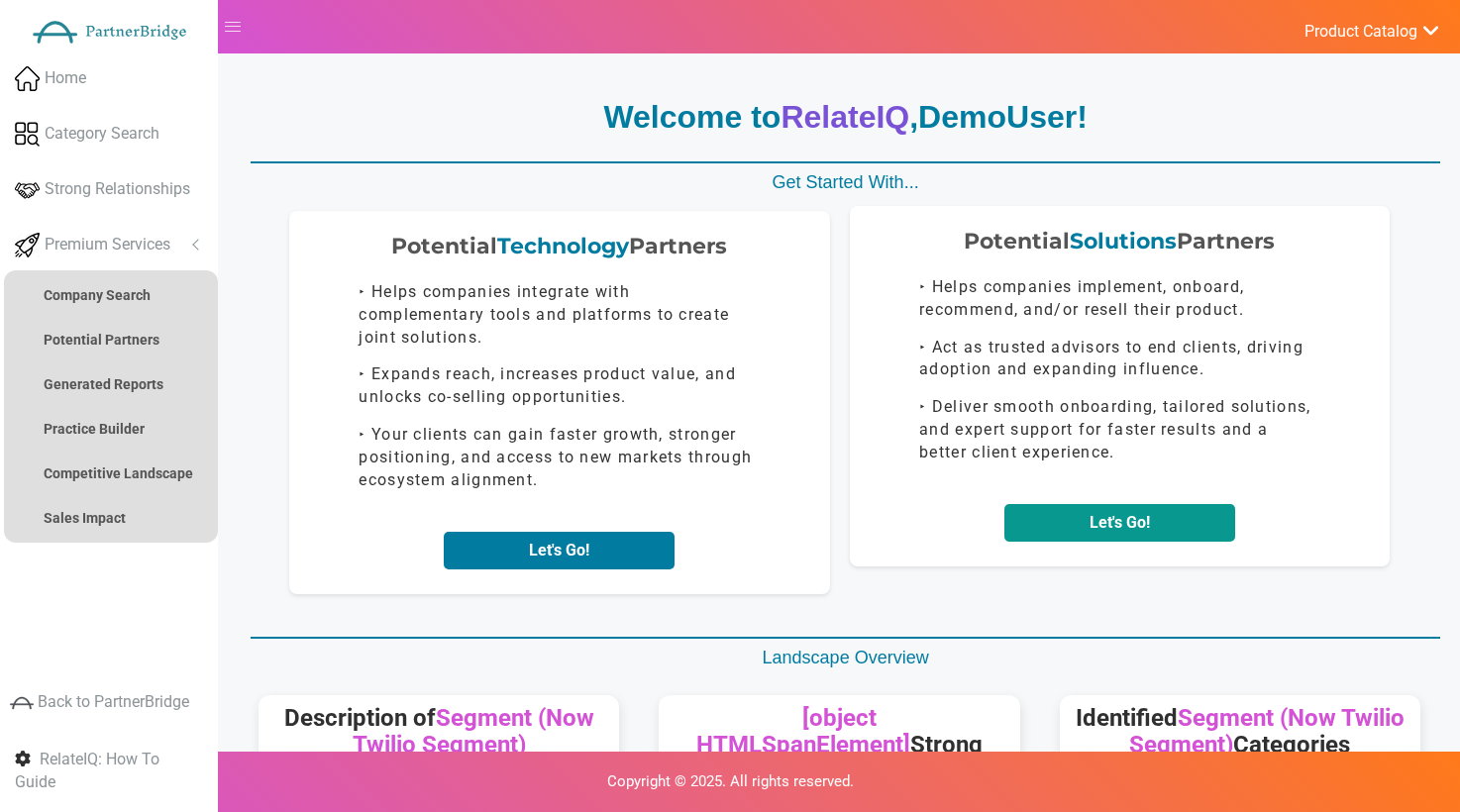 click on "Let's Go!" at bounding box center (1119, 523) 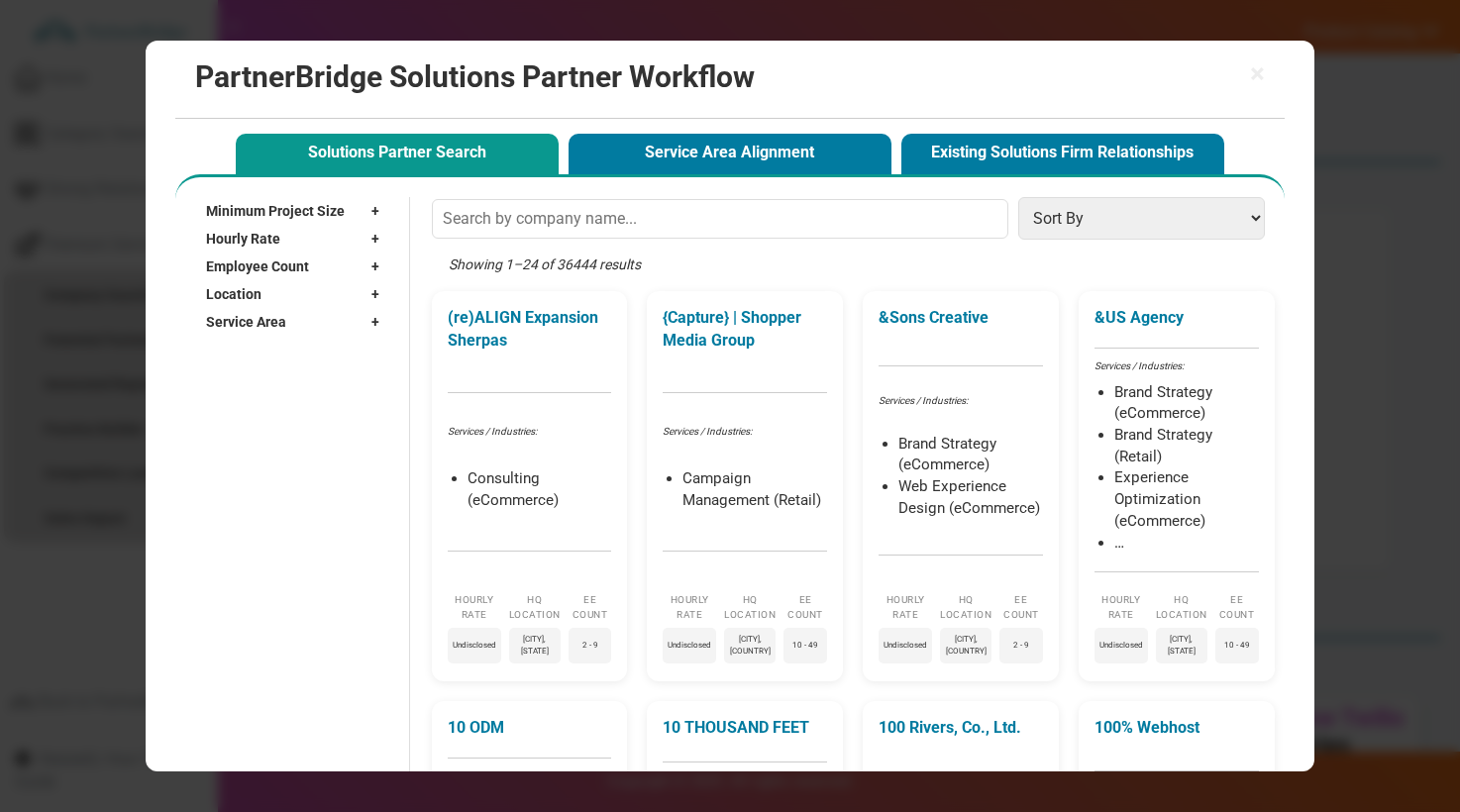 click on "Service Area
+" at bounding box center (297, 322) 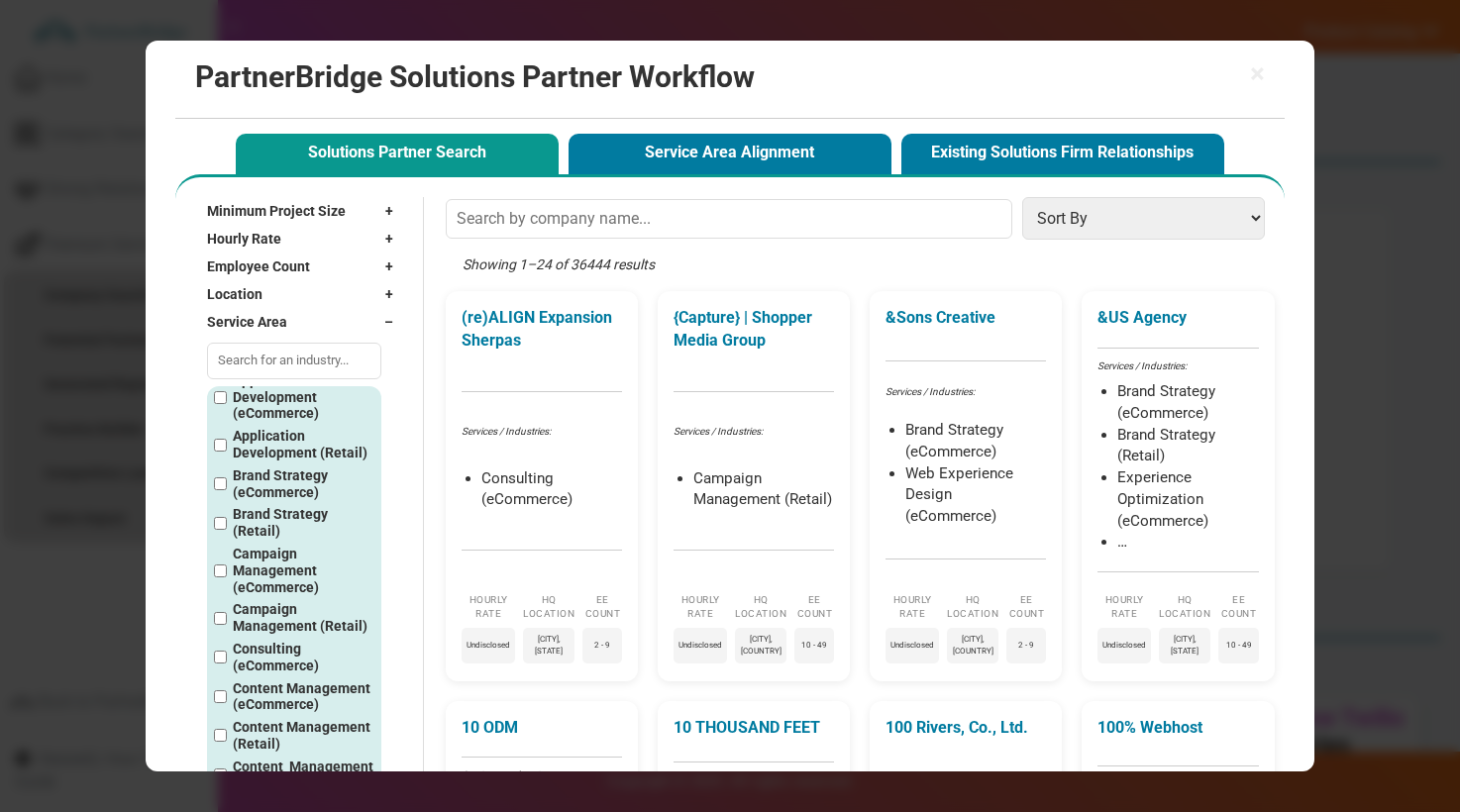 scroll, scrollTop: 80, scrollLeft: 0, axis: vertical 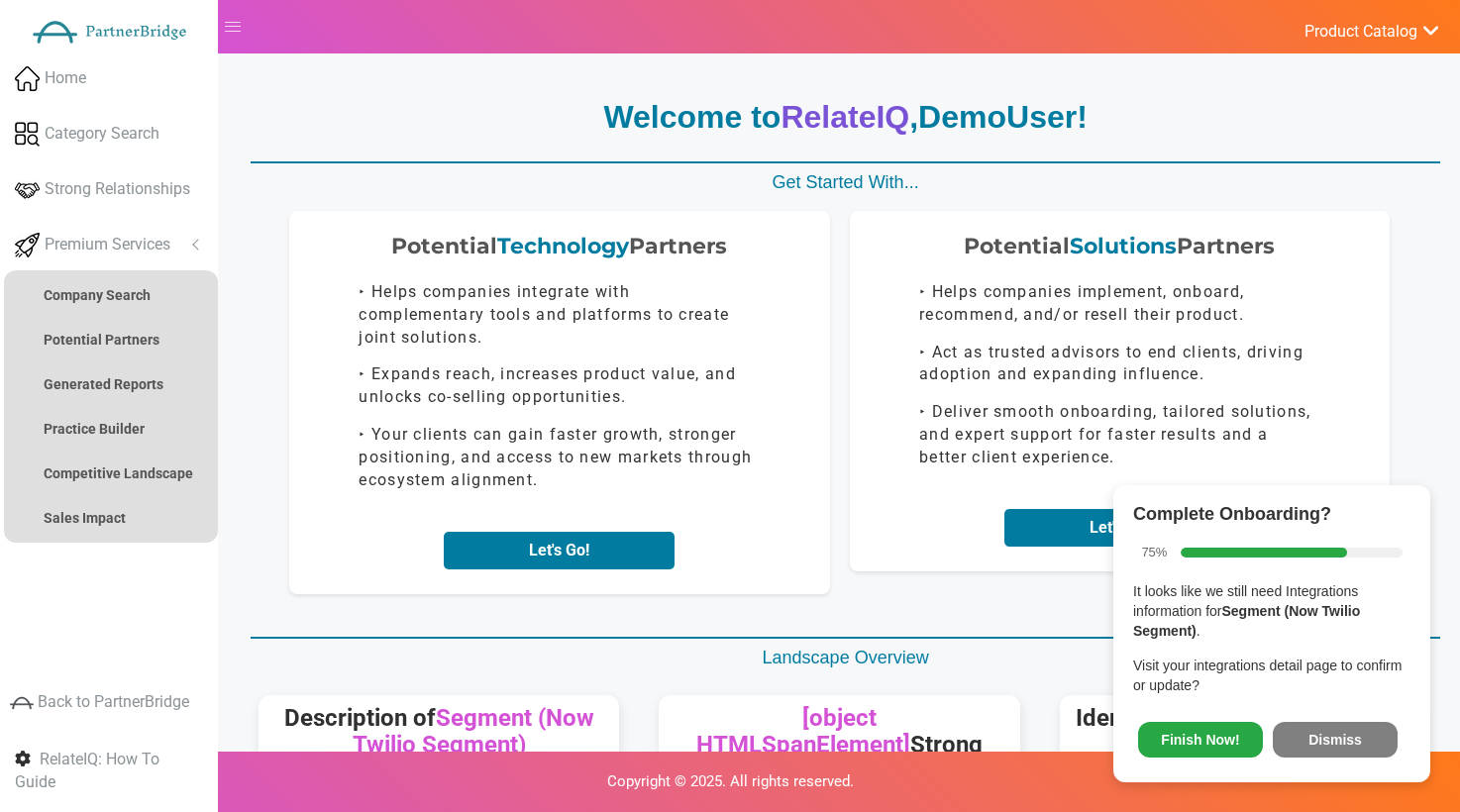 click on "Dismiss" at bounding box center (1335, 740) 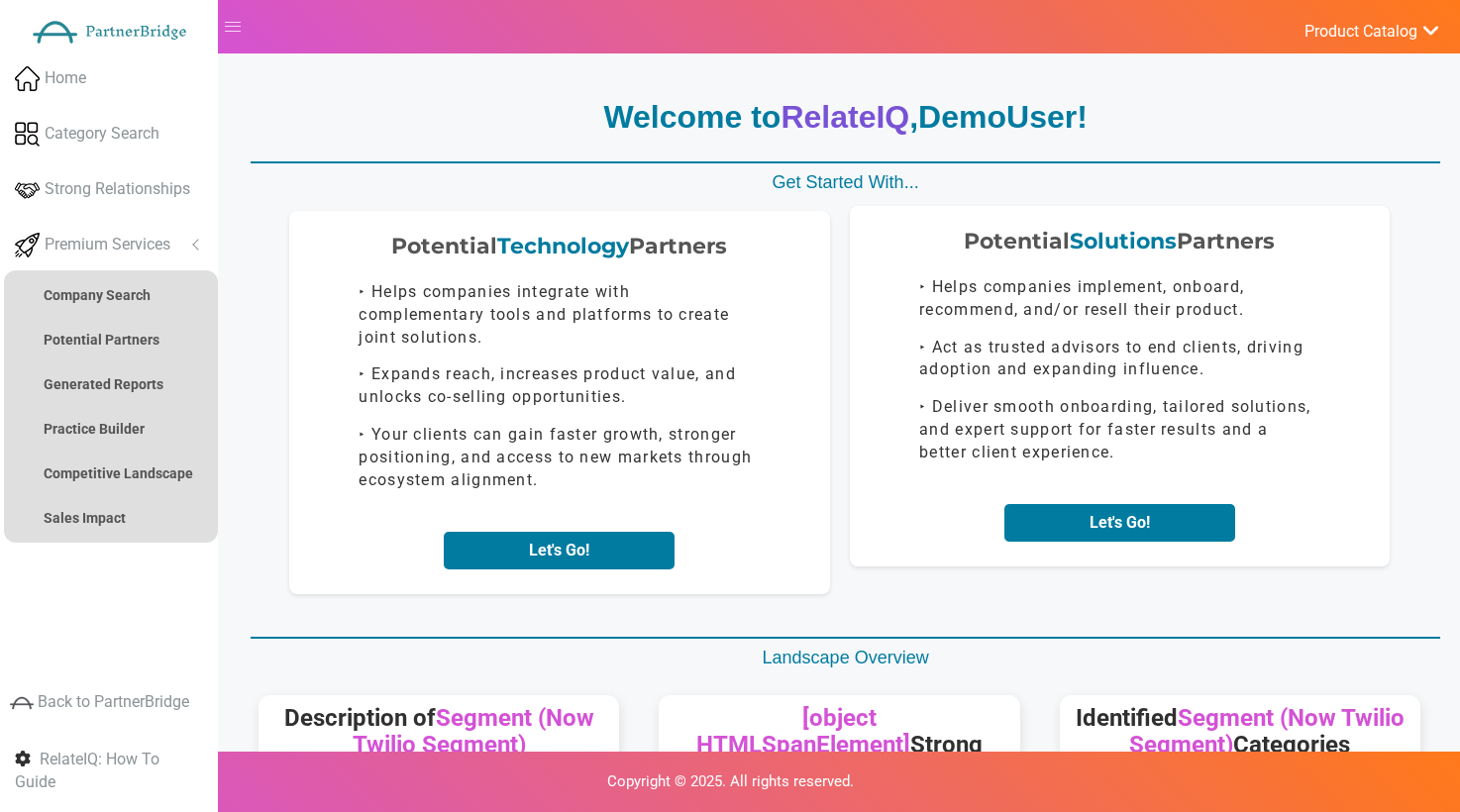 click on "Potential  Solutions  Partners
‣ Helps companies implement, onboard, recommend, and/or resell their product.
‣ Act as trusted advisors to end clients, driving adoption and expanding influence.
‣ Deliver smooth onboarding, tailored solutions, and expert support for faster results and a better client experience.
Let's Go!" at bounding box center [1120, 386] 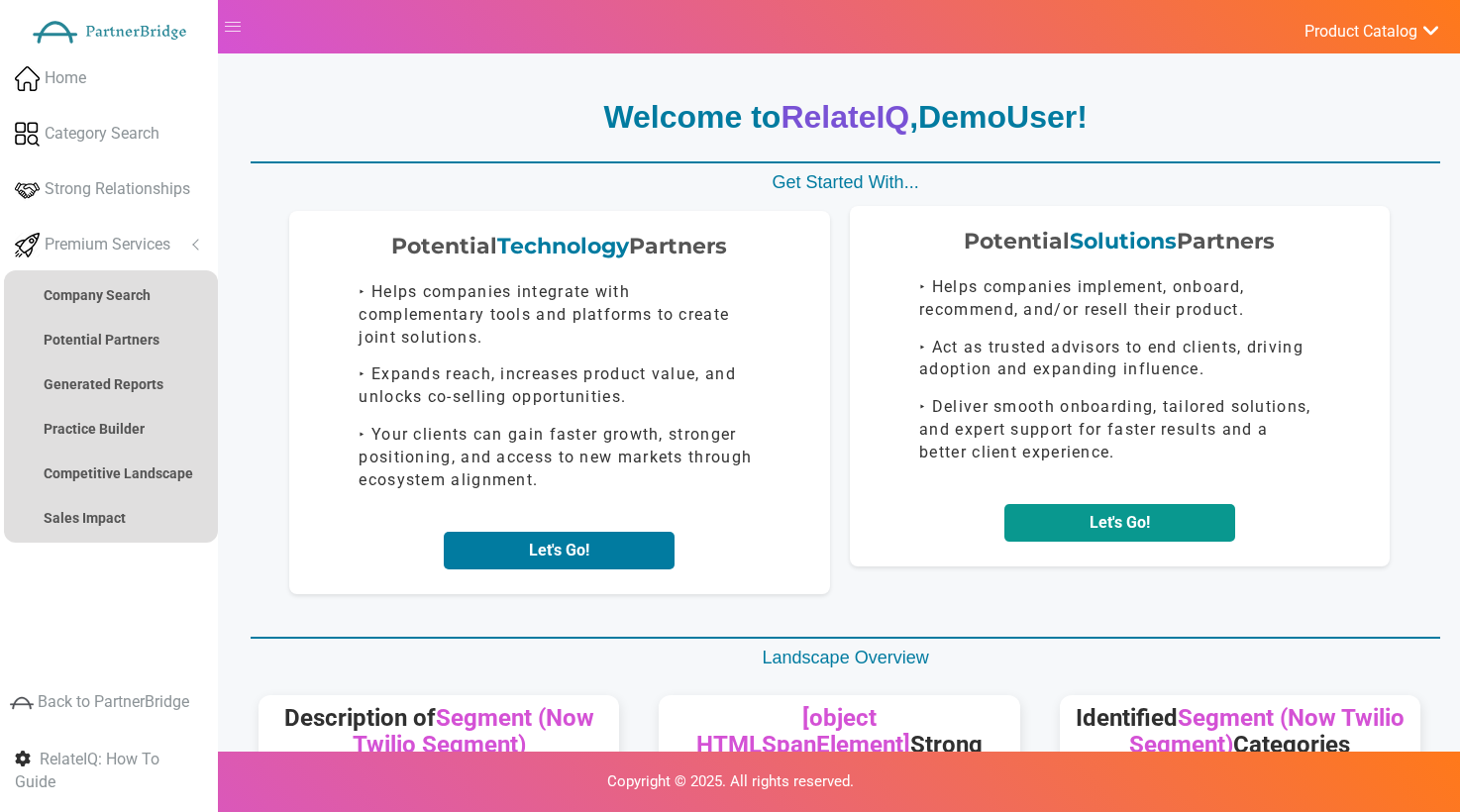 click on "Let's Go!" at bounding box center [1119, 523] 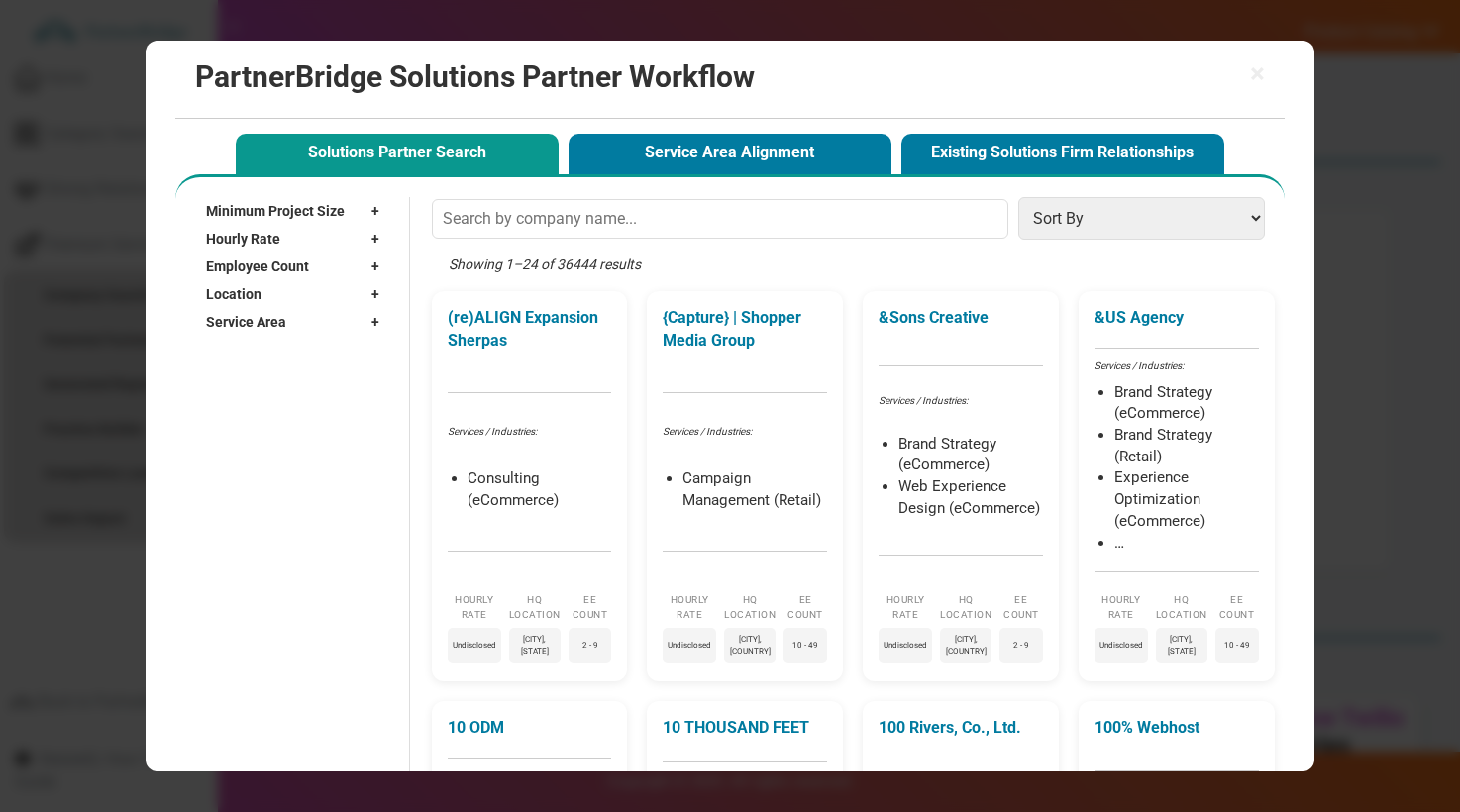 click on "Location
+" at bounding box center (297, 294) 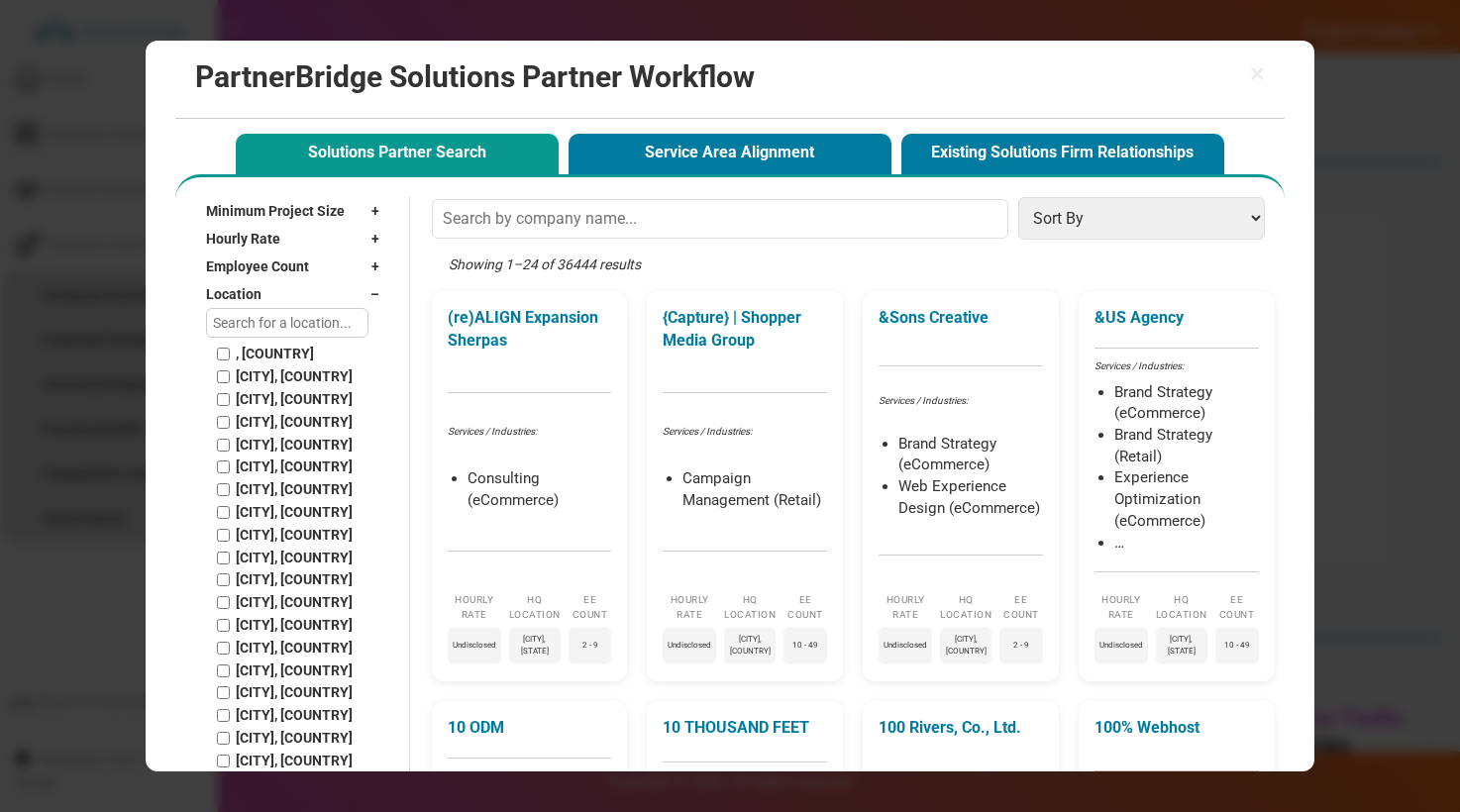 click on "Location
–" at bounding box center [297, 294] 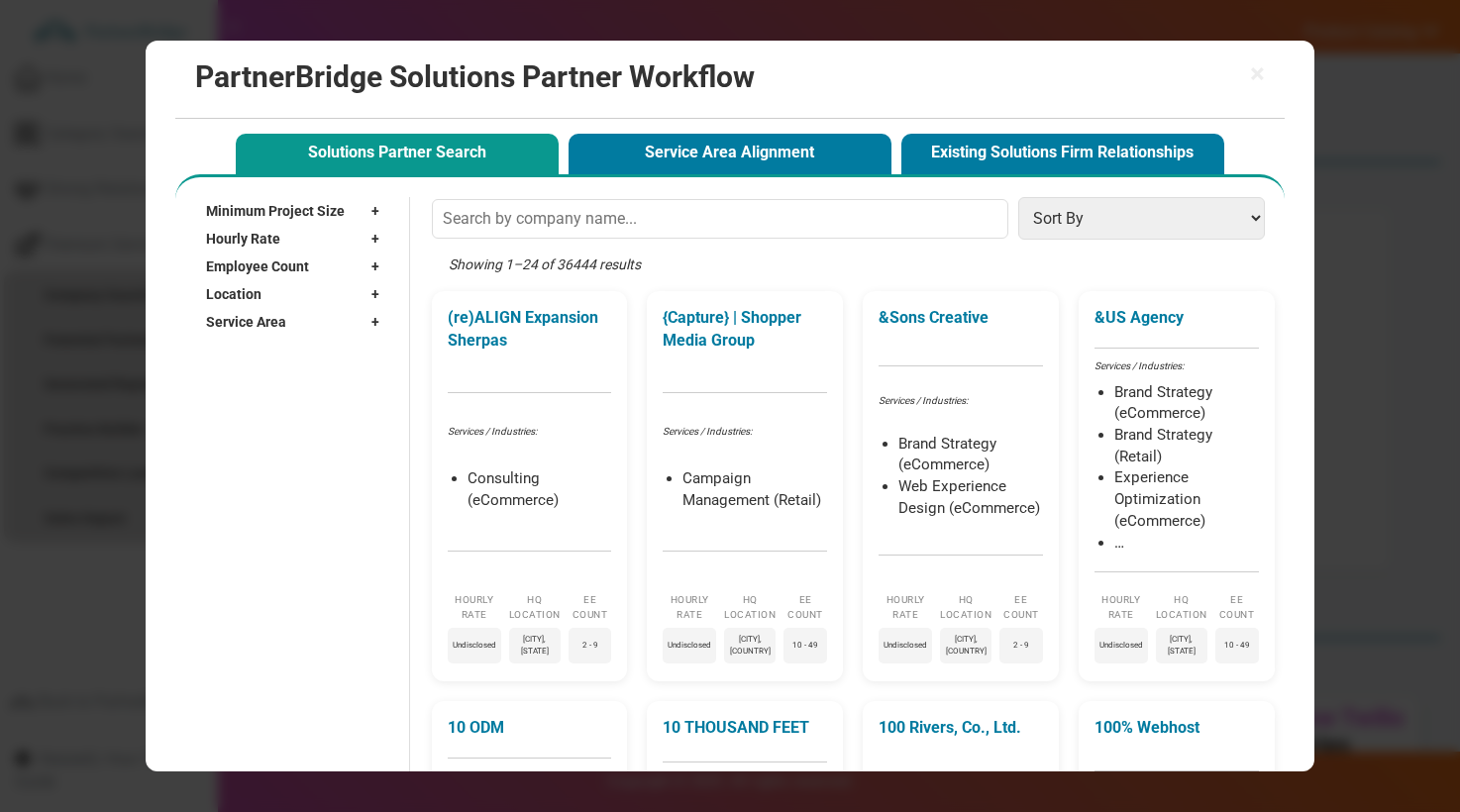 click on "Service Area
+" at bounding box center [297, 322] 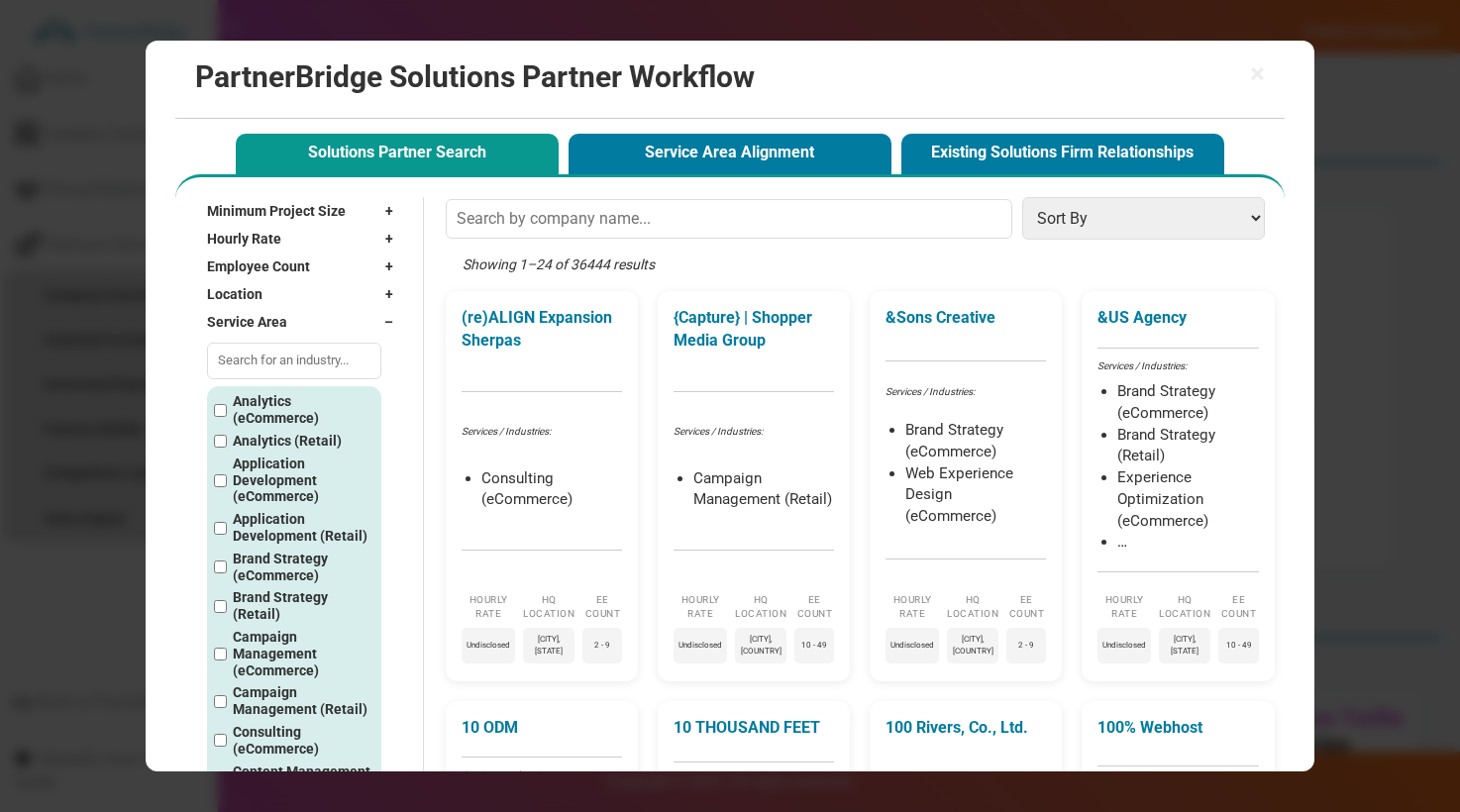 click on "Service Area
–" at bounding box center [305, 322] 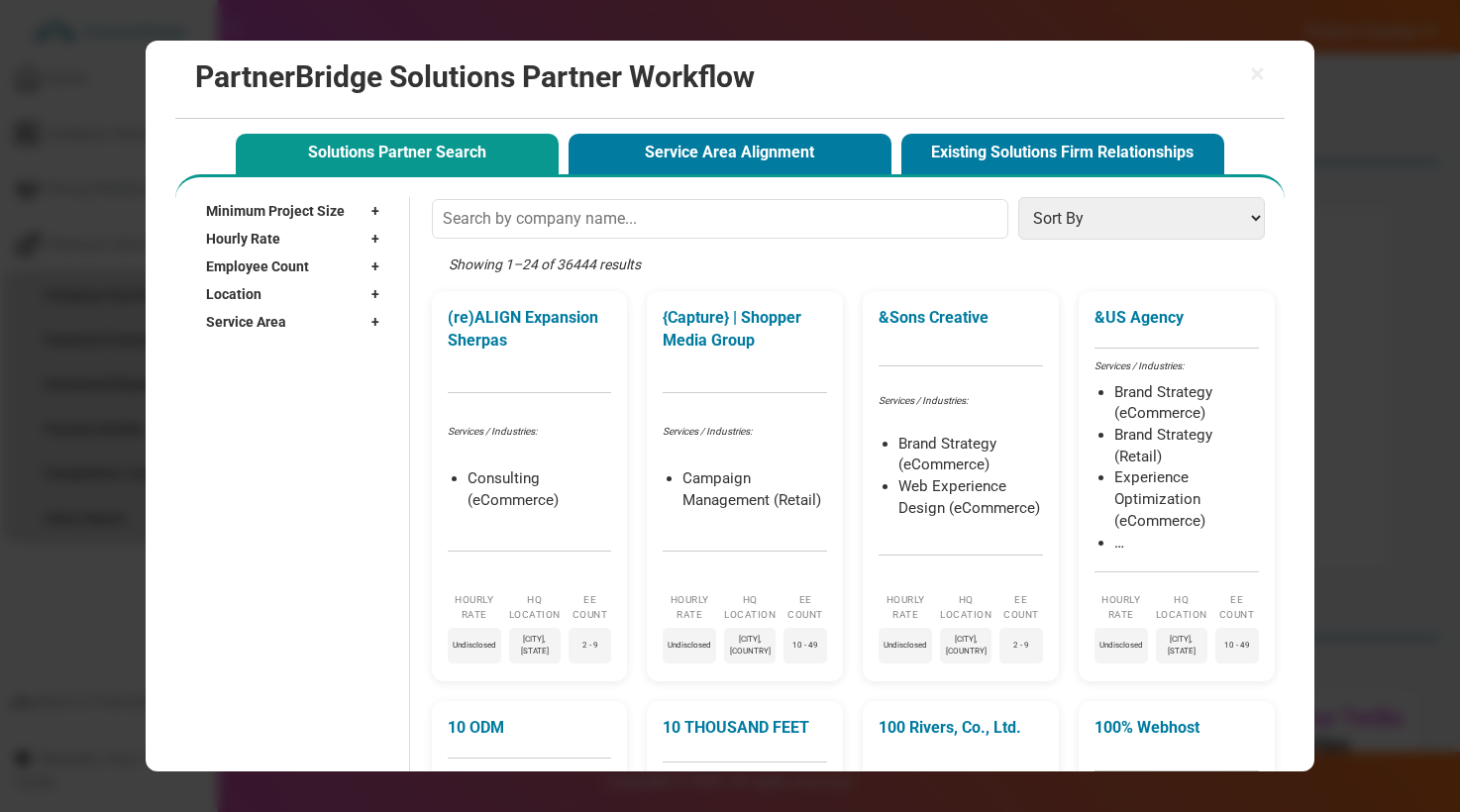 click on "Location
+" at bounding box center [297, 294] 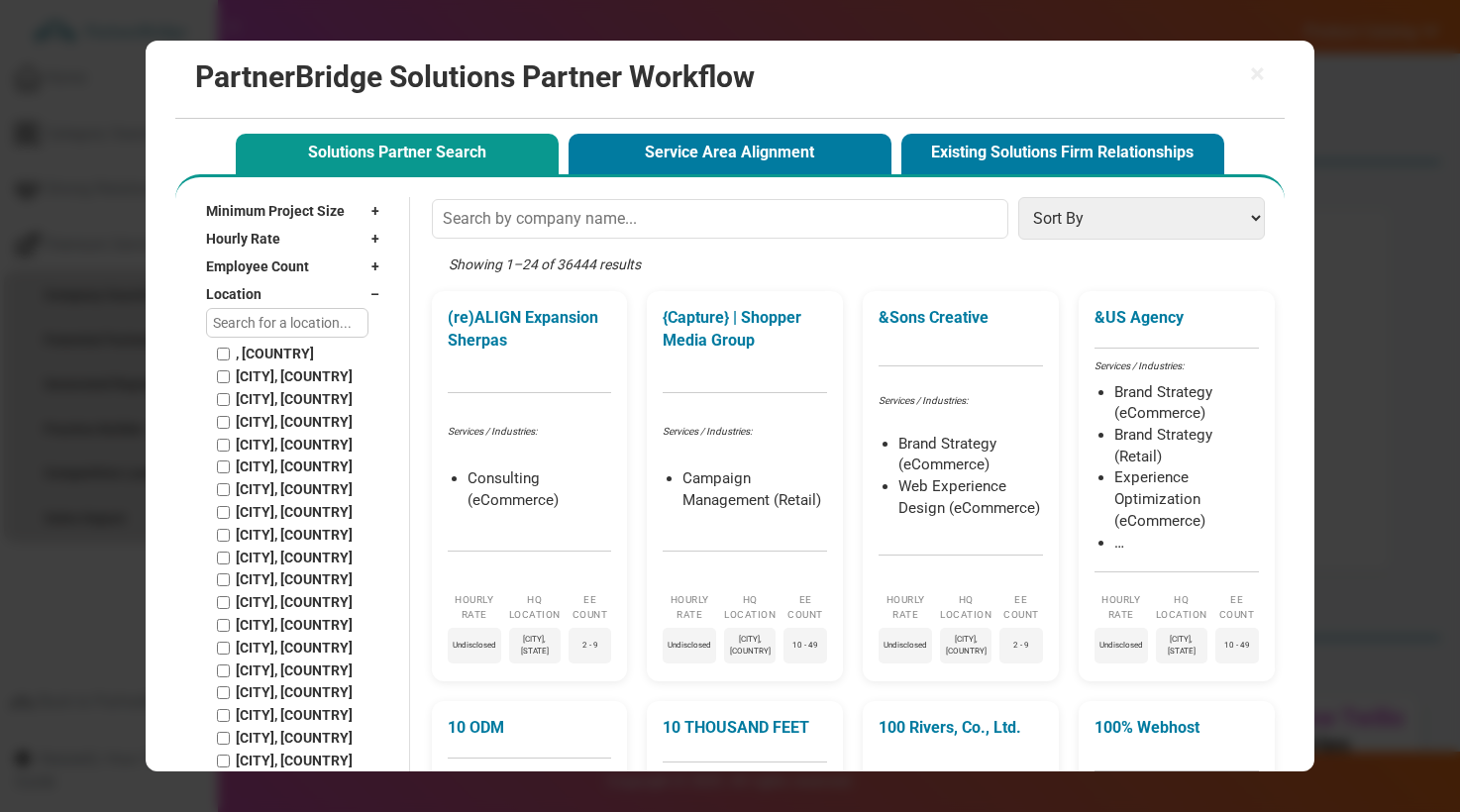 click on "Location
–" at bounding box center [297, 294] 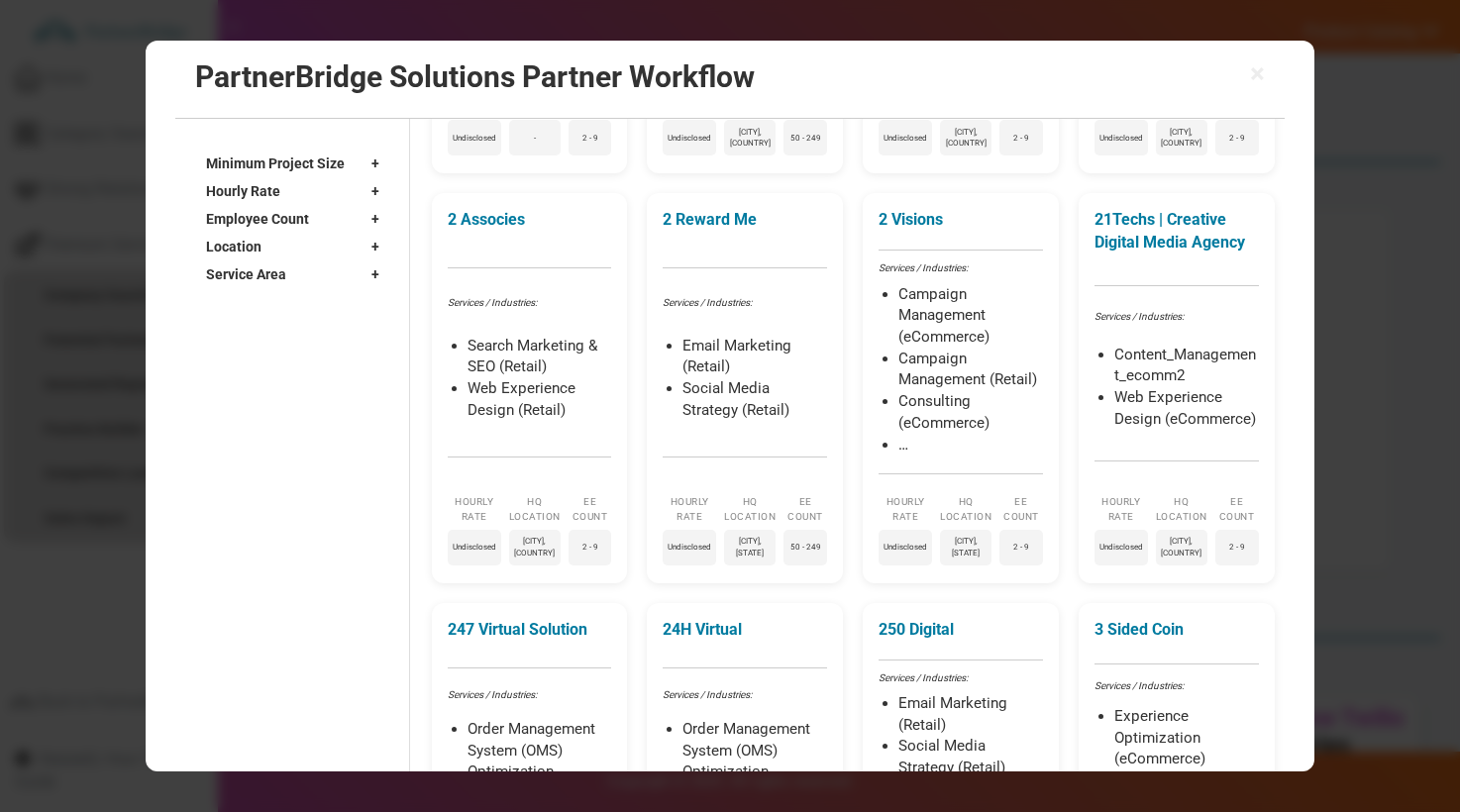 scroll, scrollTop: 1987, scrollLeft: 0, axis: vertical 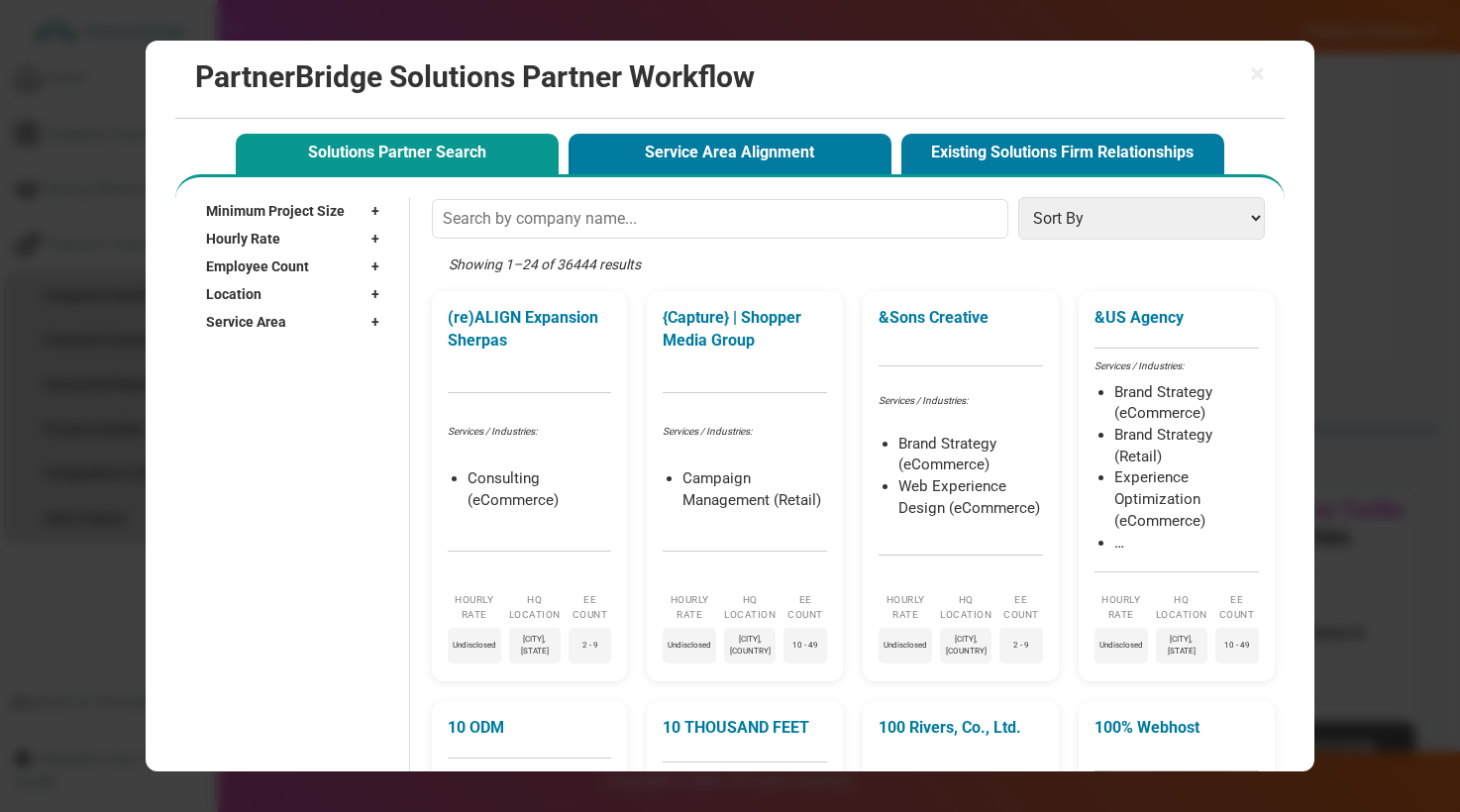 click on "+" at bounding box center (380, 211) 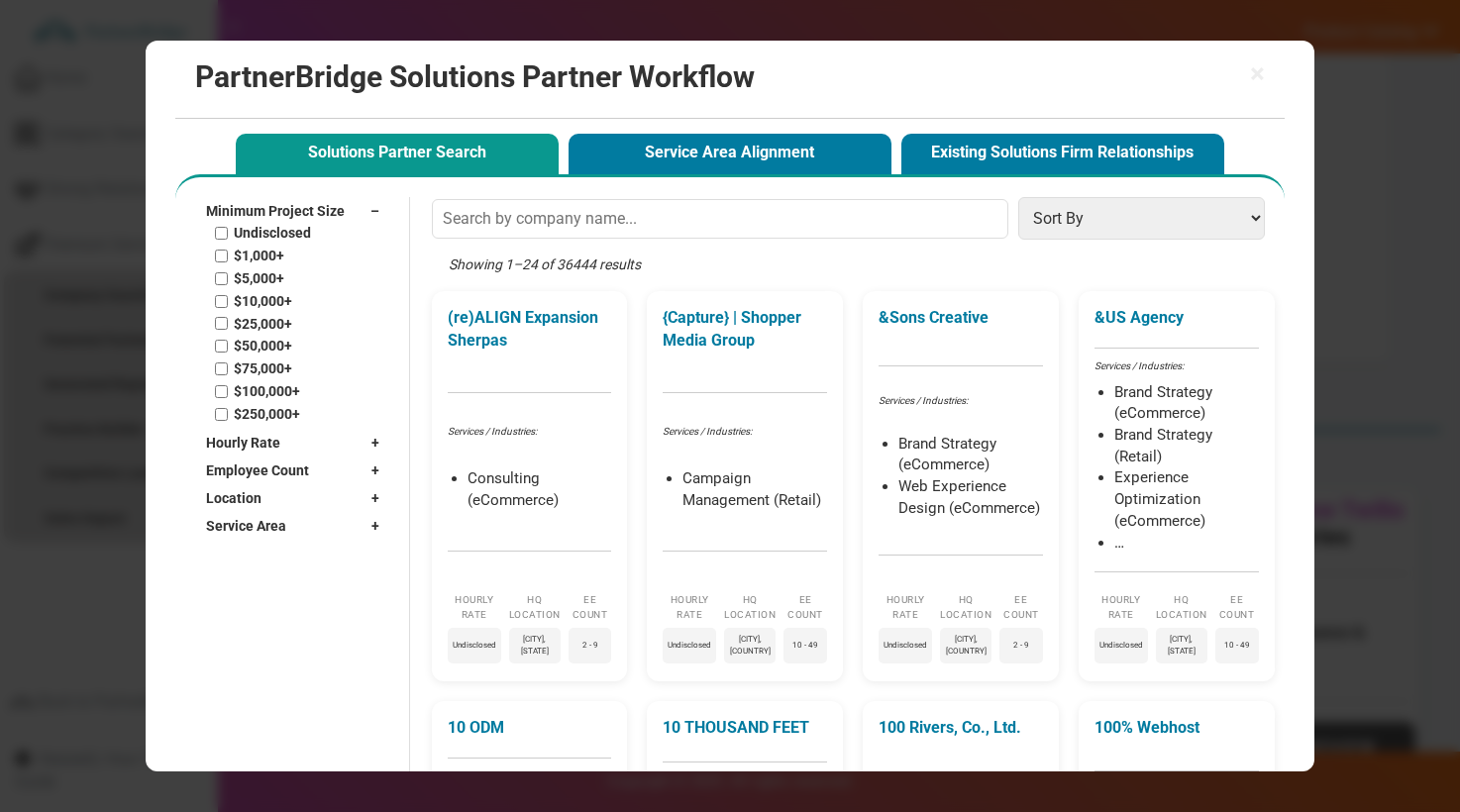 click on "Undisclosed" at bounding box center [272, 233] 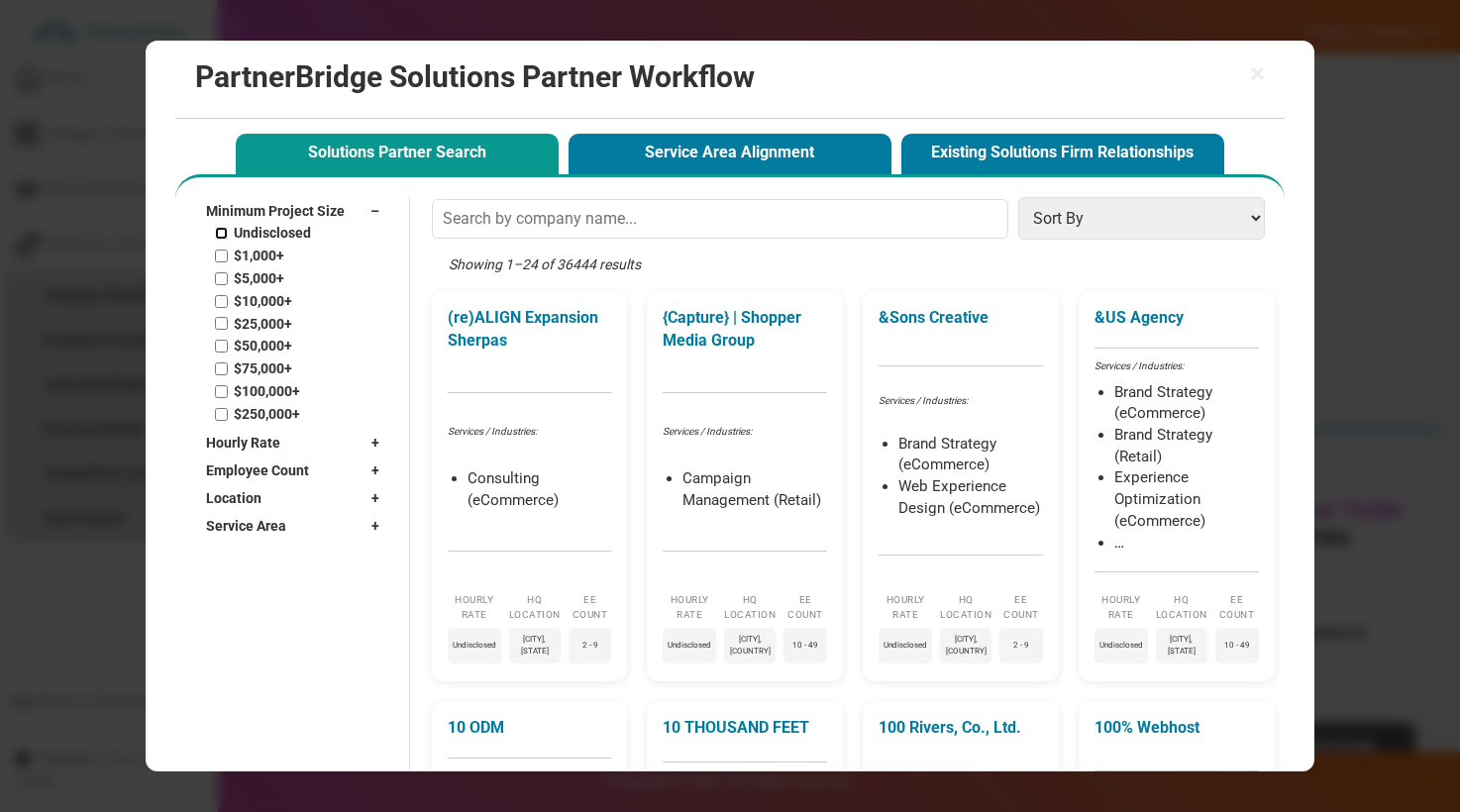 click on "Undisclosed" at bounding box center [221, 233] 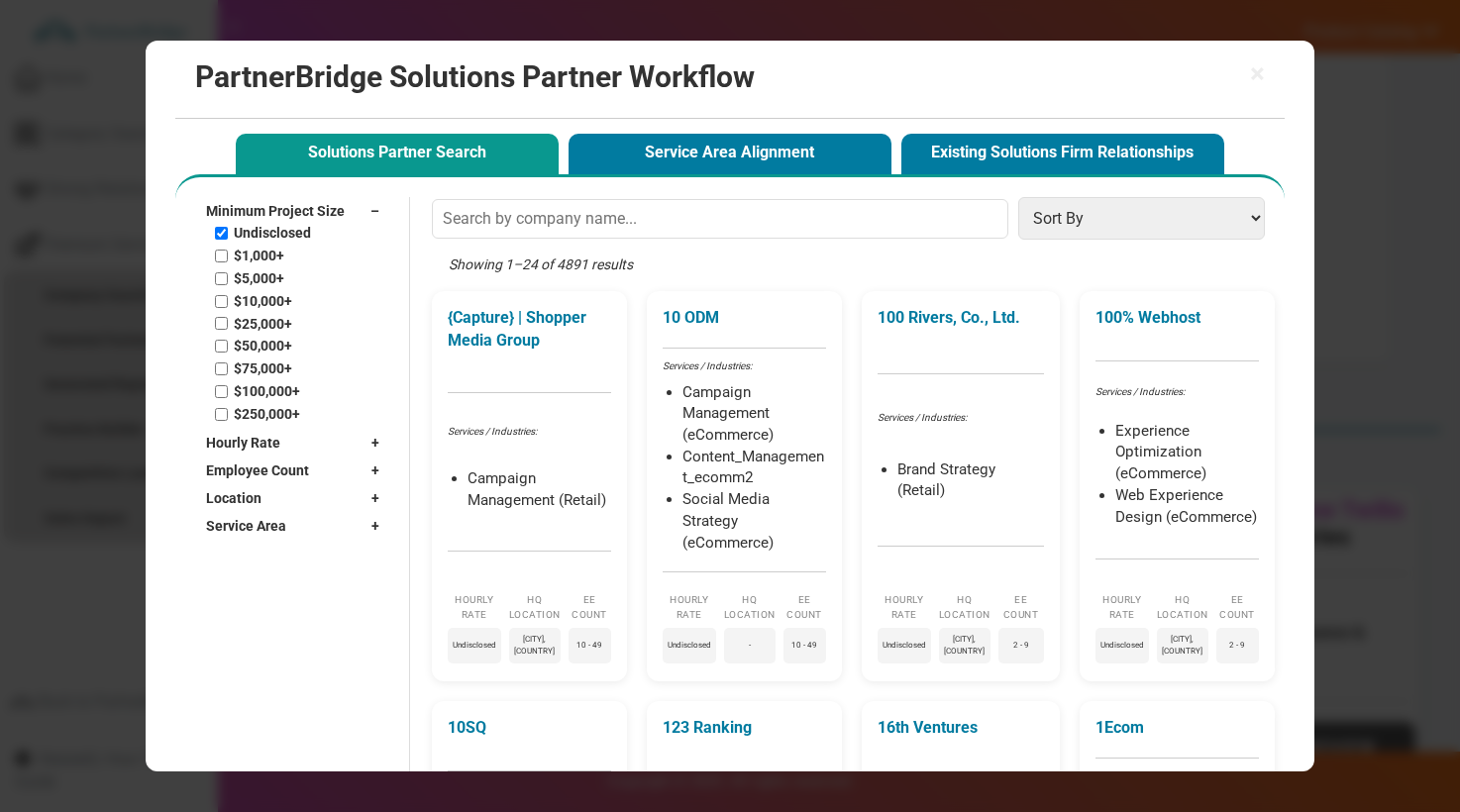 click on "Undisclosed" at bounding box center (272, 233) 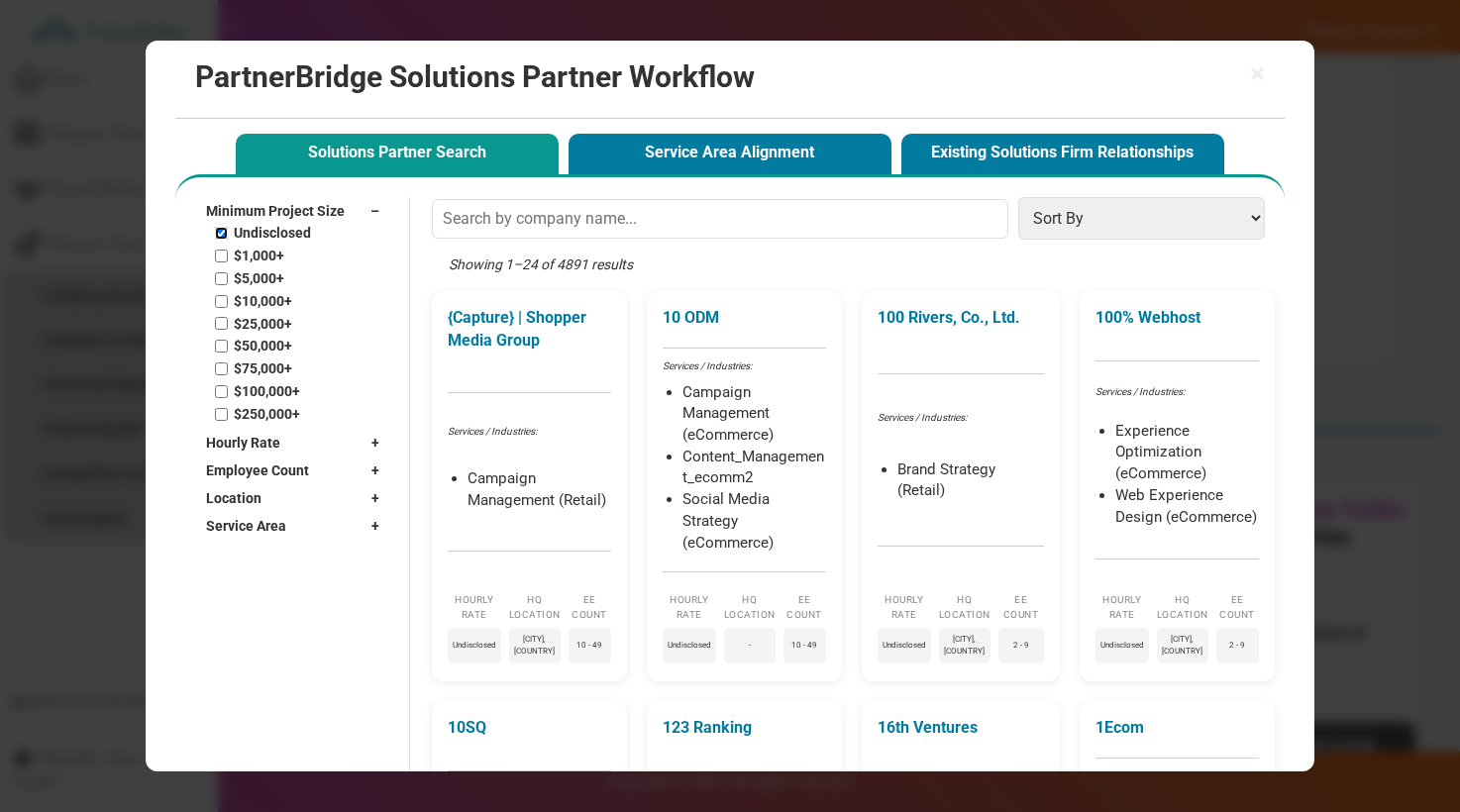 click on "Undisclosed" at bounding box center (221, 233) 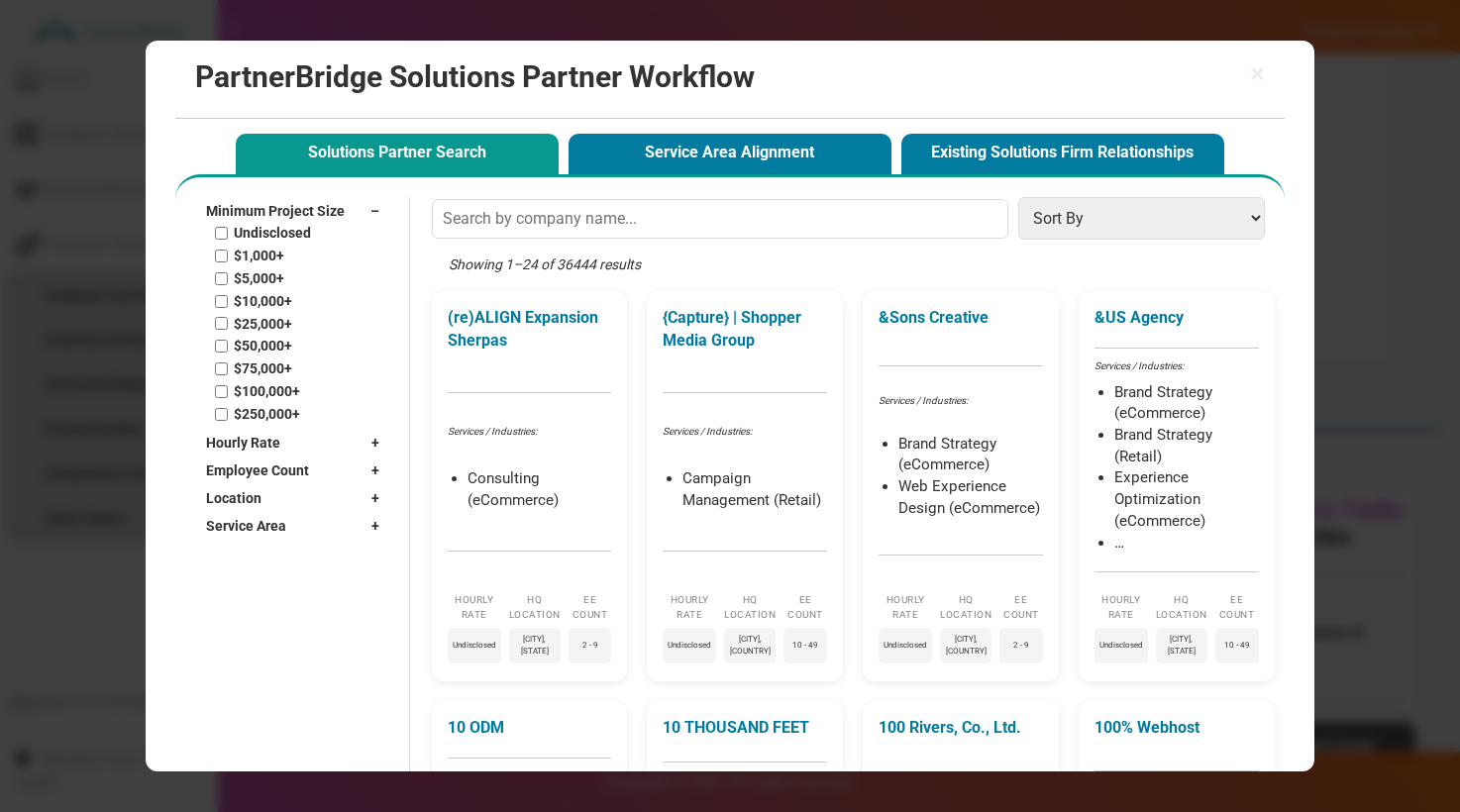 click on "$1,000+" at bounding box center (259, 255) 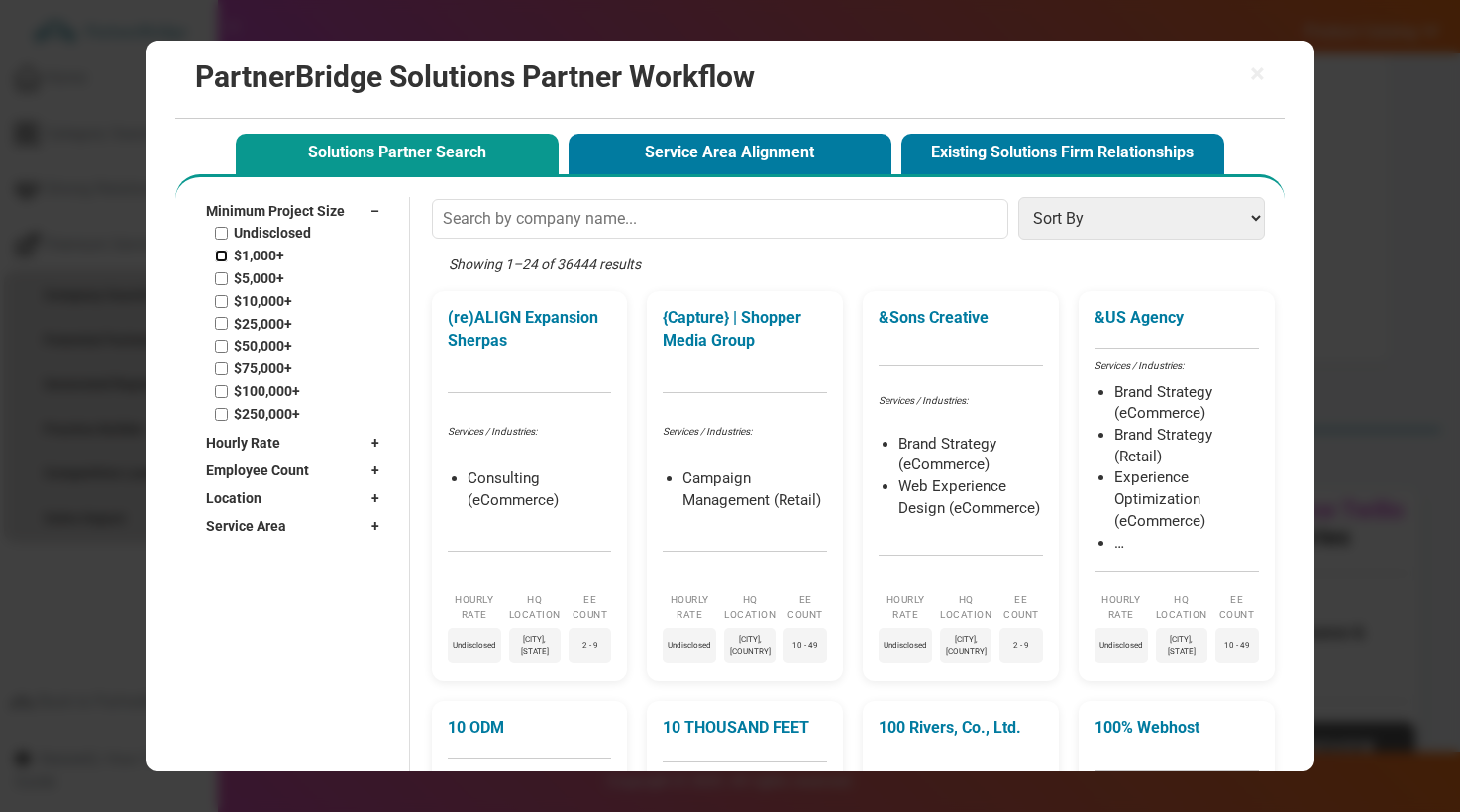 click on "$1,000+" at bounding box center [221, 255] 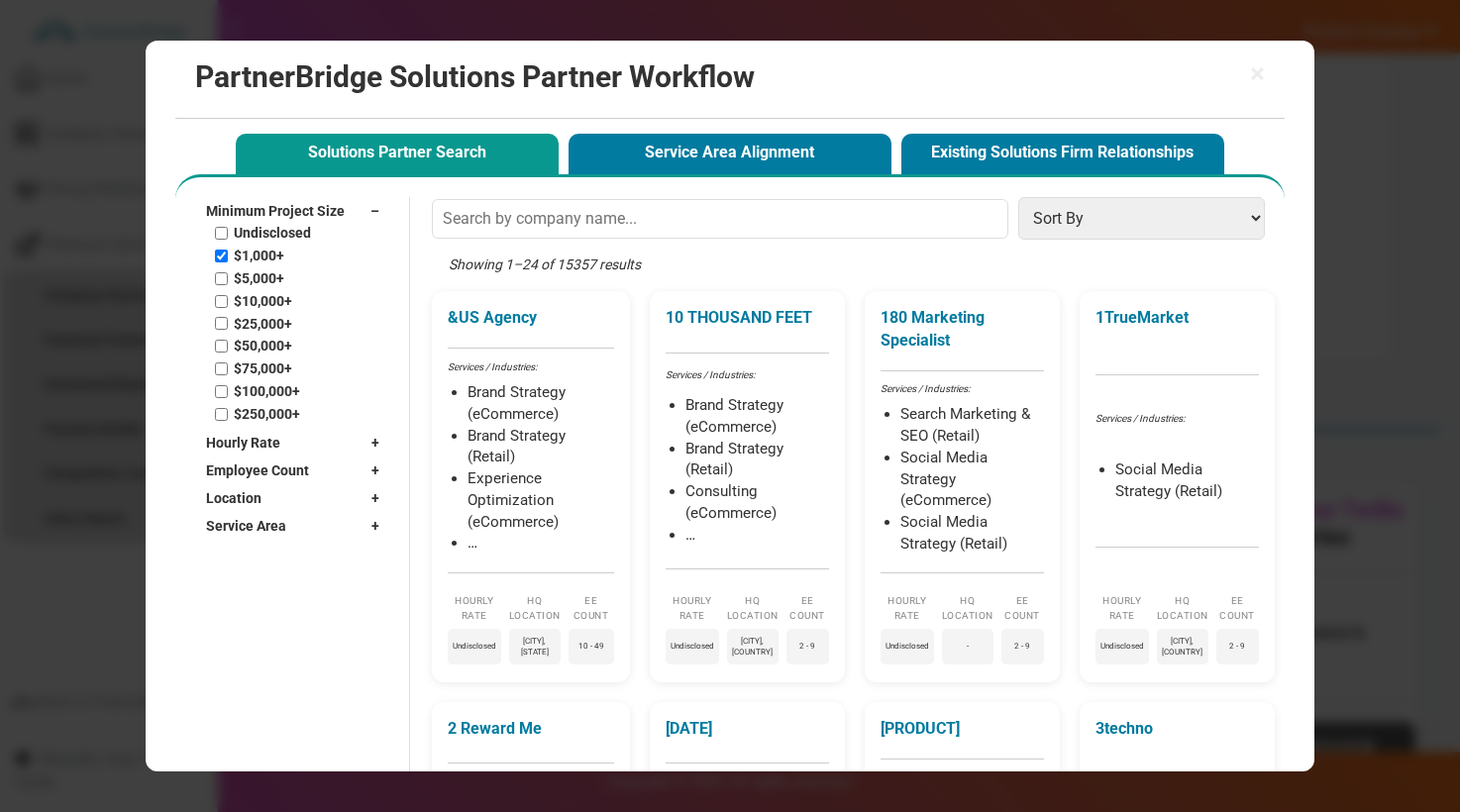 click on "$1,000+" at bounding box center (259, 255) 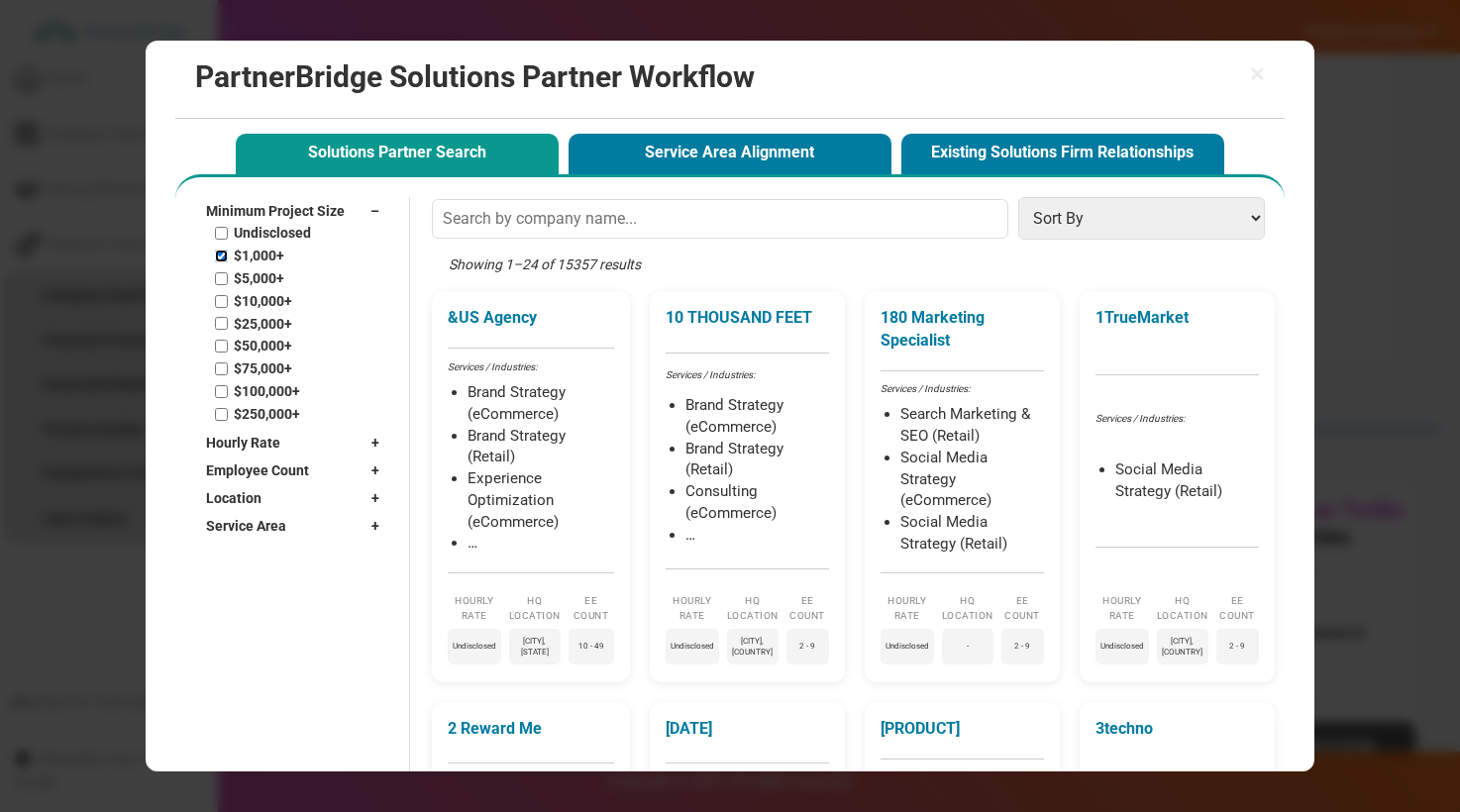 click on "$1,000+" at bounding box center [221, 255] 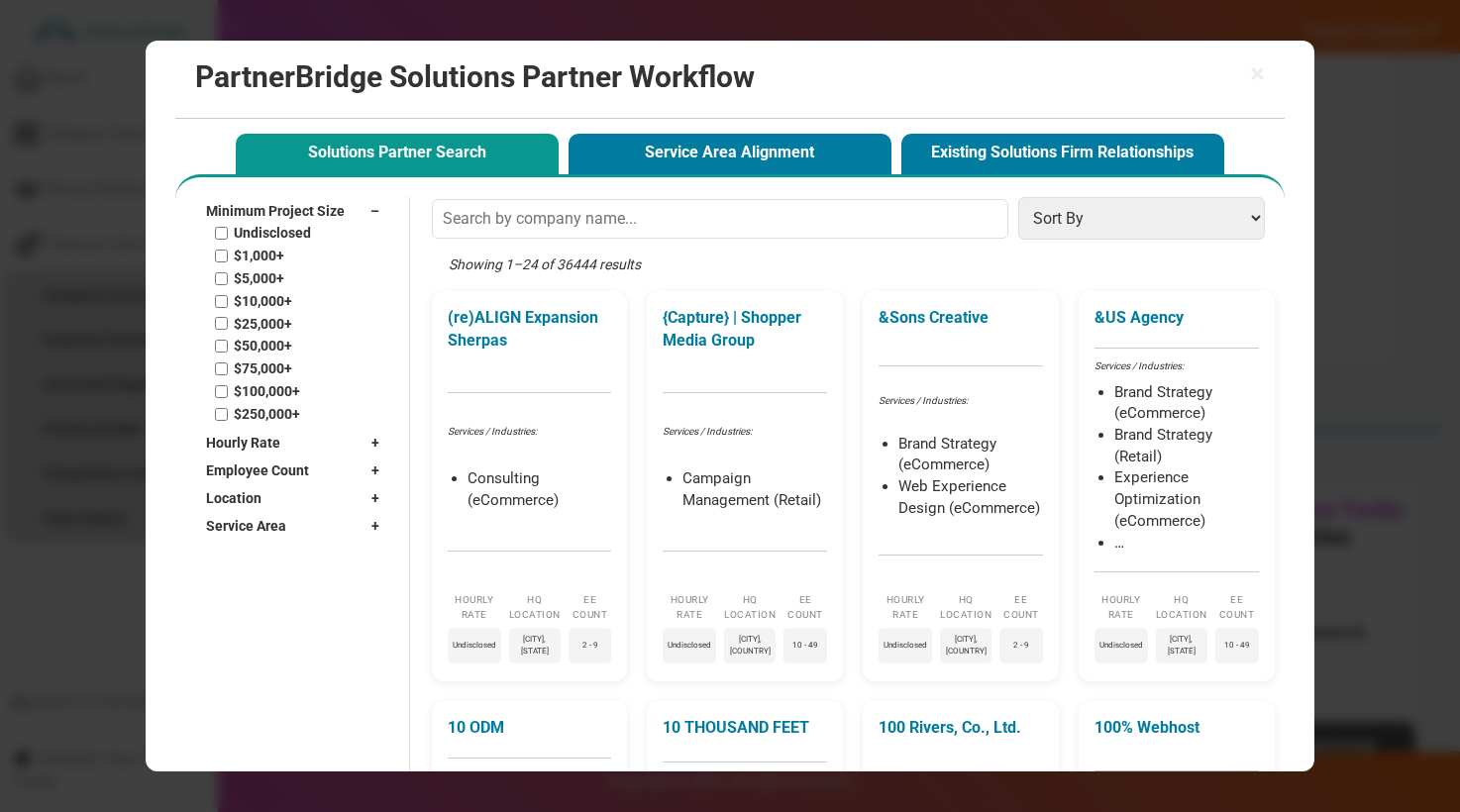 click on "$10,000+" at bounding box center [262, 301] 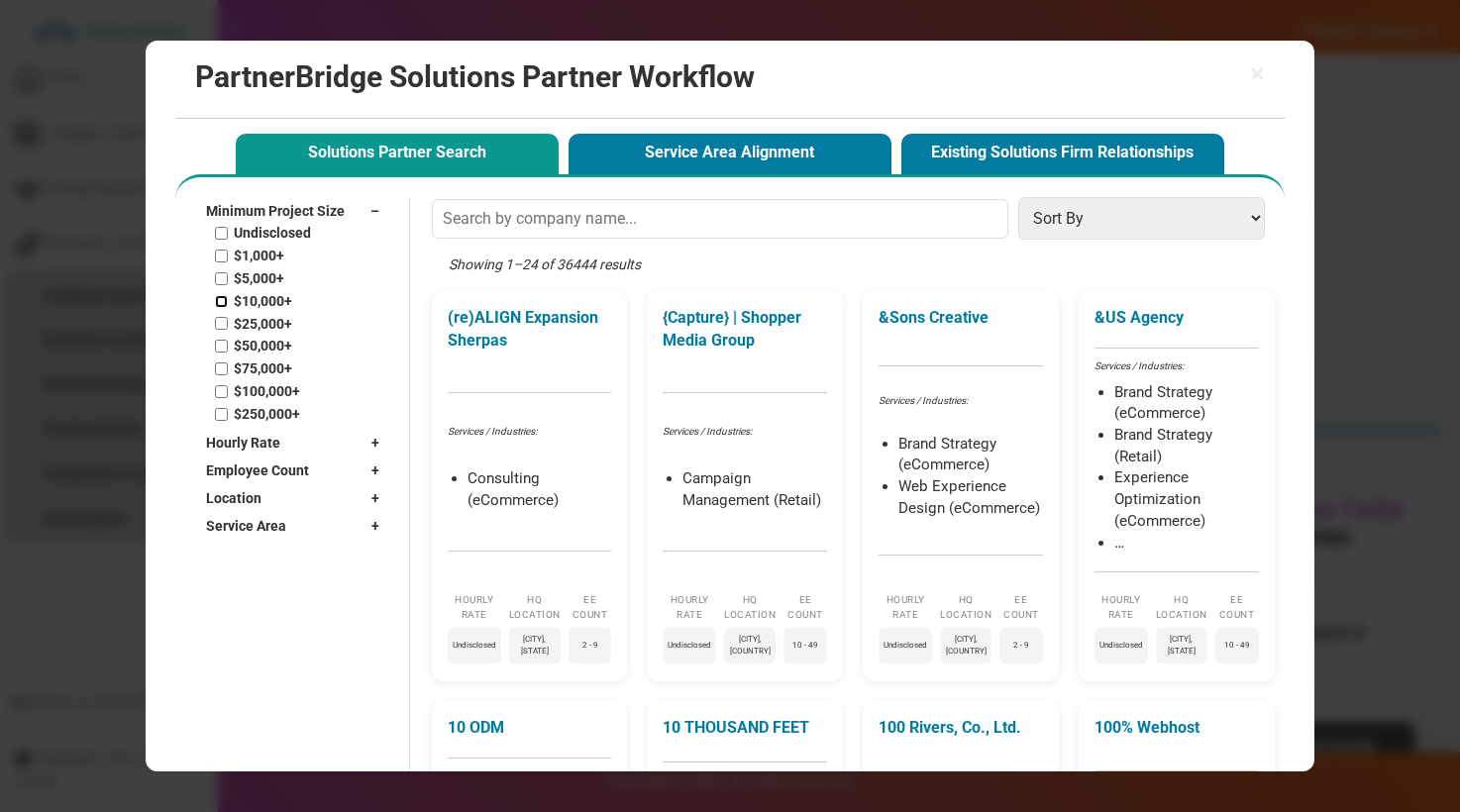 click on "$10,000+" at bounding box center [221, 301] 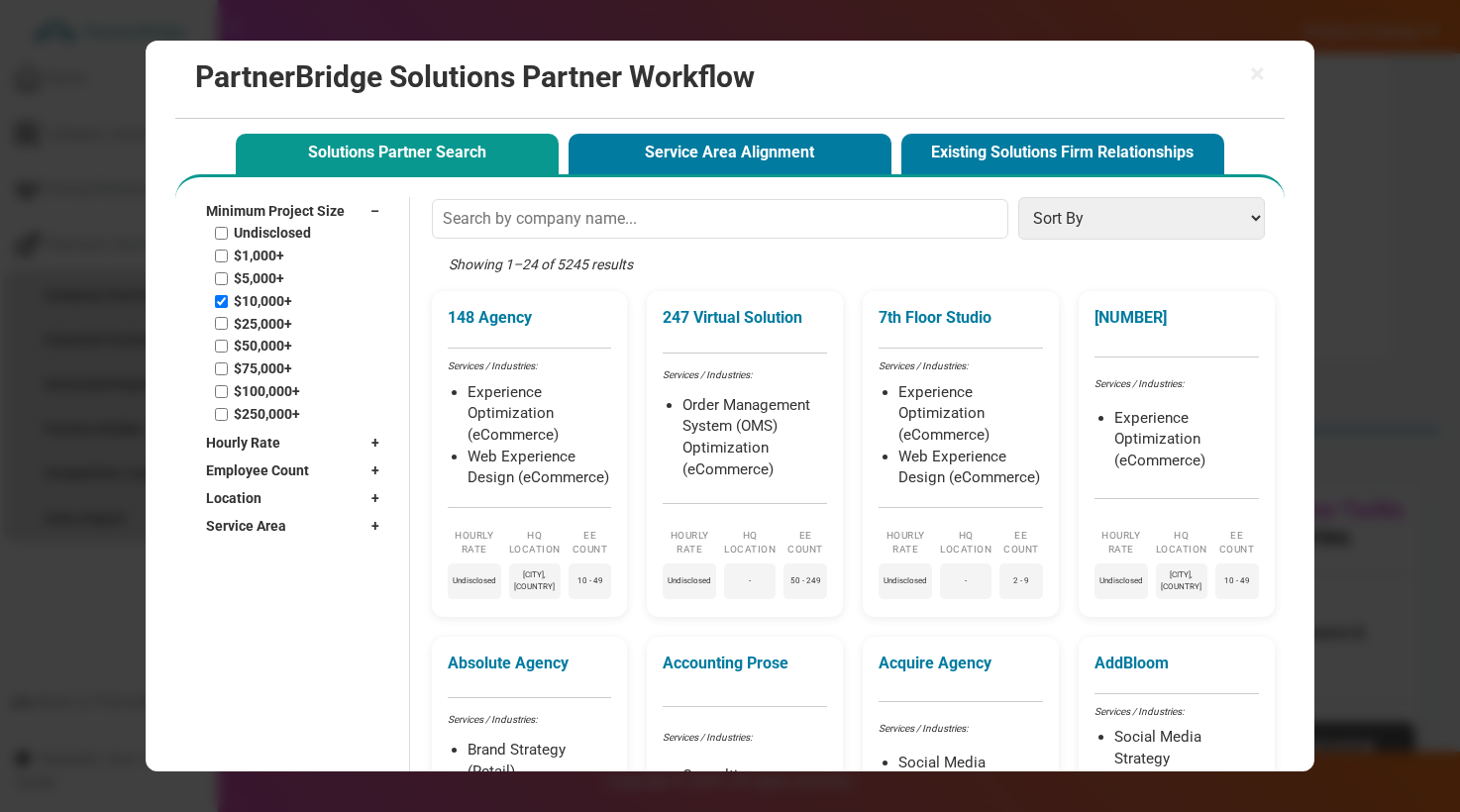 click on "$10,000+" at bounding box center (262, 301) 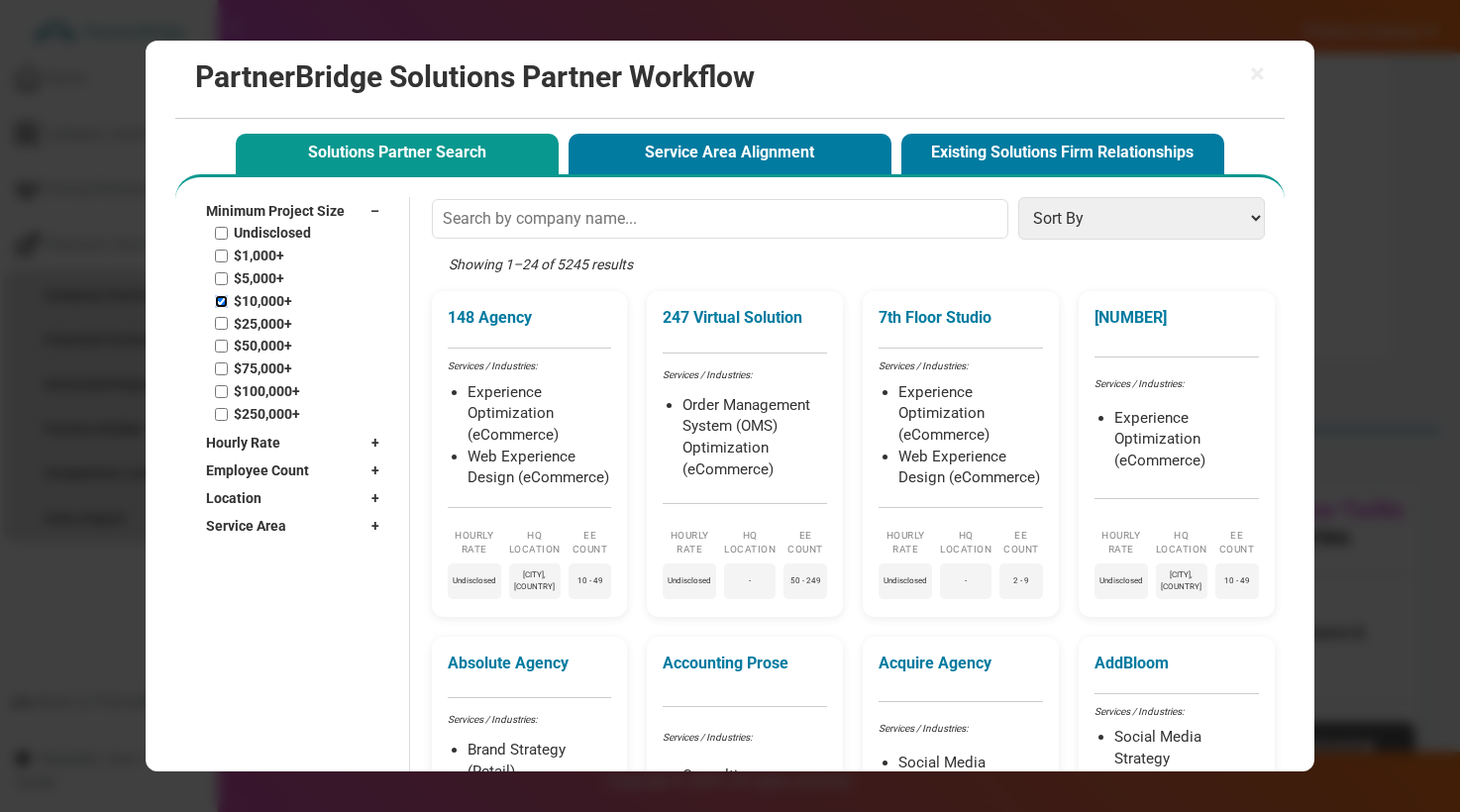 click on "$10,000+" at bounding box center (221, 301) 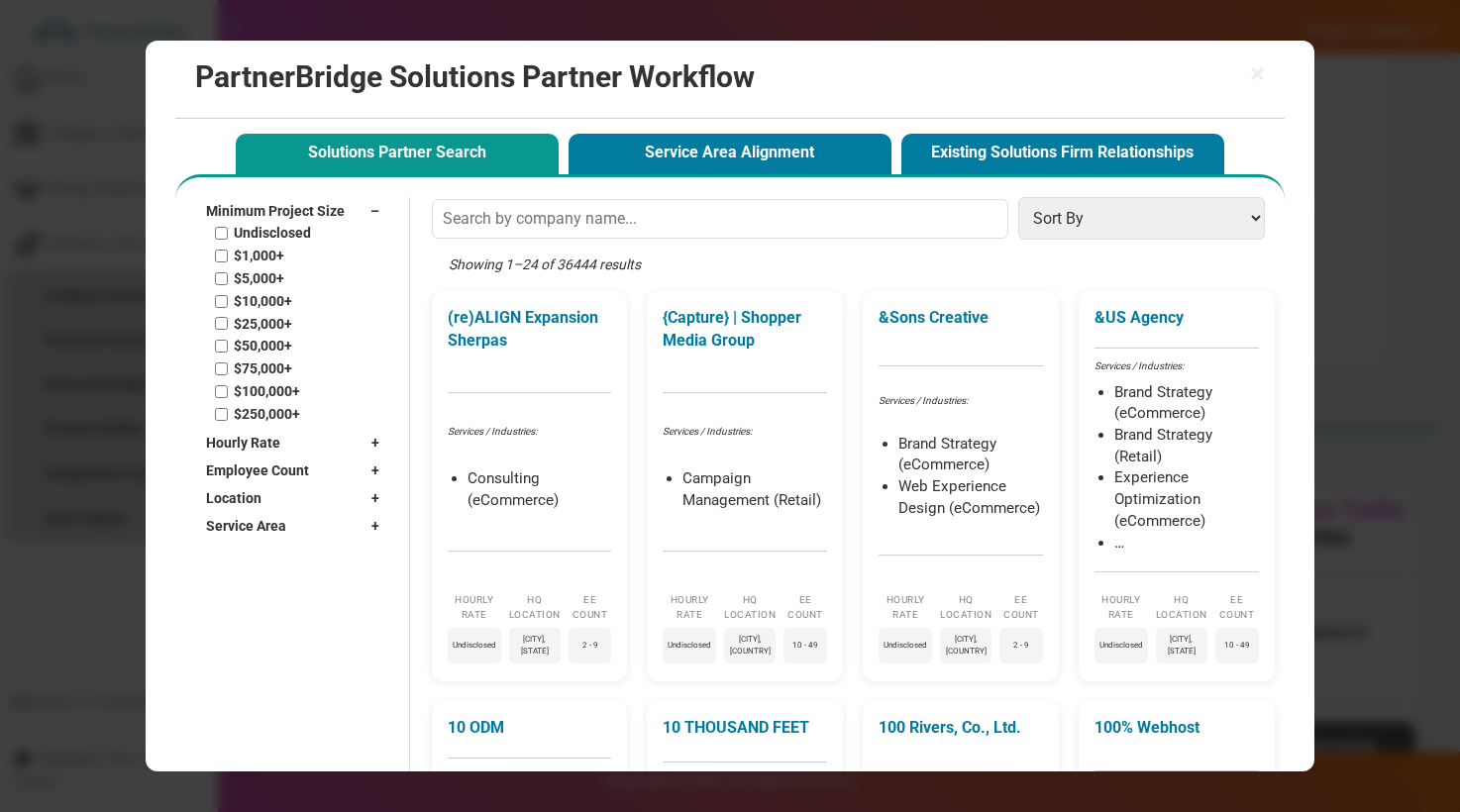 click on "Minimum Project Size" at bounding box center (275, 211) 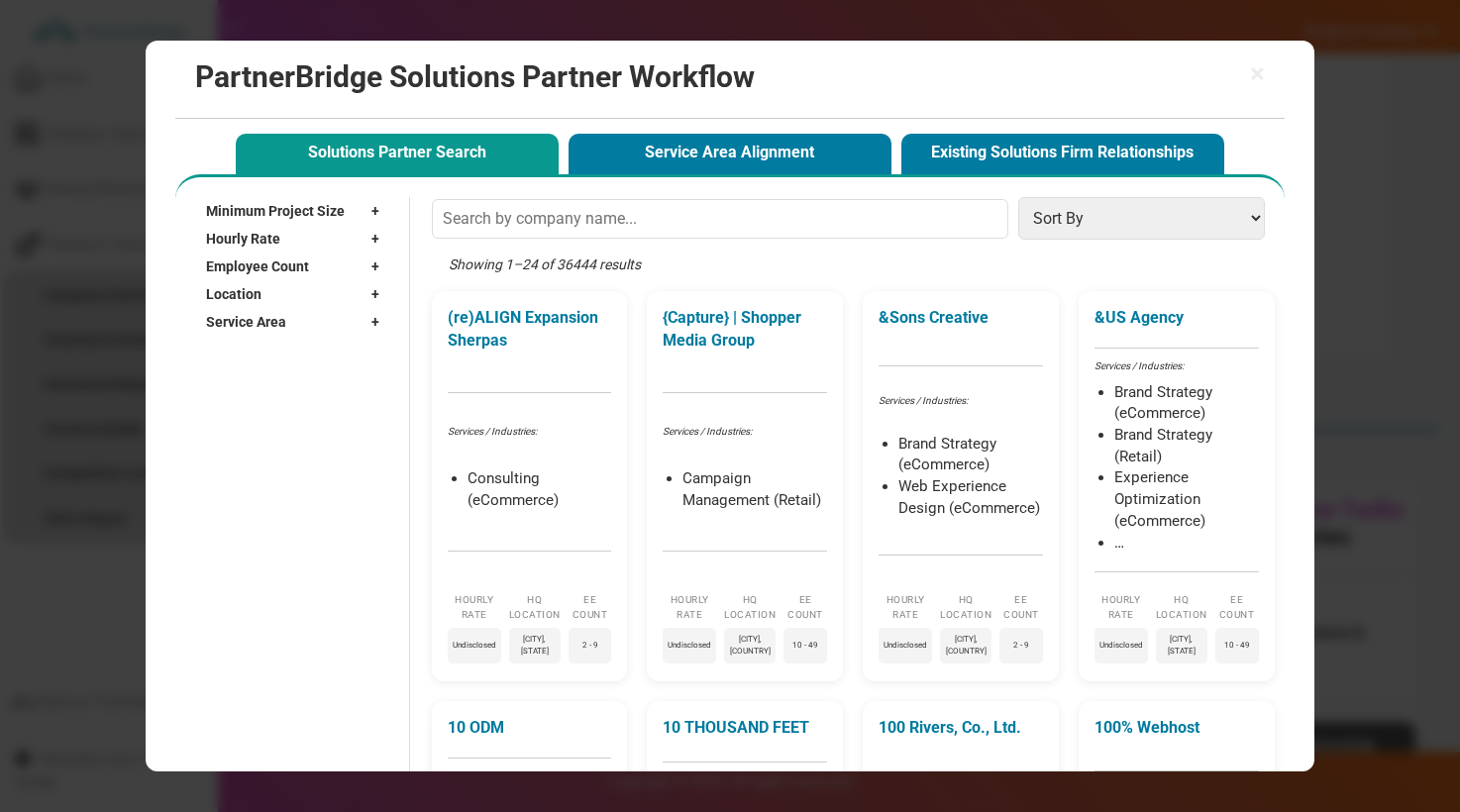 click on "Hourly Rate
+" at bounding box center (297, 239) 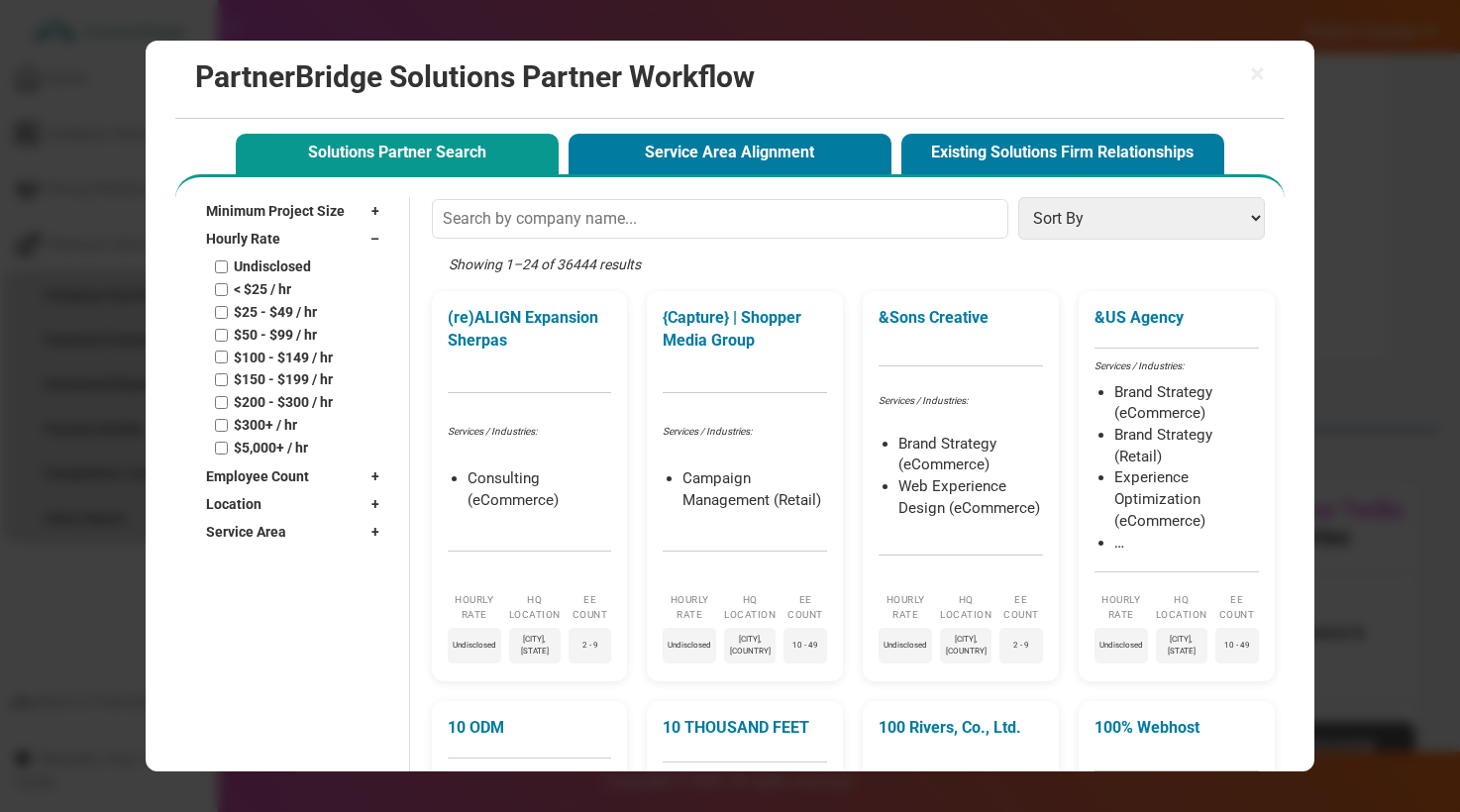 click on "Undisclosed" at bounding box center (272, 266) 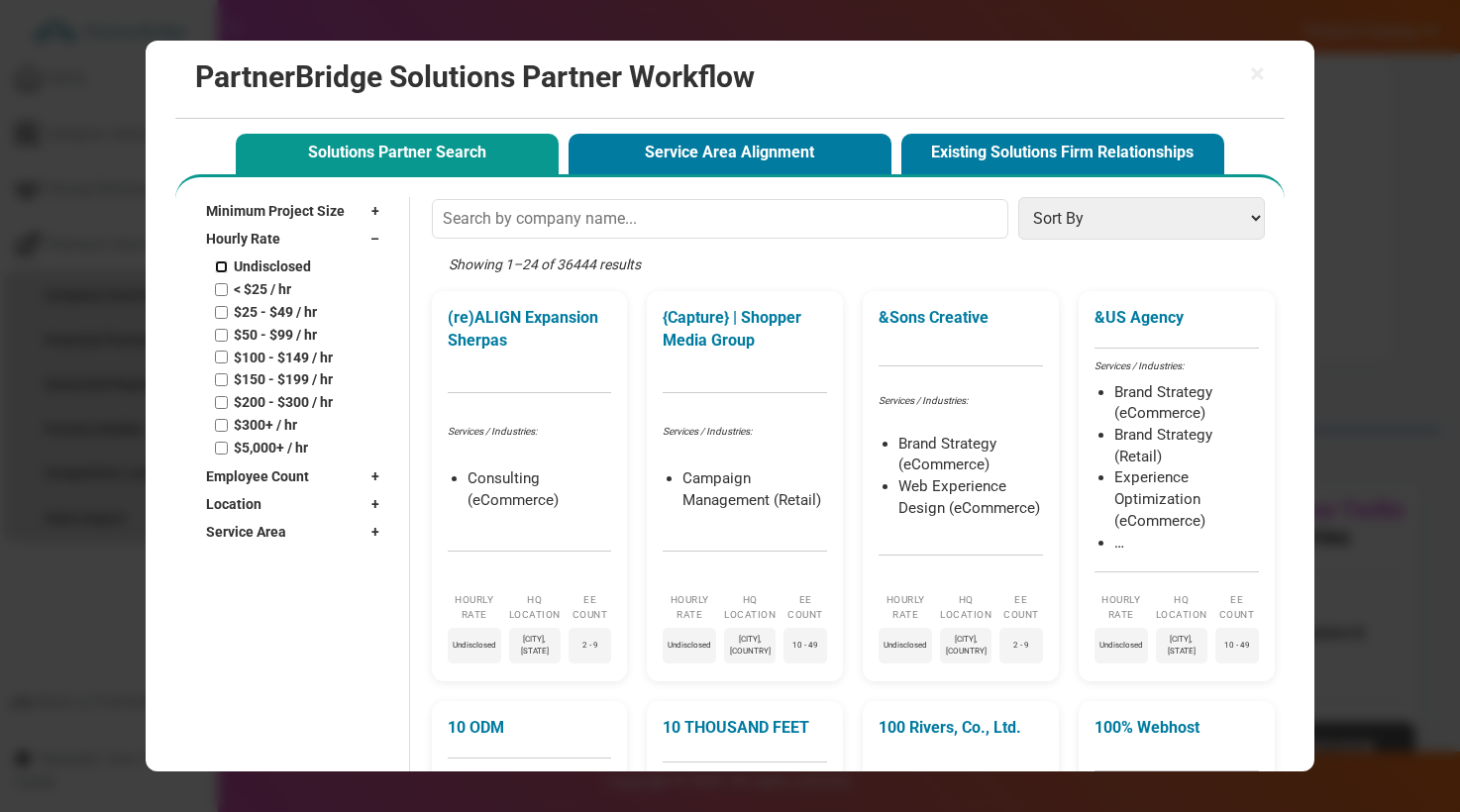 click on "Undisclosed" at bounding box center (221, 266) 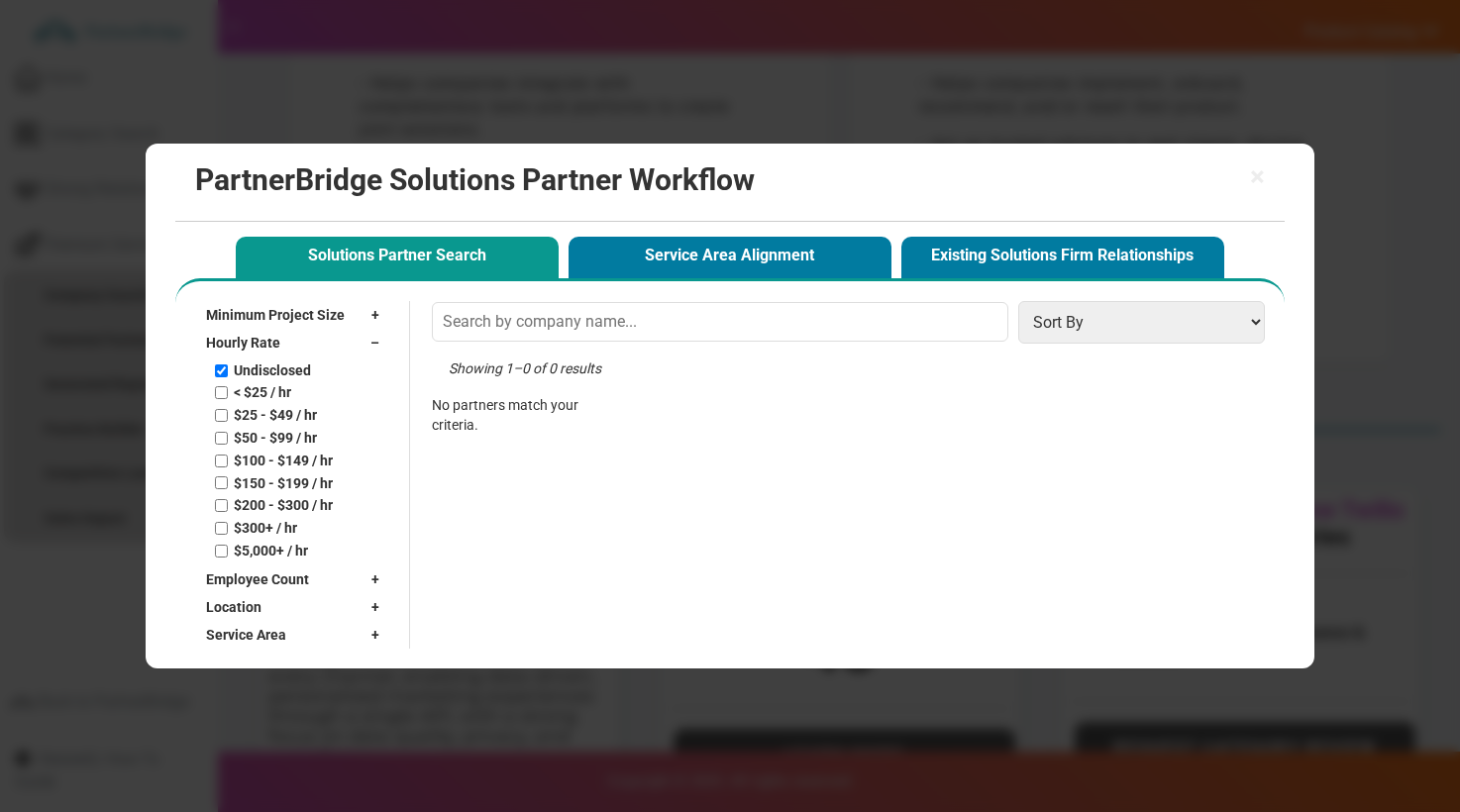 click on "< $25 / hr" at bounding box center (262, 392) 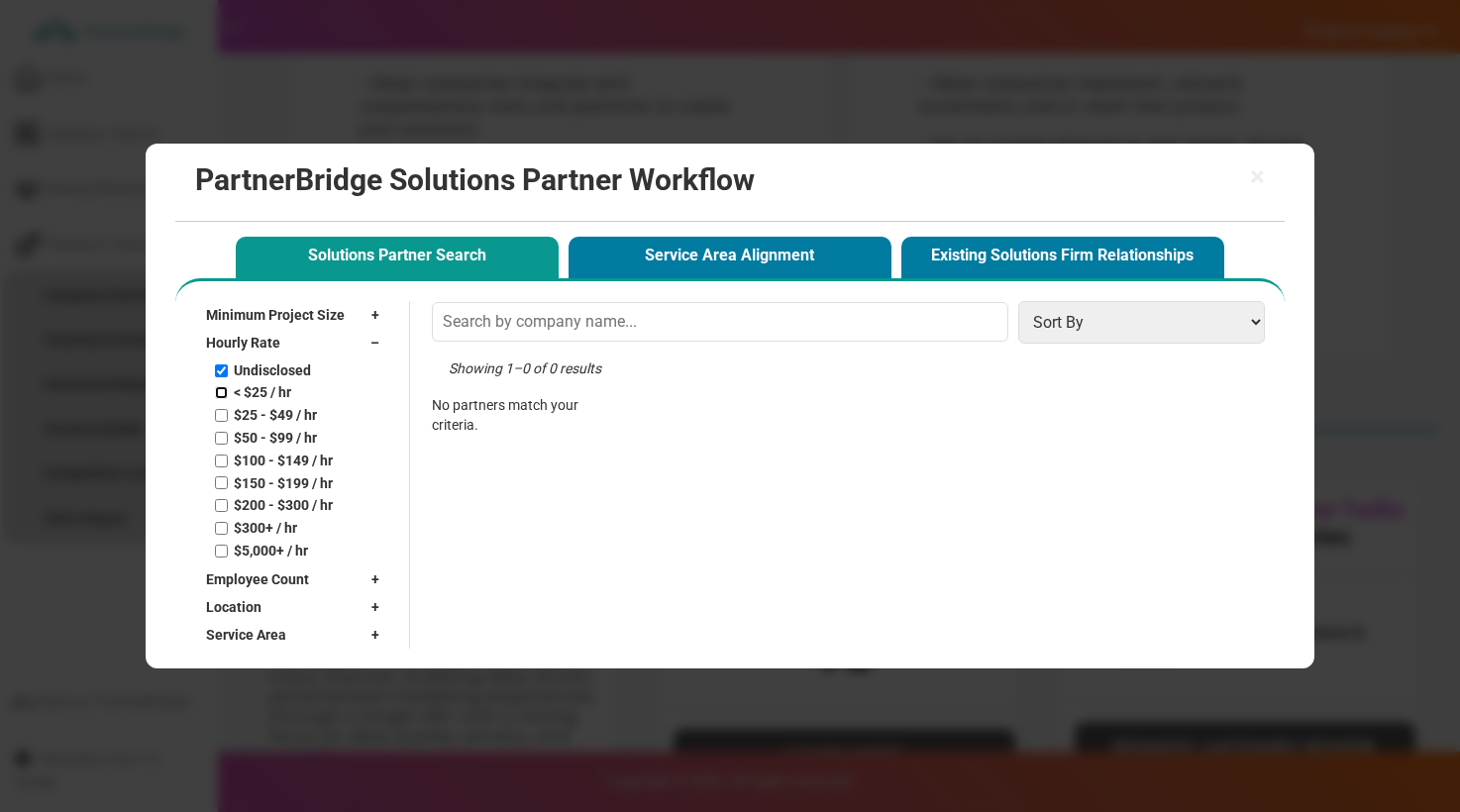 click on "< $25 / hr" at bounding box center [221, 392] 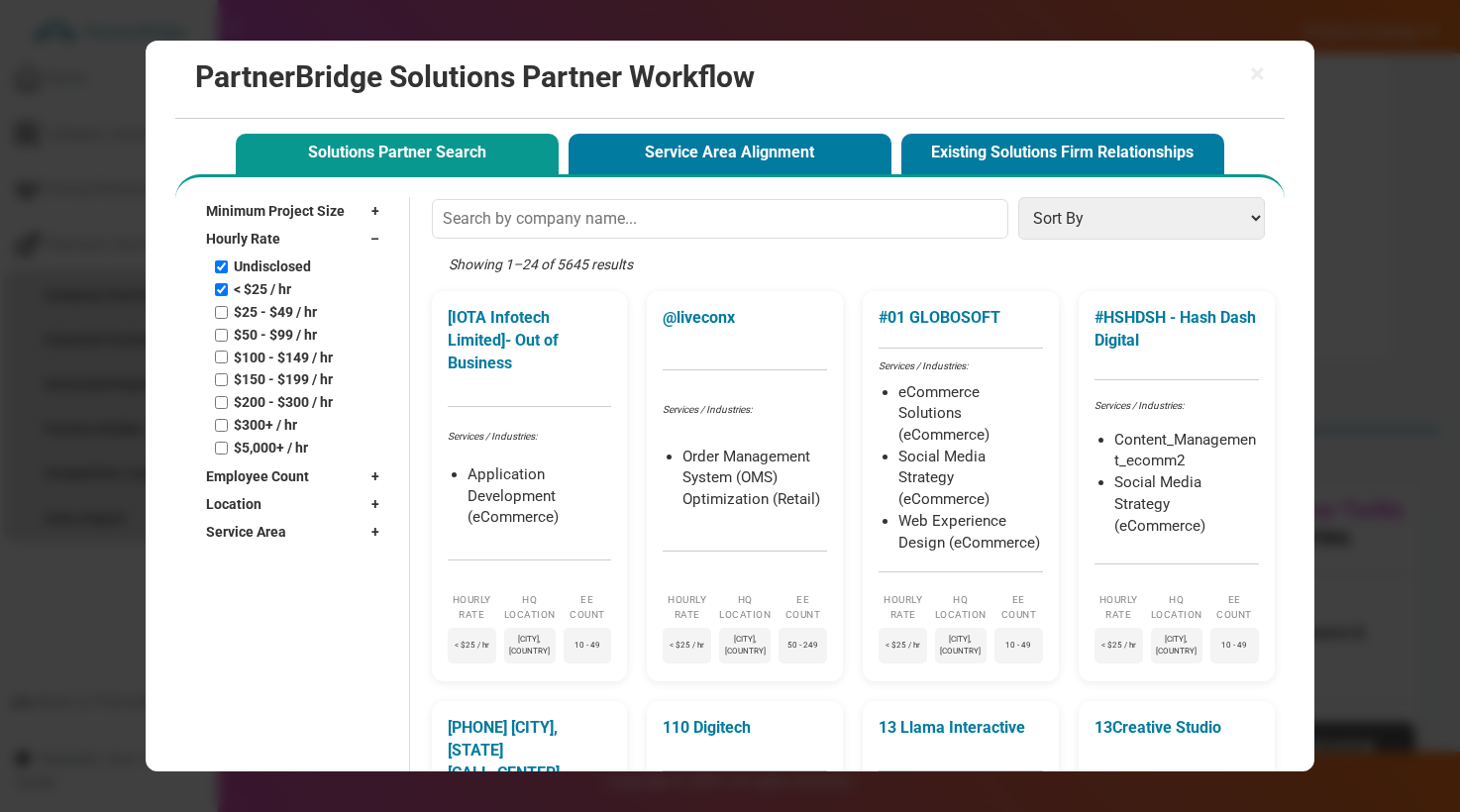 click on "Undisclosed" at bounding box center (272, 266) 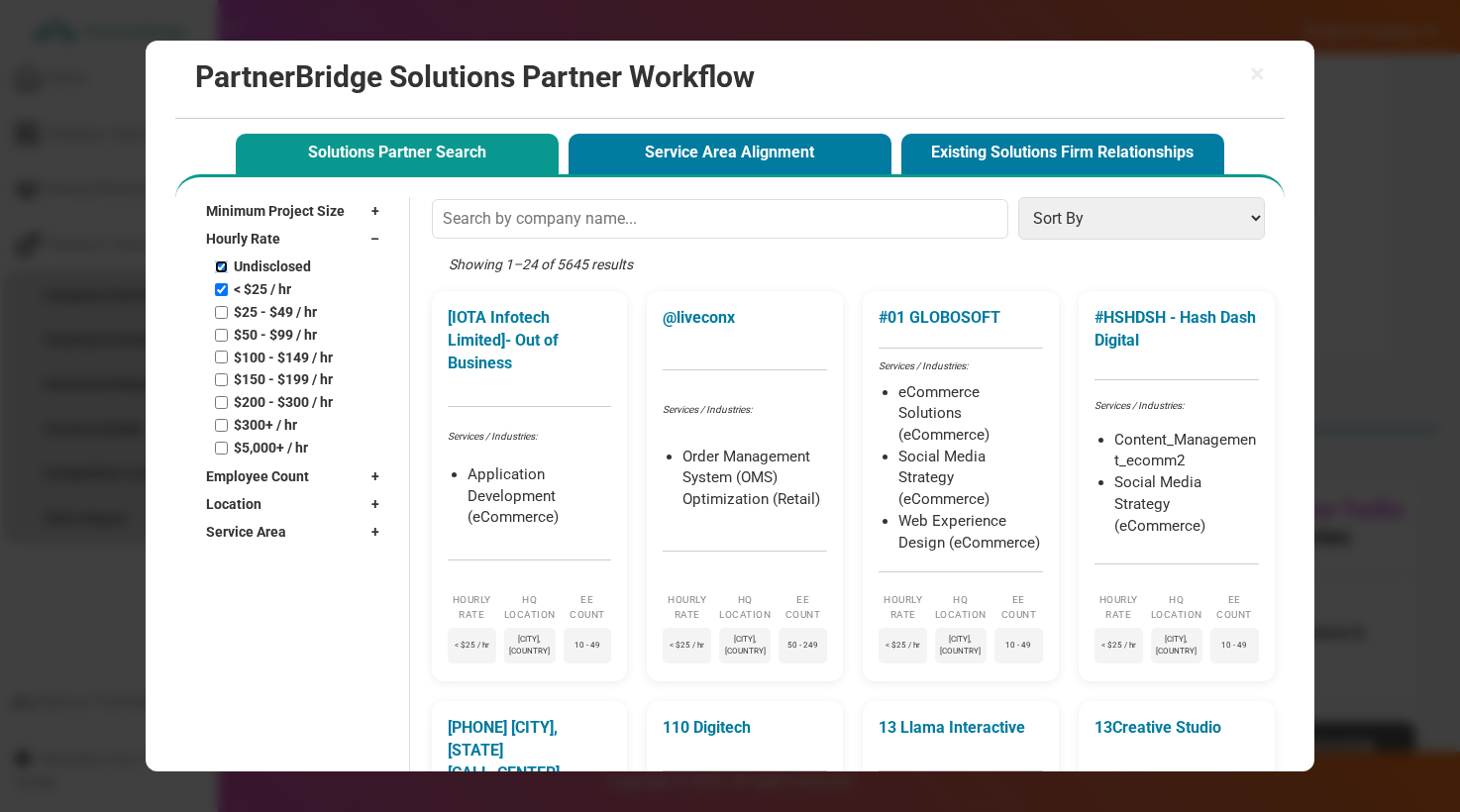 click on "Undisclosed" at bounding box center (221, 266) 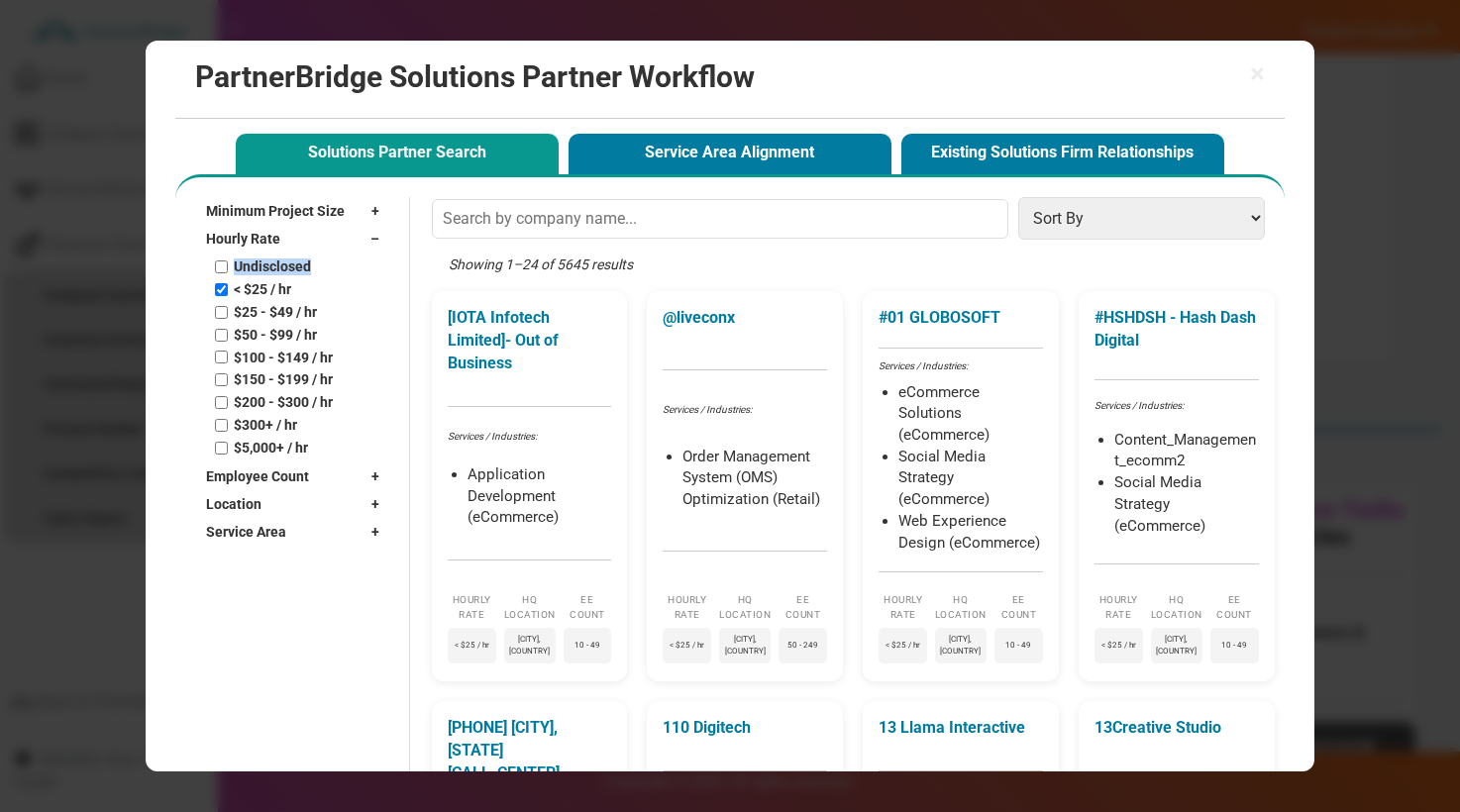 drag, startPoint x: 321, startPoint y: 256, endPoint x: 322, endPoint y: 269, distance: 13.038405 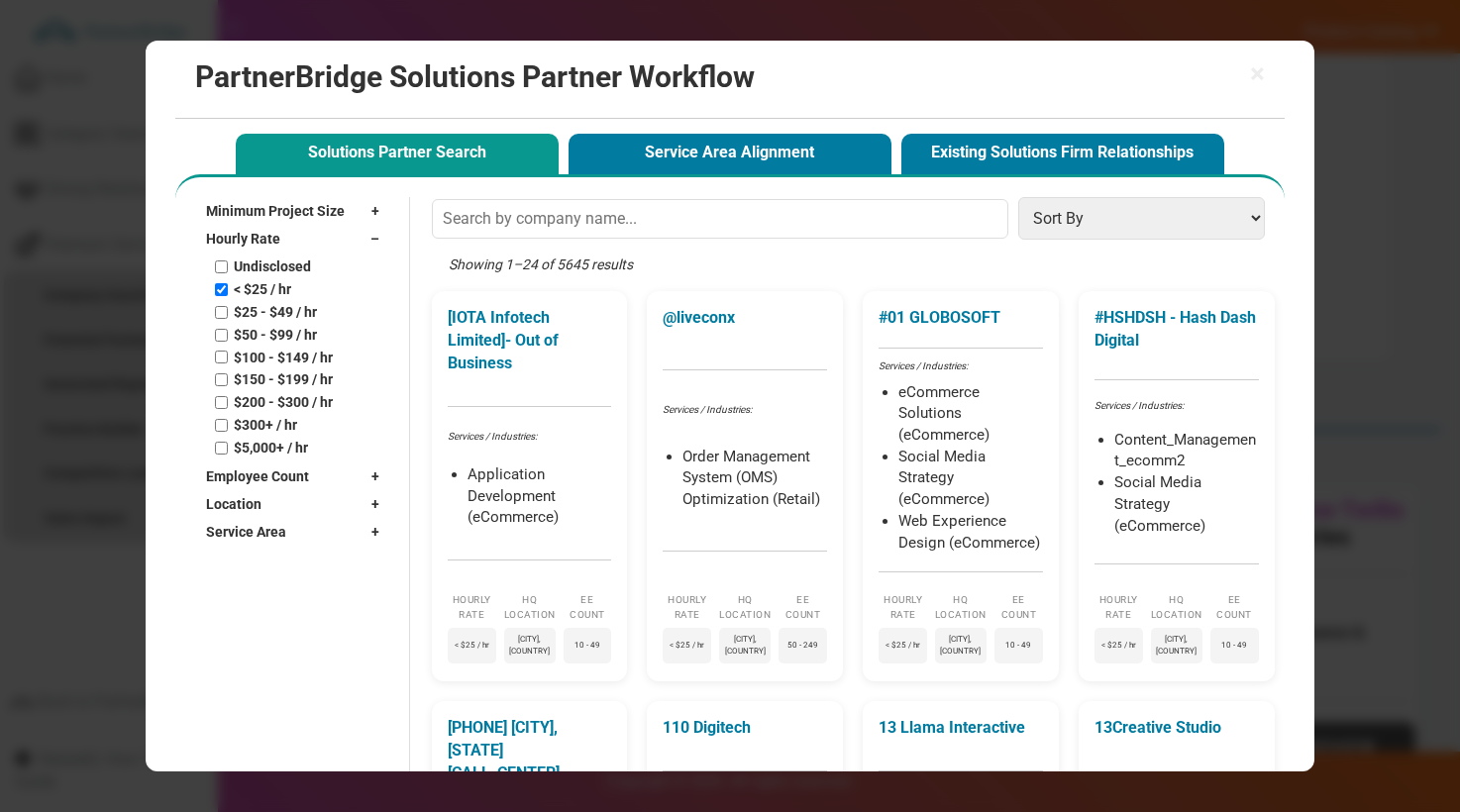 click on "< $25 / hr" at bounding box center [301, 289] 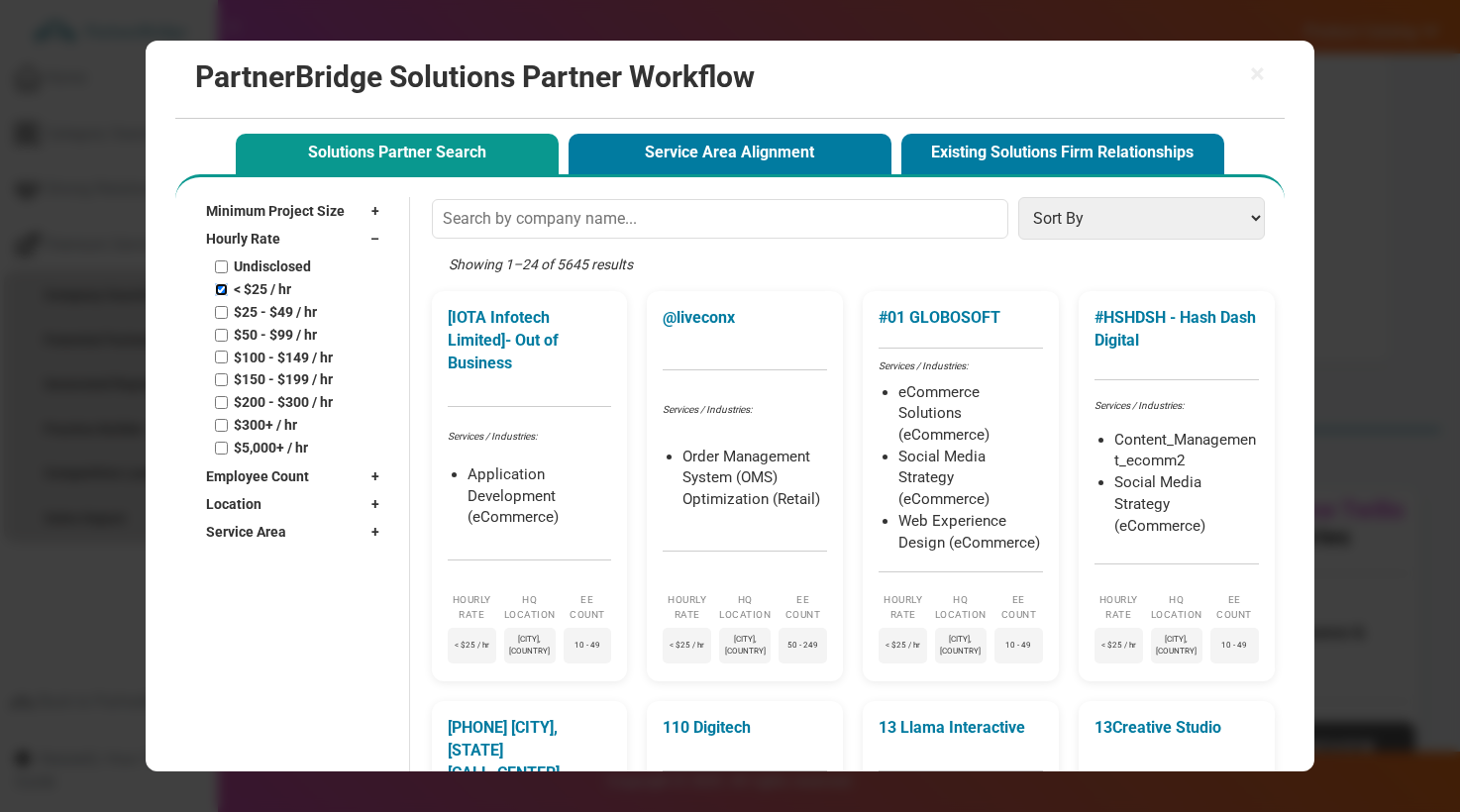 click on "< $25 / hr" at bounding box center [221, 289] 